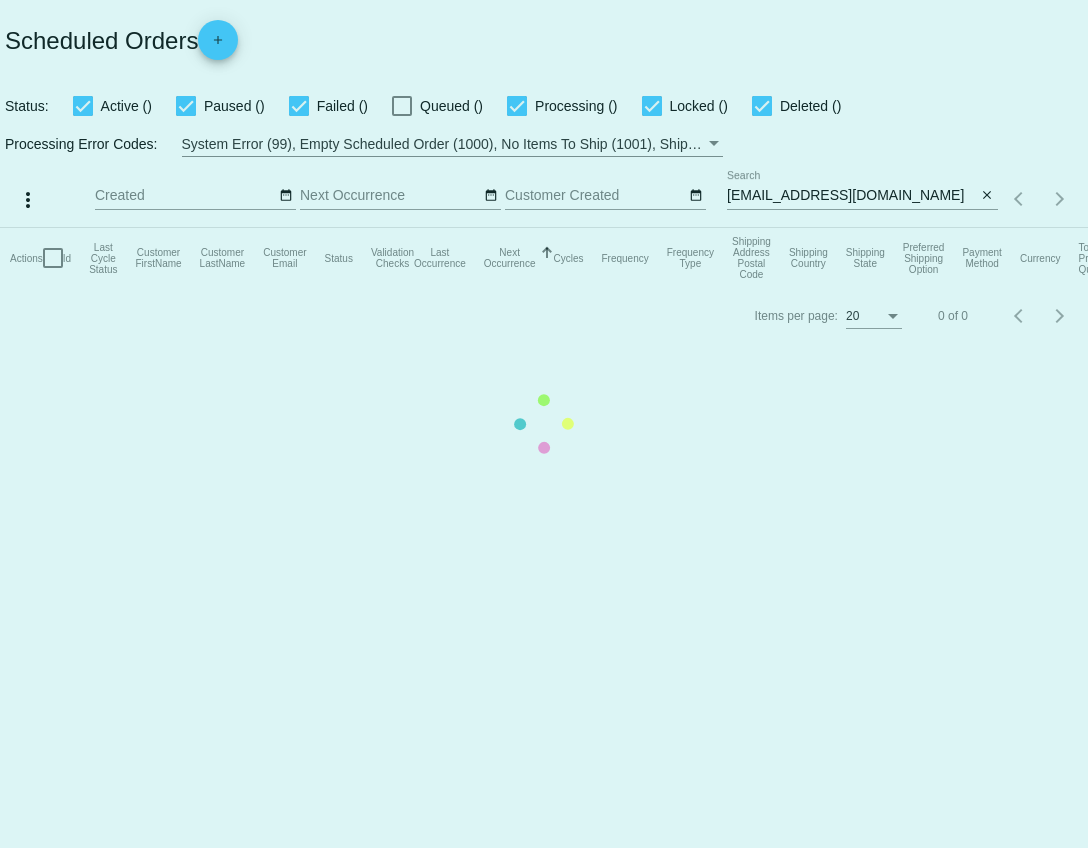 scroll, scrollTop: 0, scrollLeft: 0, axis: both 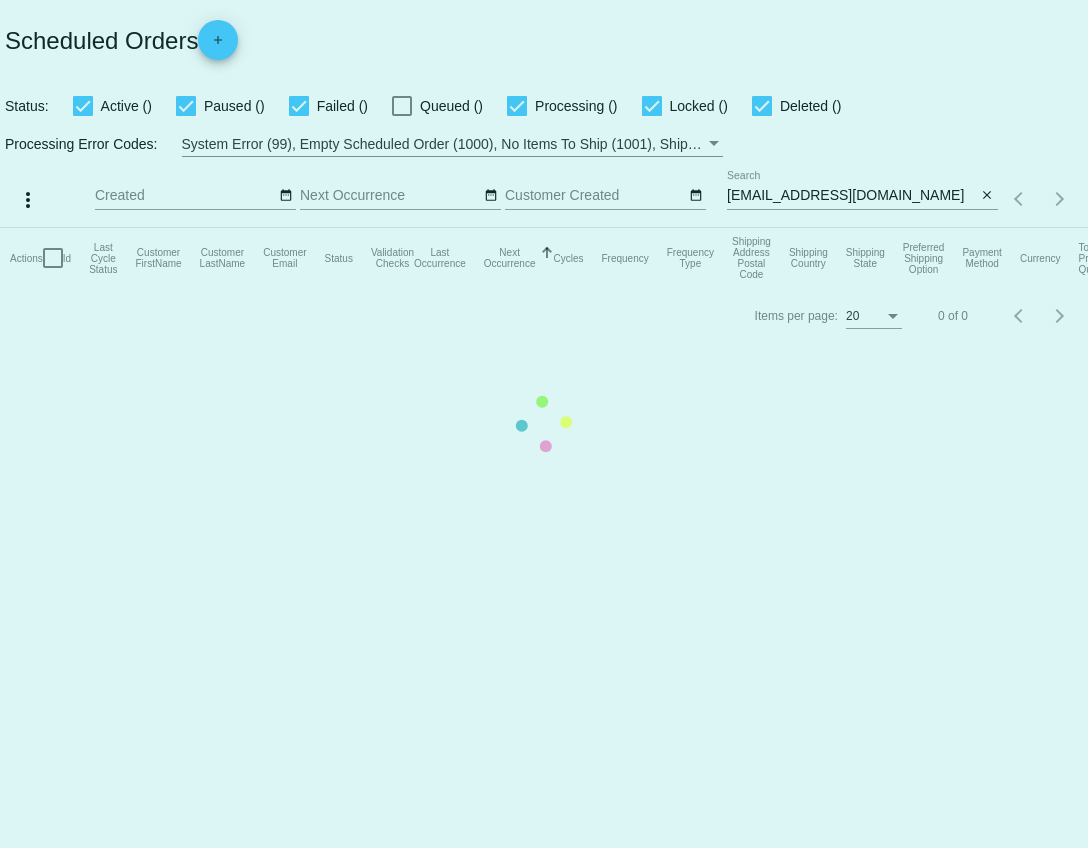 click on "Actions
Id   Last Cycle Status   Customer FirstName   Customer LastName   Customer Email   Status   Validation Checks   Last Occurrence   Next Occurrence   Sorted by NextOccurrenceUtc ascending  Cycles   Frequency   Frequency Type   Shipping Address Postal Code
Shipping Country
Shipping State
Preferred Shipping Option
Payment Method   Currency   Total Product Quantity   Scheduled Order Subtotal
Scheduled Order LTV" 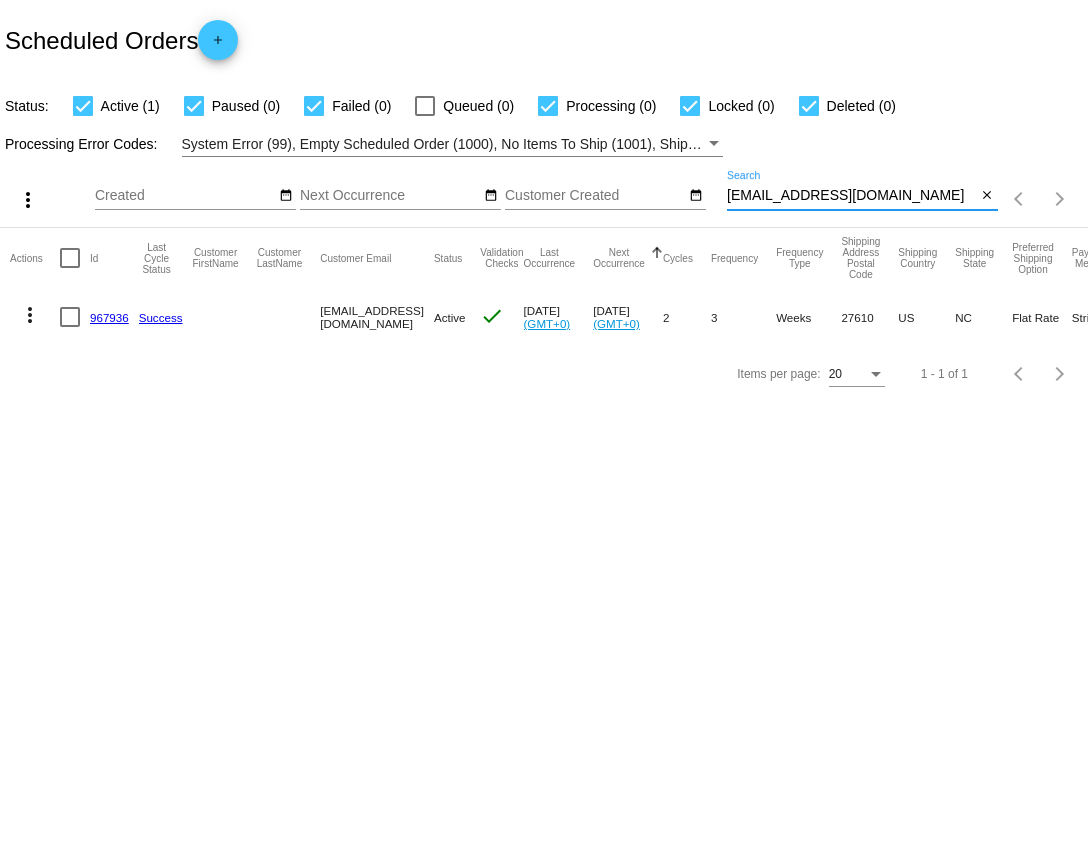 drag, startPoint x: 900, startPoint y: 198, endPoint x: 727, endPoint y: 195, distance: 173.02602 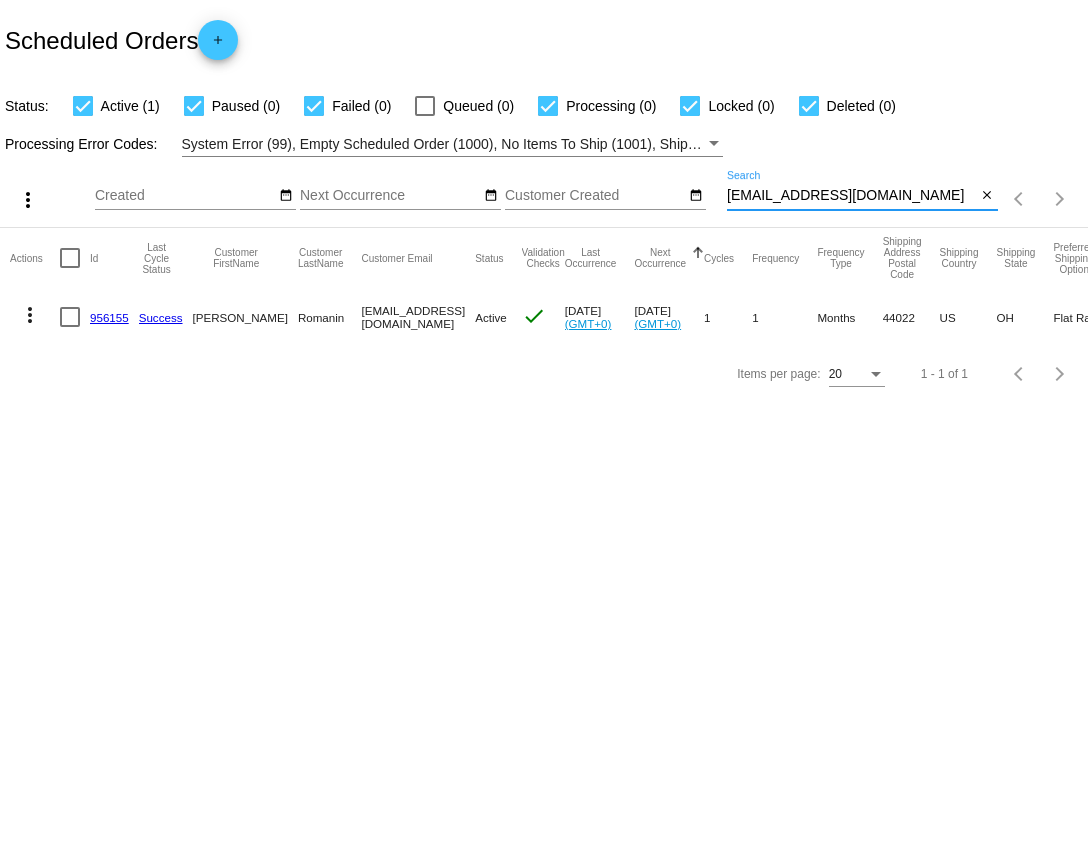 type on "[EMAIL_ADDRESS][DOMAIN_NAME]" 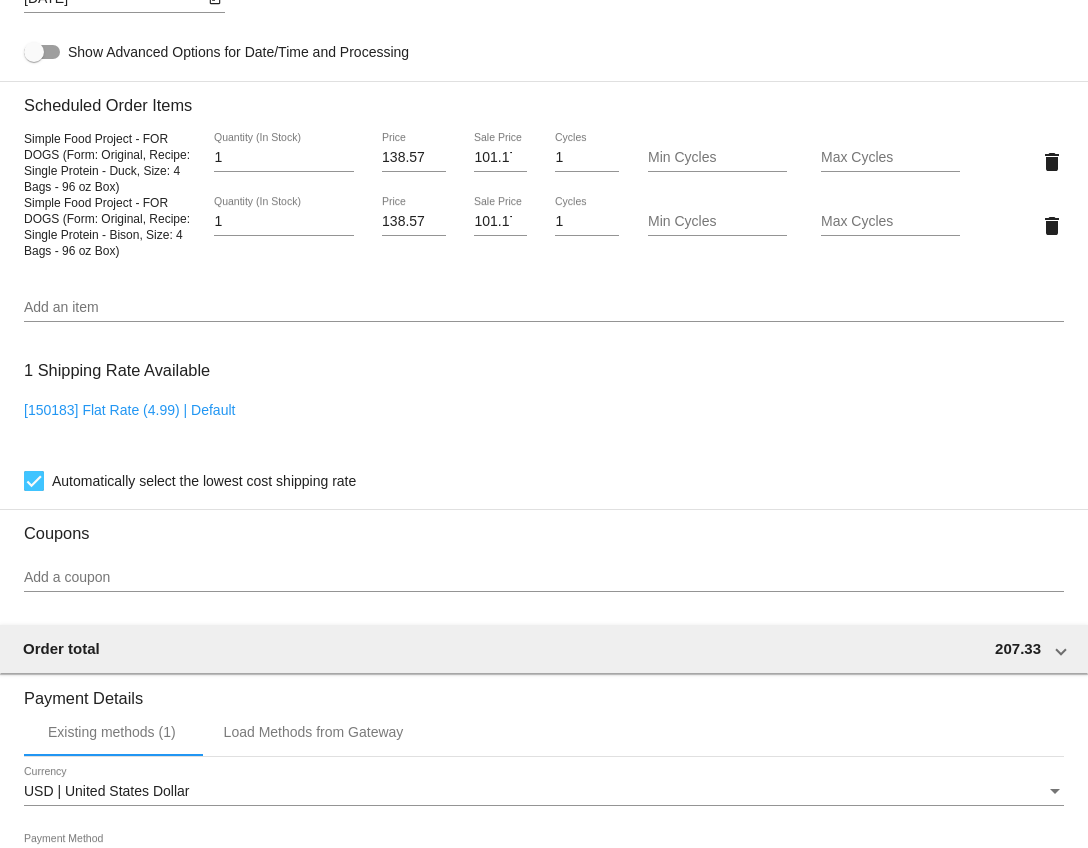 scroll, scrollTop: 1314, scrollLeft: 0, axis: vertical 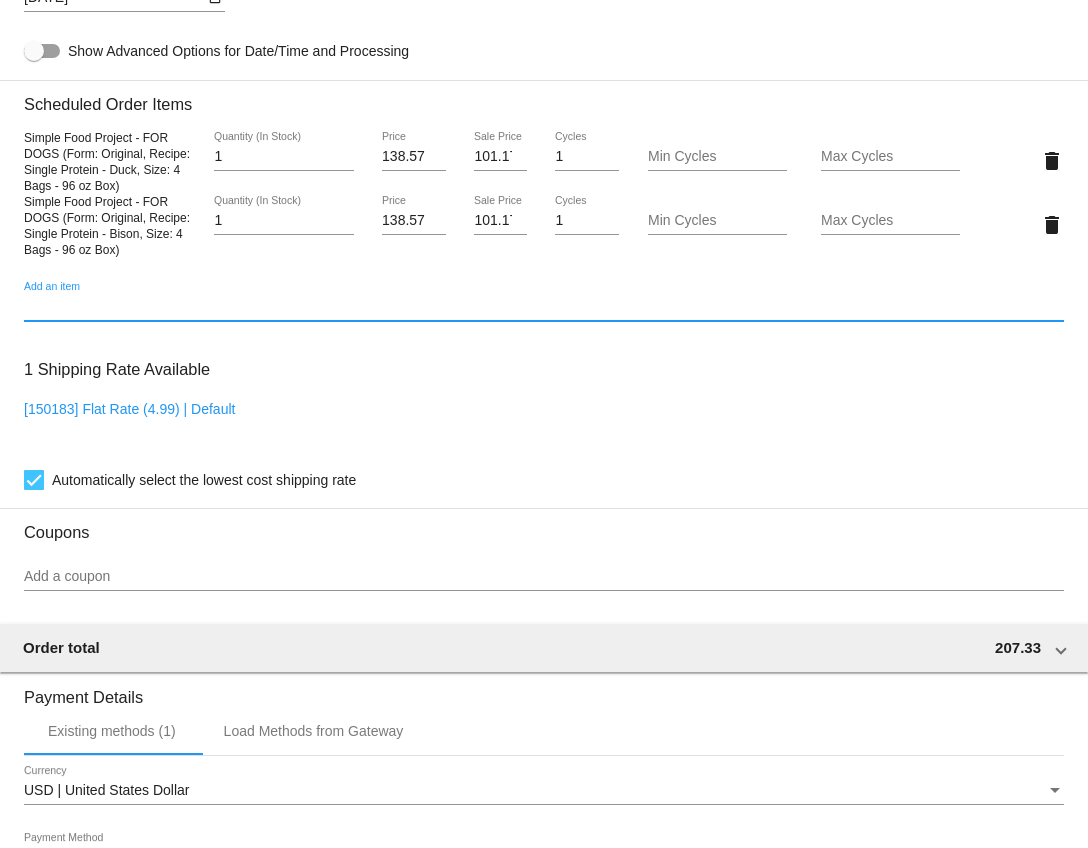 click on "Add an item" at bounding box center (544, 307) 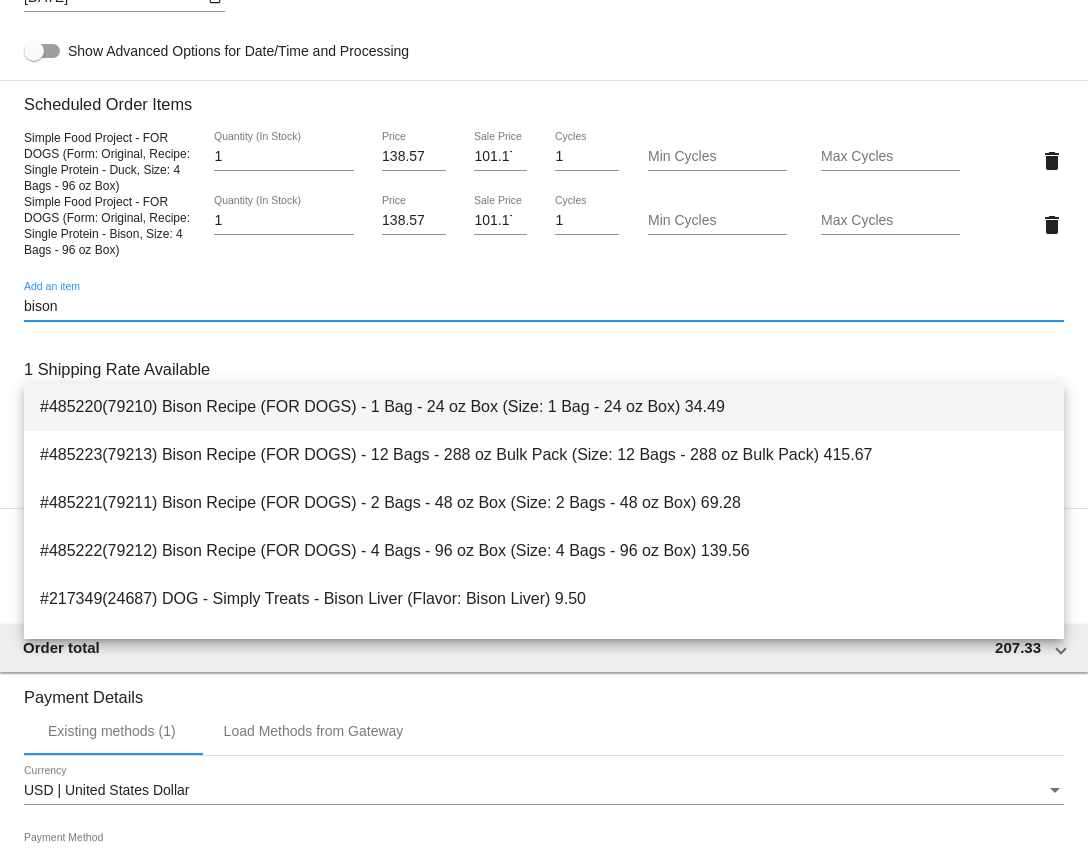 type on "bison" 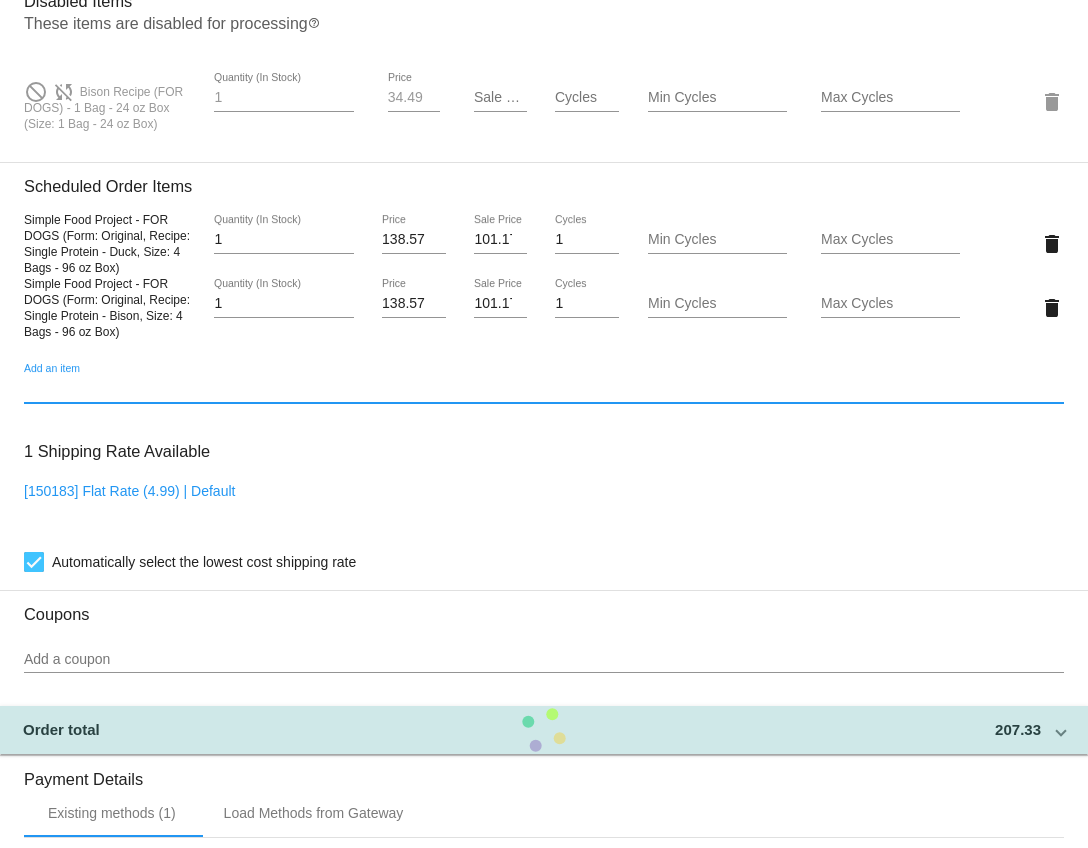 scroll, scrollTop: 1424, scrollLeft: 0, axis: vertical 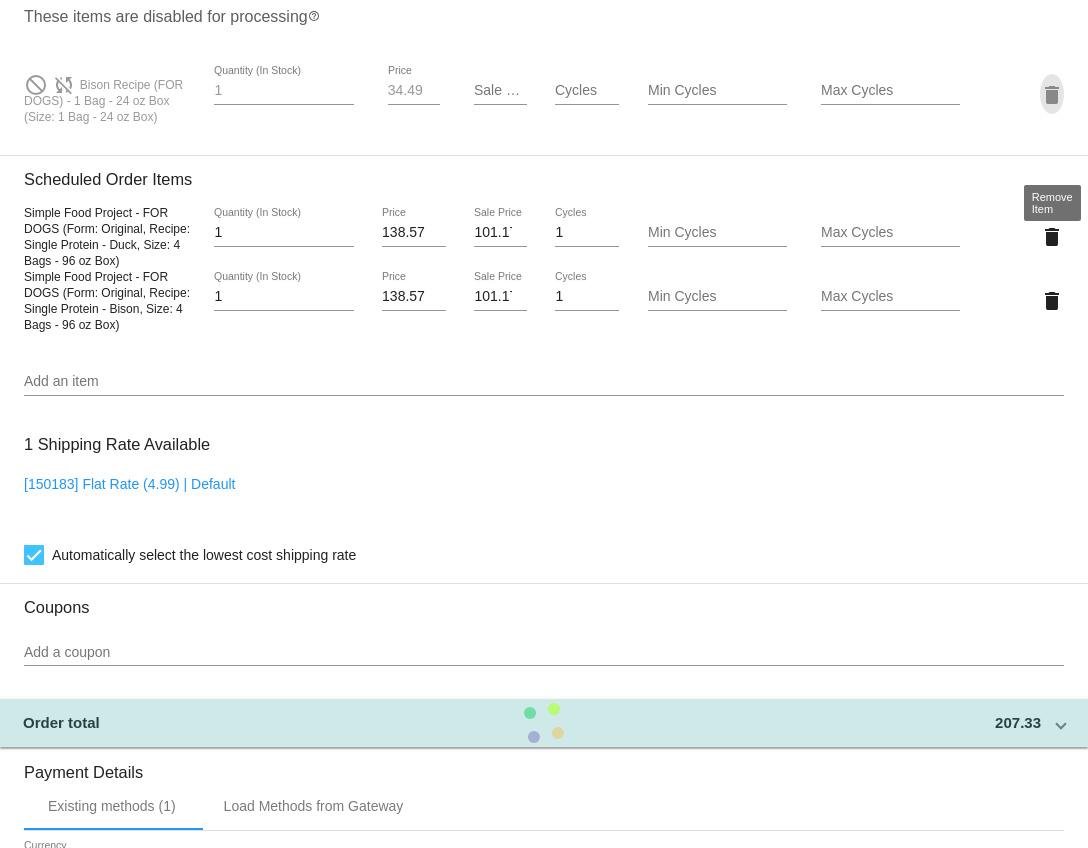 click on "delete" 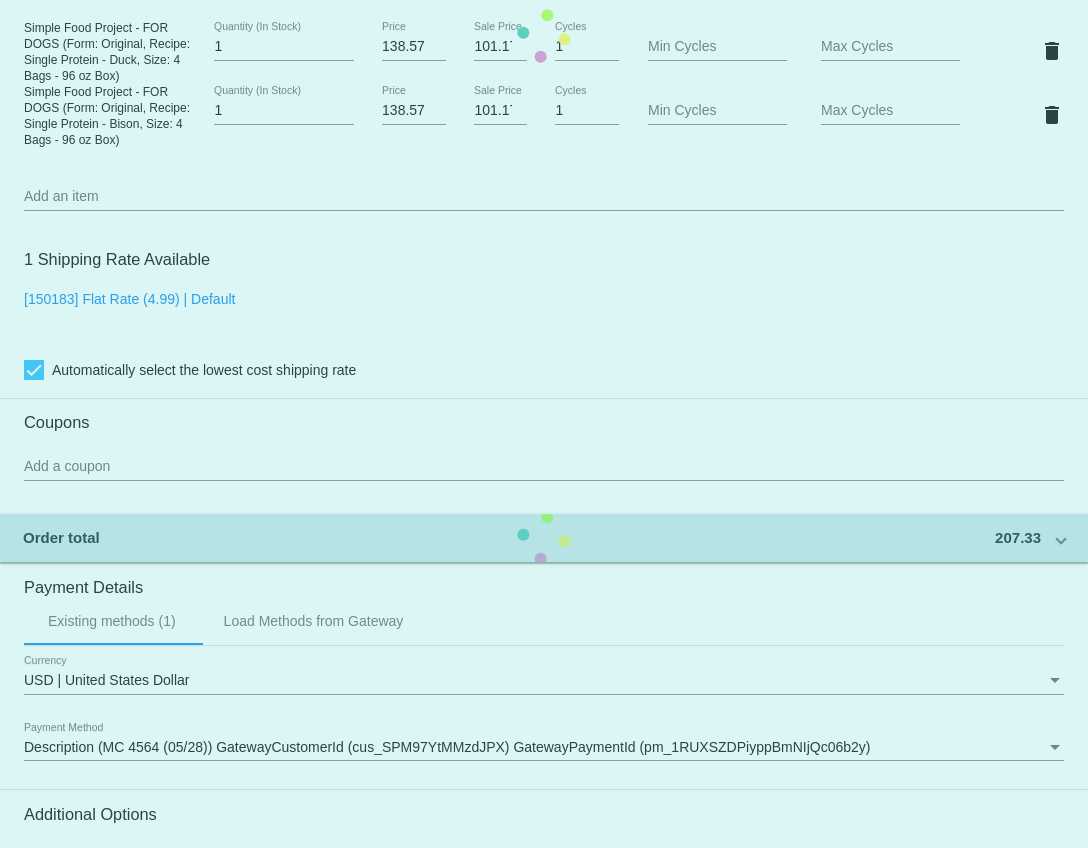 click on "Customer
6800726: [PERSON_NAME]
[PERSON_NAME][EMAIL_ADDRESS][DOMAIN_NAME]
Customer Shipping
Enter Shipping Address Select A Saved Address (1)
[PERSON_NAME]
Shipping First Name
Romanin
Shipping Last Name
[GEOGRAPHIC_DATA] | [GEOGRAPHIC_DATA]
Shipping Country
[STREET_ADDRESS]
[STREET_ADDRESS]
[PERSON_NAME][GEOGRAPHIC_DATA]
[GEOGRAPHIC_DATA]
[GEOGRAPHIC_DATA] | [US_STATE]
Shipping State
44022
Shipping Postcode
Scheduled Order Details
Frequency:
Every 1 months
Active
Status
1 1" 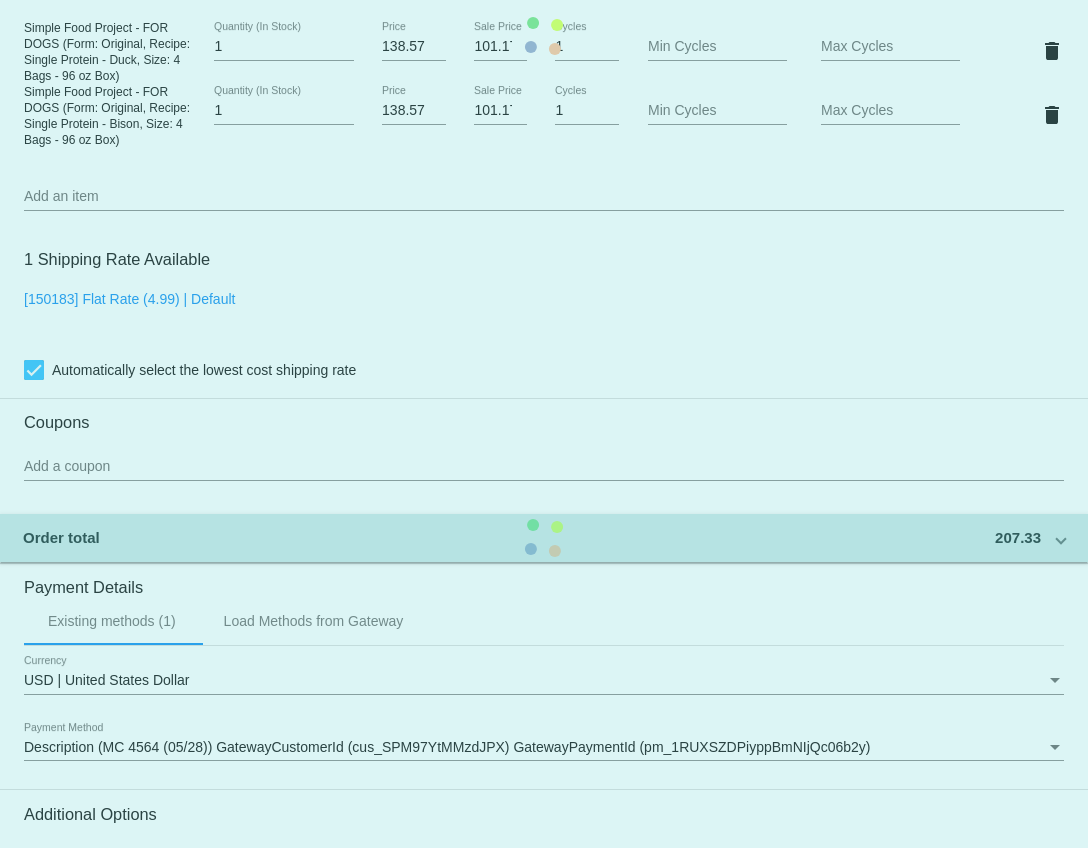 click on "Customer
6800726: [PERSON_NAME]
[PERSON_NAME][EMAIL_ADDRESS][DOMAIN_NAME]
Customer Shipping
Enter Shipping Address Select A Saved Address (1)
[PERSON_NAME]
Shipping First Name
Romanin
Shipping Last Name
[GEOGRAPHIC_DATA] | [GEOGRAPHIC_DATA]
Shipping Country
[STREET_ADDRESS]
[STREET_ADDRESS]
[PERSON_NAME][GEOGRAPHIC_DATA]
[GEOGRAPHIC_DATA]
[GEOGRAPHIC_DATA] | [US_STATE]
Shipping State
44022
Shipping Postcode
Scheduled Order Details
Frequency:
Every 1 months
Active
Status
1 1" 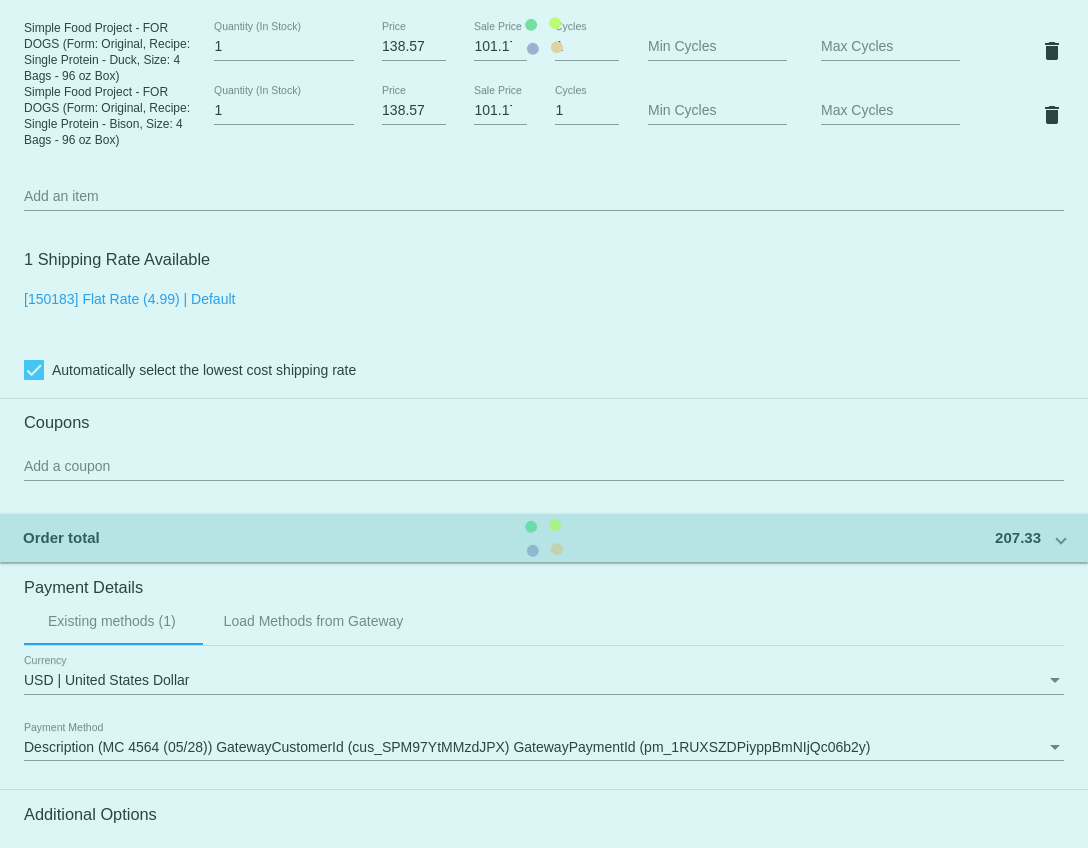 click on "Customer
6800726: [PERSON_NAME]
[PERSON_NAME][EMAIL_ADDRESS][DOMAIN_NAME]
Customer Shipping
Enter Shipping Address Select A Saved Address (1)
[PERSON_NAME]
Shipping First Name
Romanin
Shipping Last Name
[GEOGRAPHIC_DATA] | [GEOGRAPHIC_DATA]
Shipping Country
[STREET_ADDRESS]
[STREET_ADDRESS]
[PERSON_NAME][GEOGRAPHIC_DATA]
[GEOGRAPHIC_DATA]
[GEOGRAPHIC_DATA] | [US_STATE]
Shipping State
44022
Shipping Postcode
Scheduled Order Details
Frequency:
Every 1 months
Active
Status
1 1" 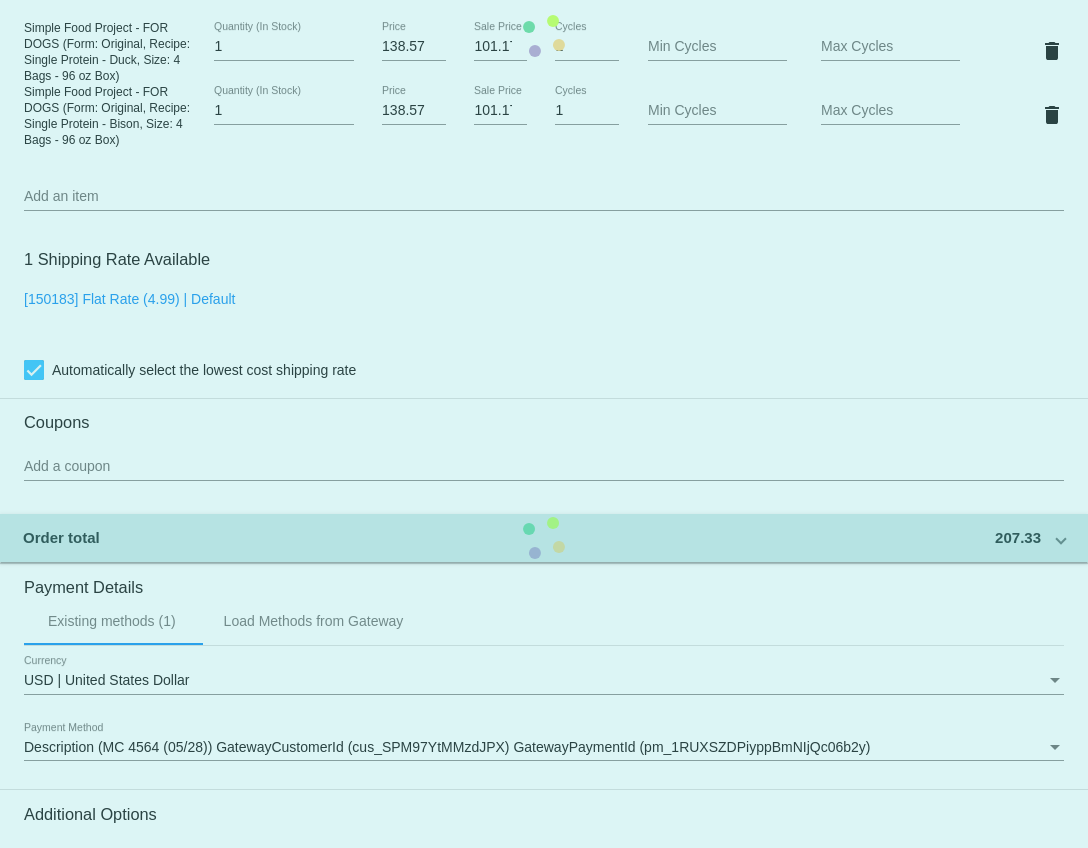 click on "Customer
6800726: [PERSON_NAME]
[PERSON_NAME][EMAIL_ADDRESS][DOMAIN_NAME]
Customer Shipping
Enter Shipping Address Select A Saved Address (1)
[PERSON_NAME]
Shipping First Name
Romanin
Shipping Last Name
[GEOGRAPHIC_DATA] | [GEOGRAPHIC_DATA]
Shipping Country
[STREET_ADDRESS]
[STREET_ADDRESS]
[PERSON_NAME][GEOGRAPHIC_DATA]
[GEOGRAPHIC_DATA]
[GEOGRAPHIC_DATA] | [US_STATE]
Shipping State
44022
Shipping Postcode
Scheduled Order Details
Frequency:
Every 1 months
Active
Status
1 1" 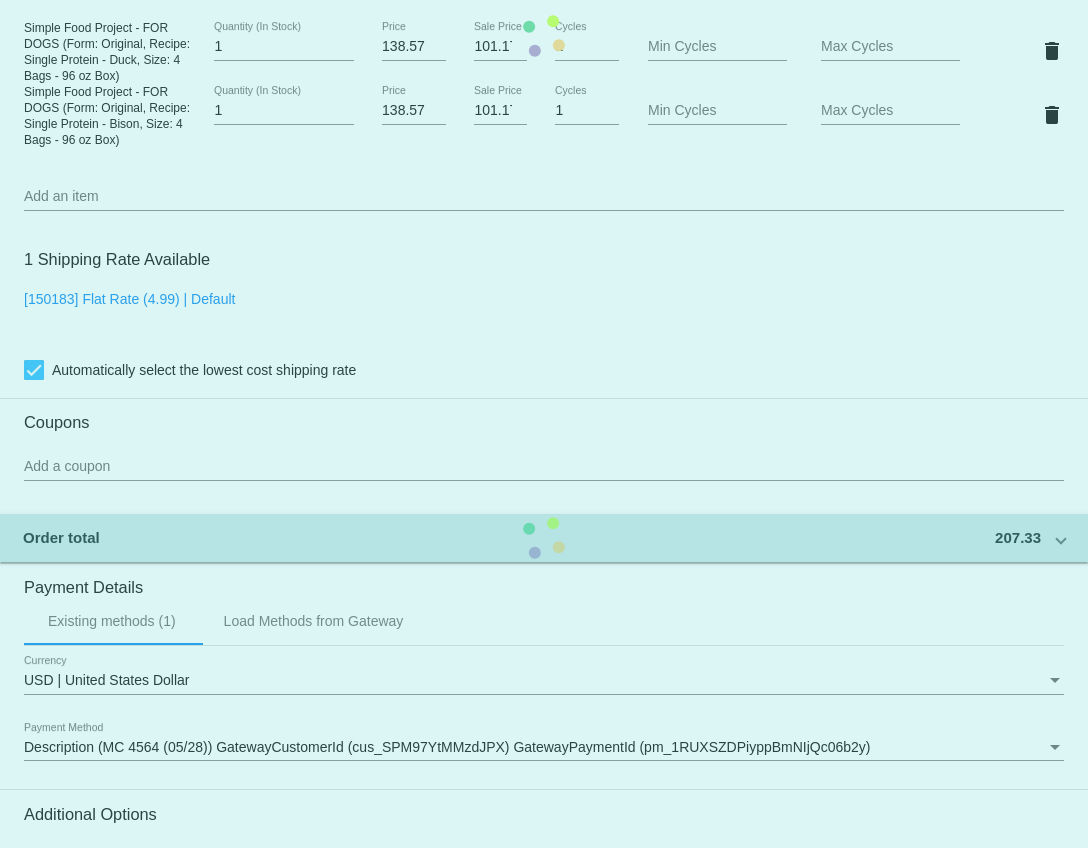 scroll, scrollTop: 1441, scrollLeft: 0, axis: vertical 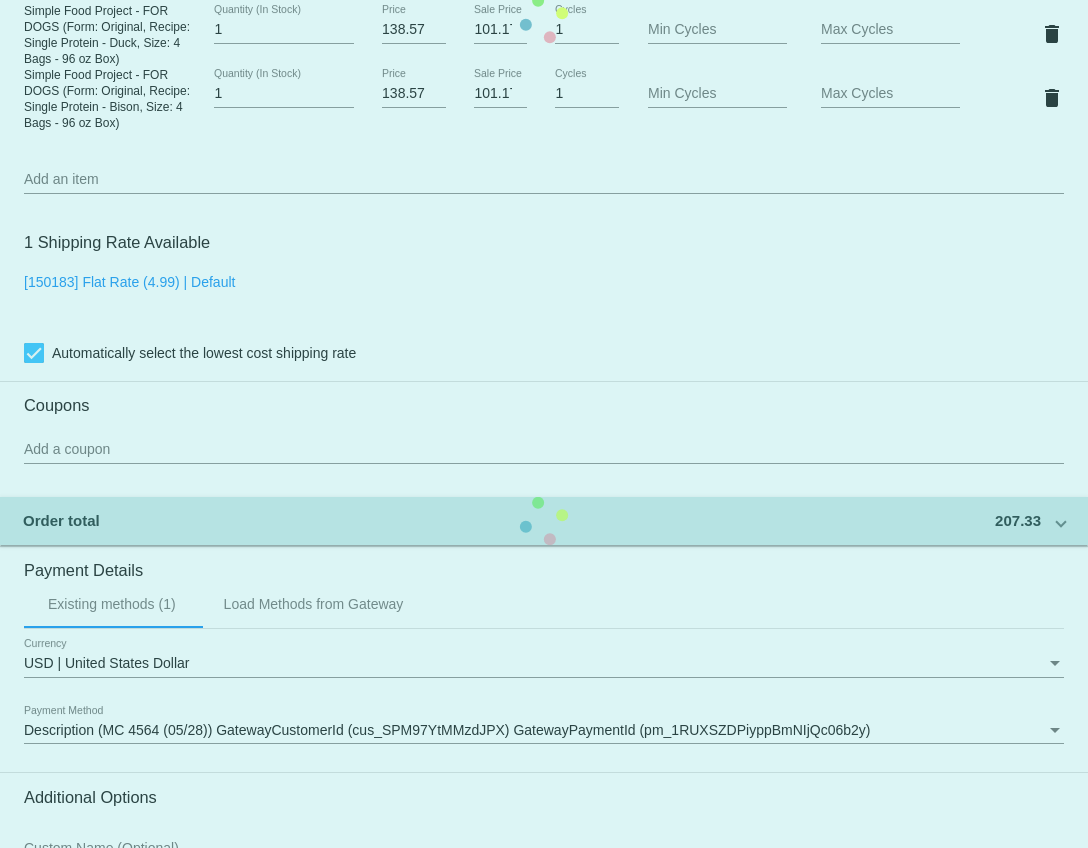 click on "Customer
6800726: [PERSON_NAME]
[PERSON_NAME][EMAIL_ADDRESS][DOMAIN_NAME]
Customer Shipping
Enter Shipping Address Select A Saved Address (1)
[PERSON_NAME]
Shipping First Name
Romanin
Shipping Last Name
[GEOGRAPHIC_DATA] | [GEOGRAPHIC_DATA]
Shipping Country
[STREET_ADDRESS]
[STREET_ADDRESS]
[PERSON_NAME][GEOGRAPHIC_DATA]
[GEOGRAPHIC_DATA]
[GEOGRAPHIC_DATA] | [US_STATE]
Shipping State
44022
Shipping Postcode
Scheduled Order Details
Frequency:
Every 1 months
Active
Status
1 1" 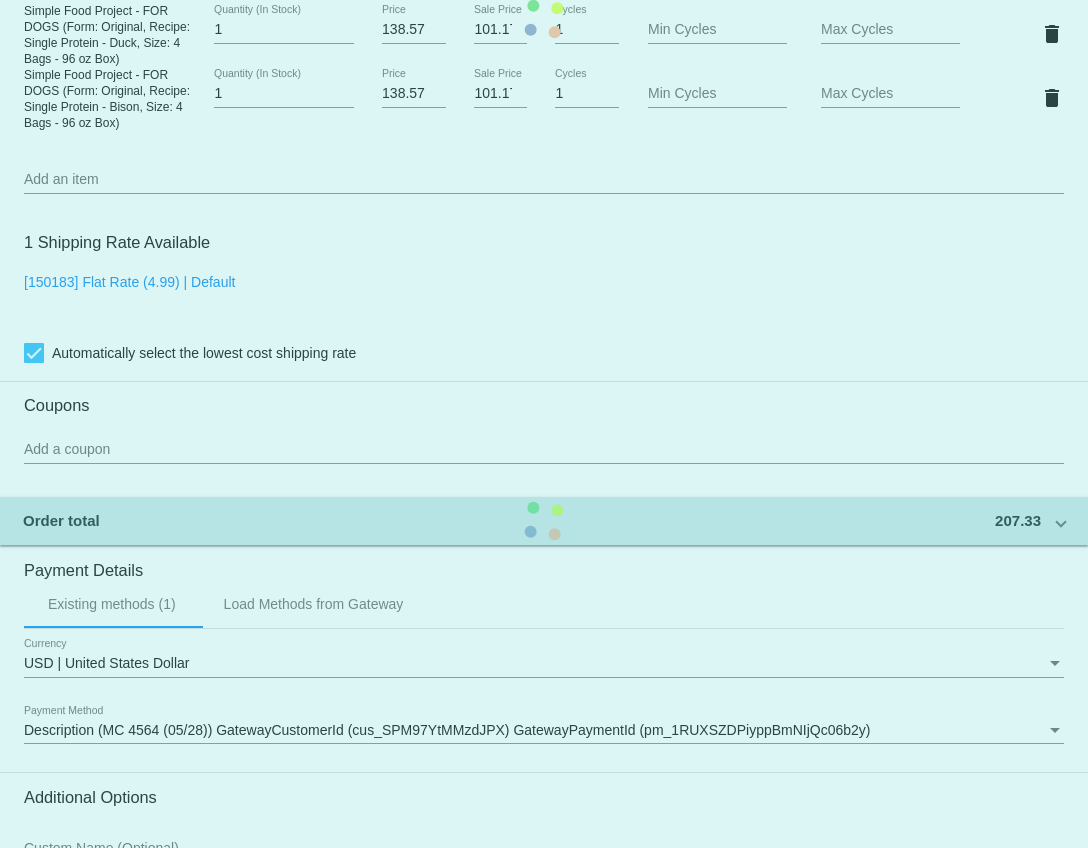 click on "Customer
6800726: [PERSON_NAME]
[PERSON_NAME][EMAIL_ADDRESS][DOMAIN_NAME]
Customer Shipping
Enter Shipping Address Select A Saved Address (1)
[PERSON_NAME]
Shipping First Name
Romanin
Shipping Last Name
[GEOGRAPHIC_DATA] | [GEOGRAPHIC_DATA]
Shipping Country
[STREET_ADDRESS]
[STREET_ADDRESS]
[PERSON_NAME][GEOGRAPHIC_DATA]
[GEOGRAPHIC_DATA]
[GEOGRAPHIC_DATA] | [US_STATE]
Shipping State
44022
Shipping Postcode
Scheduled Order Details
Frequency:
Every 1 months
Active
Status
1 1" 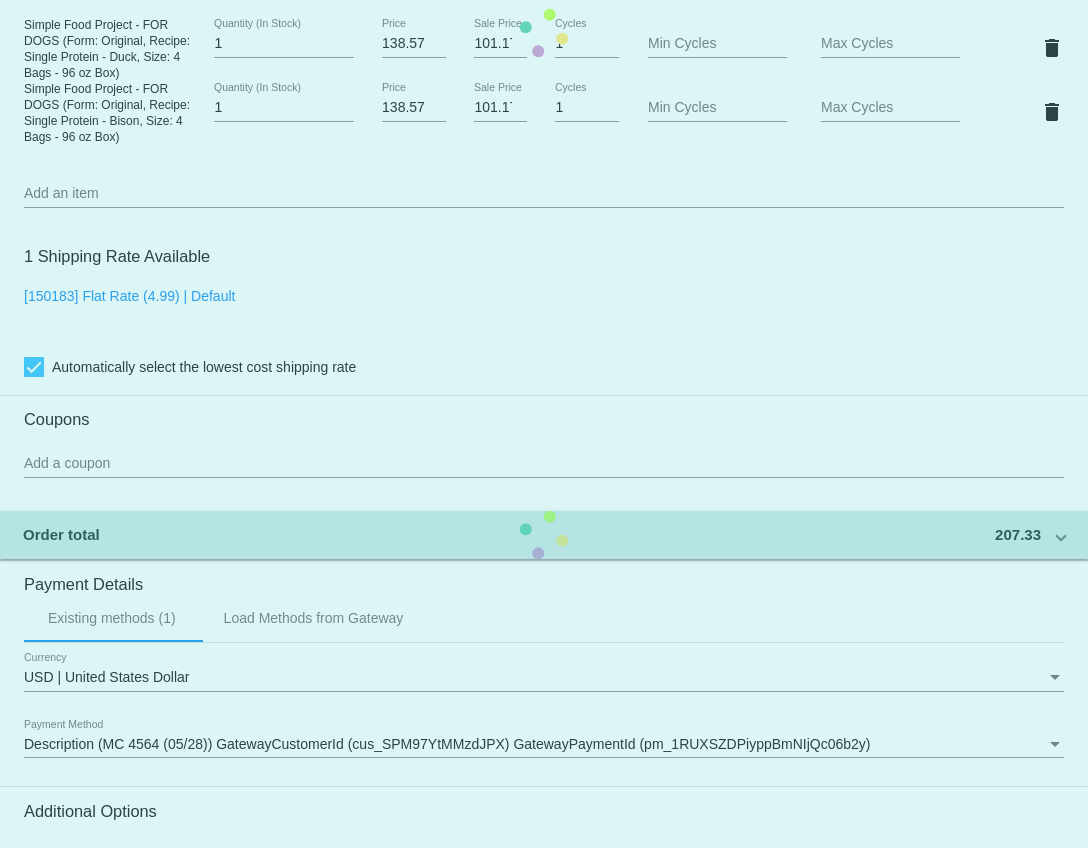scroll, scrollTop: 1434, scrollLeft: 0, axis: vertical 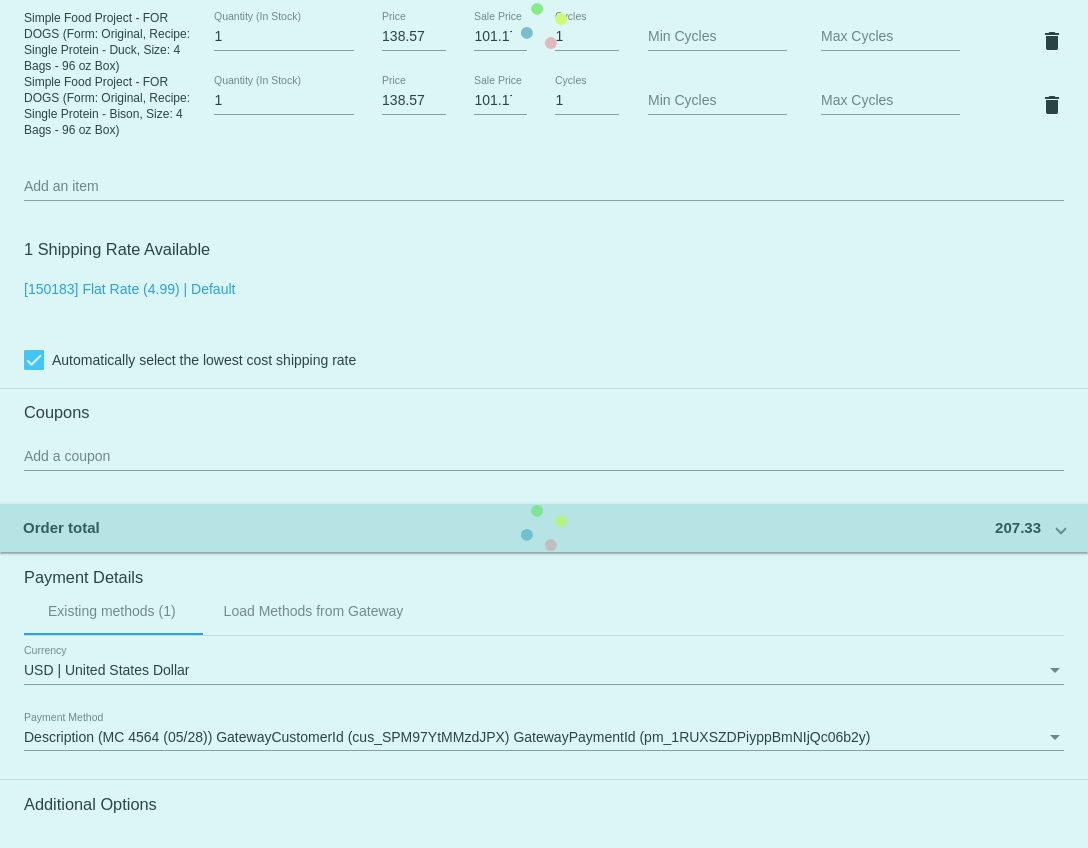 click on "Customer
6800726: [PERSON_NAME]
[PERSON_NAME][EMAIL_ADDRESS][DOMAIN_NAME]
Customer Shipping
Enter Shipping Address Select A Saved Address (1)
[PERSON_NAME]
Shipping First Name
Romanin
Shipping Last Name
[GEOGRAPHIC_DATA] | [GEOGRAPHIC_DATA]
Shipping Country
[STREET_ADDRESS]
[STREET_ADDRESS]
[PERSON_NAME][GEOGRAPHIC_DATA]
[GEOGRAPHIC_DATA]
[GEOGRAPHIC_DATA] | [US_STATE]
Shipping State
44022
Shipping Postcode
Scheduled Order Details
Frequency:
Every 1 months
Active
Status
1 1" 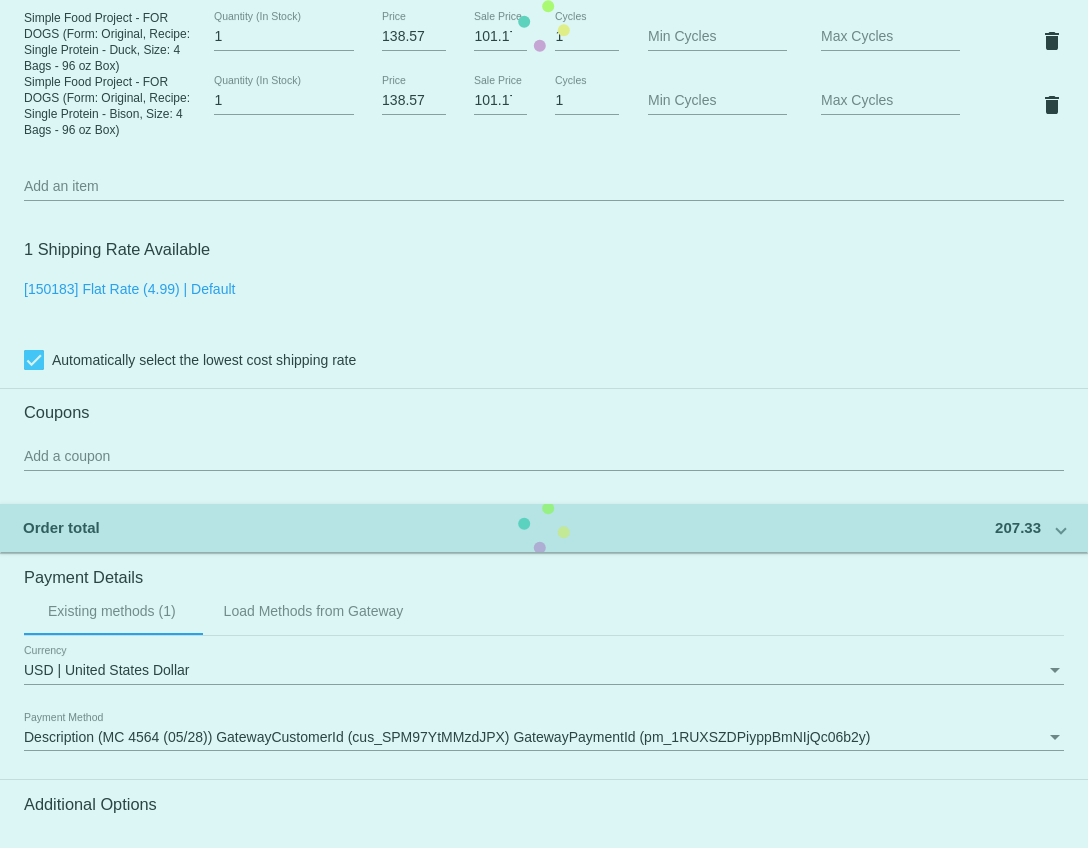 click on "Customer
6800726: [PERSON_NAME]
[PERSON_NAME][EMAIL_ADDRESS][DOMAIN_NAME]
Customer Shipping
Enter Shipping Address Select A Saved Address (1)
[PERSON_NAME]
Shipping First Name
Romanin
Shipping Last Name
[GEOGRAPHIC_DATA] | [GEOGRAPHIC_DATA]
Shipping Country
[STREET_ADDRESS]
[STREET_ADDRESS]
[PERSON_NAME][GEOGRAPHIC_DATA]
[GEOGRAPHIC_DATA]
[GEOGRAPHIC_DATA] | [US_STATE]
Shipping State
44022
Shipping Postcode
Scheduled Order Details
Frequency:
Every 1 months
Active
Status
1 1" 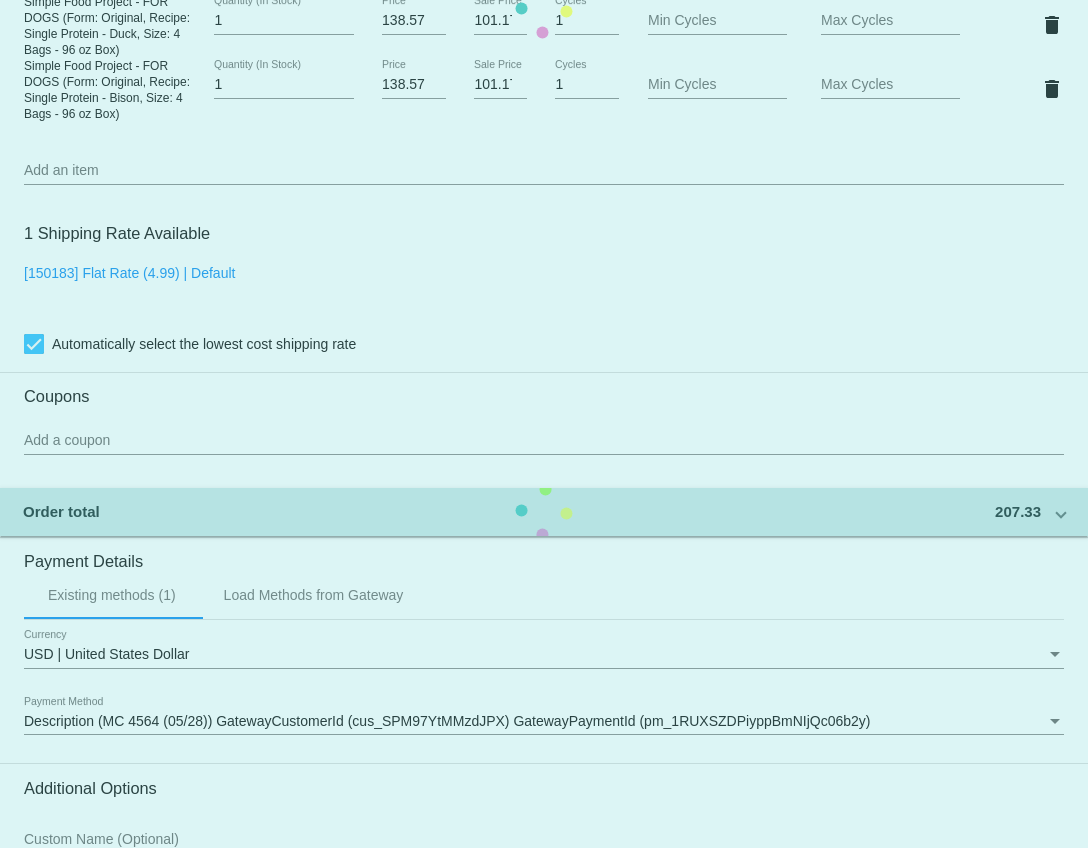 scroll, scrollTop: 1451, scrollLeft: 0, axis: vertical 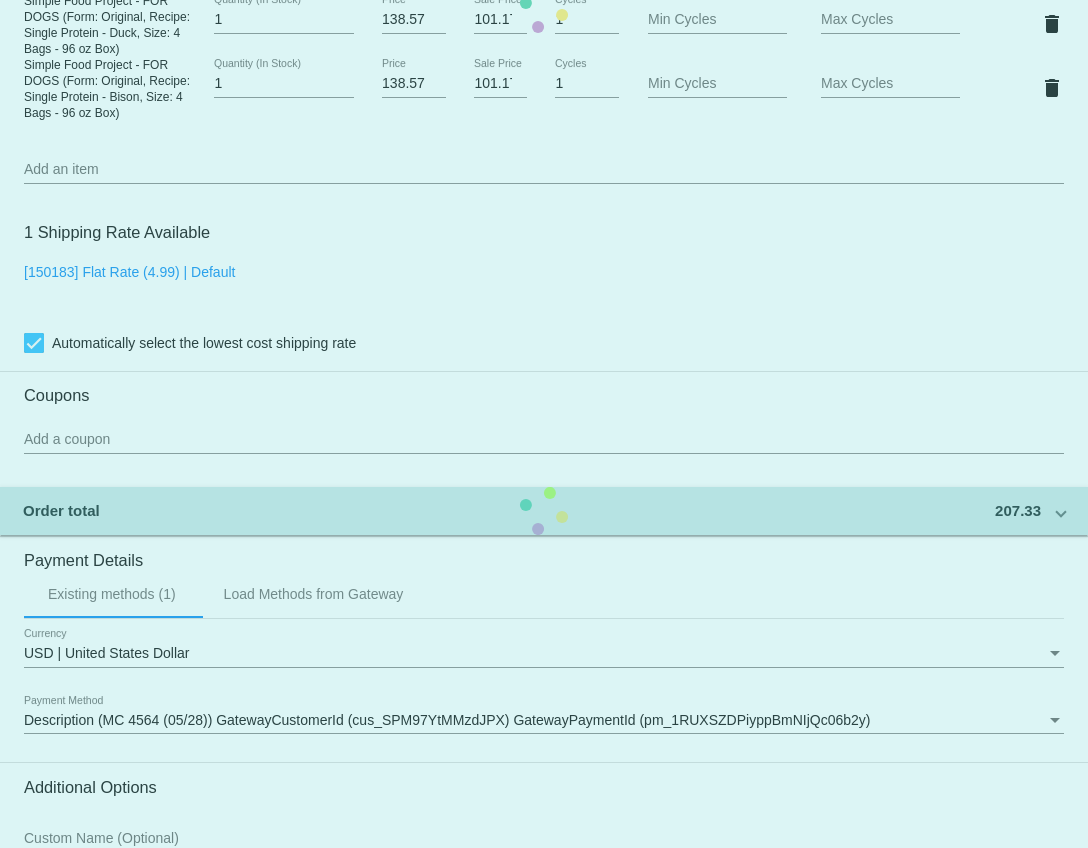 click on "Customer
6800726: [PERSON_NAME]
[PERSON_NAME][EMAIL_ADDRESS][DOMAIN_NAME]
Customer Shipping
Enter Shipping Address Select A Saved Address (1)
[PERSON_NAME]
Shipping First Name
Romanin
Shipping Last Name
[GEOGRAPHIC_DATA] | [GEOGRAPHIC_DATA]
Shipping Country
[STREET_ADDRESS]
[STREET_ADDRESS]
[PERSON_NAME][GEOGRAPHIC_DATA]
[GEOGRAPHIC_DATA]
[GEOGRAPHIC_DATA] | [US_STATE]
Shipping State
44022
Shipping Postcode
Scheduled Order Details
Frequency:
Every 1 months
Active
Status
1 1" 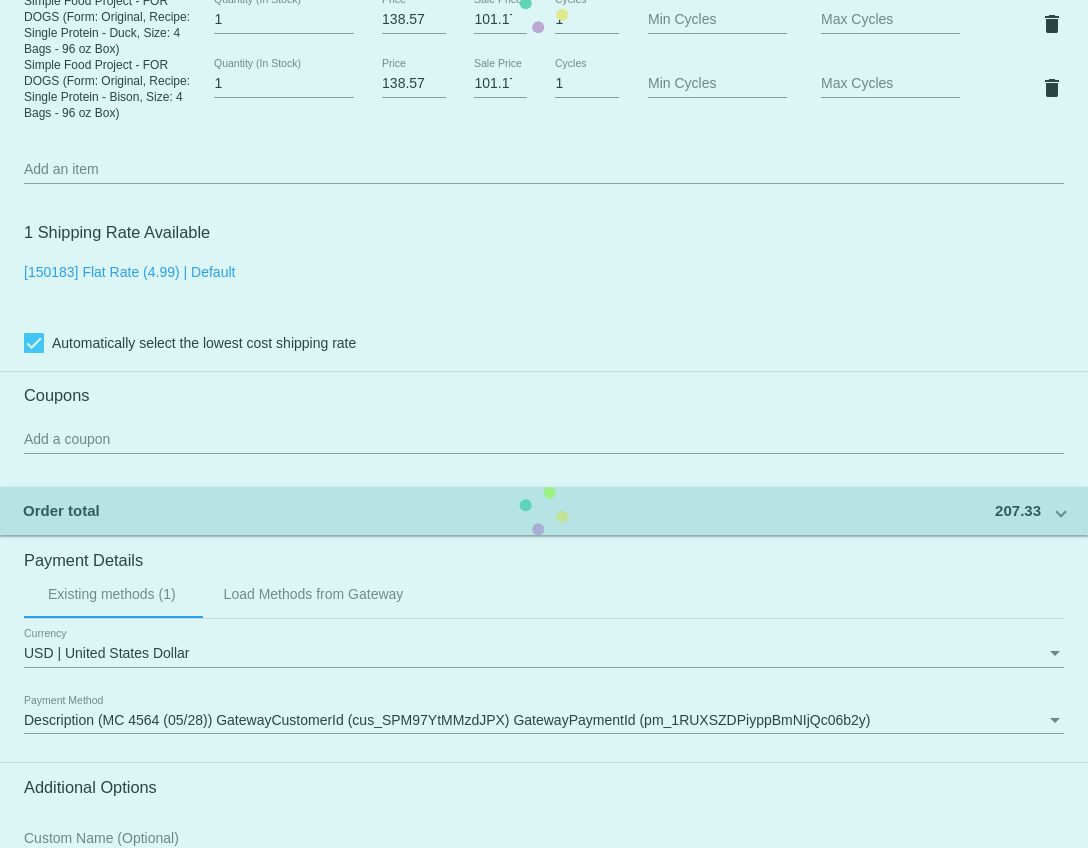 click on "Customer
6800726: [PERSON_NAME]
[PERSON_NAME][EMAIL_ADDRESS][DOMAIN_NAME]
Customer Shipping
Enter Shipping Address Select A Saved Address (1)
[PERSON_NAME]
Shipping First Name
Romanin
Shipping Last Name
[GEOGRAPHIC_DATA] | [GEOGRAPHIC_DATA]
Shipping Country
[STREET_ADDRESS]
[STREET_ADDRESS]
[PERSON_NAME][GEOGRAPHIC_DATA]
[GEOGRAPHIC_DATA]
[GEOGRAPHIC_DATA] | [US_STATE]
Shipping State
44022
Shipping Postcode
Scheduled Order Details
Frequency:
Every 1 months
Active
Status
1 1" 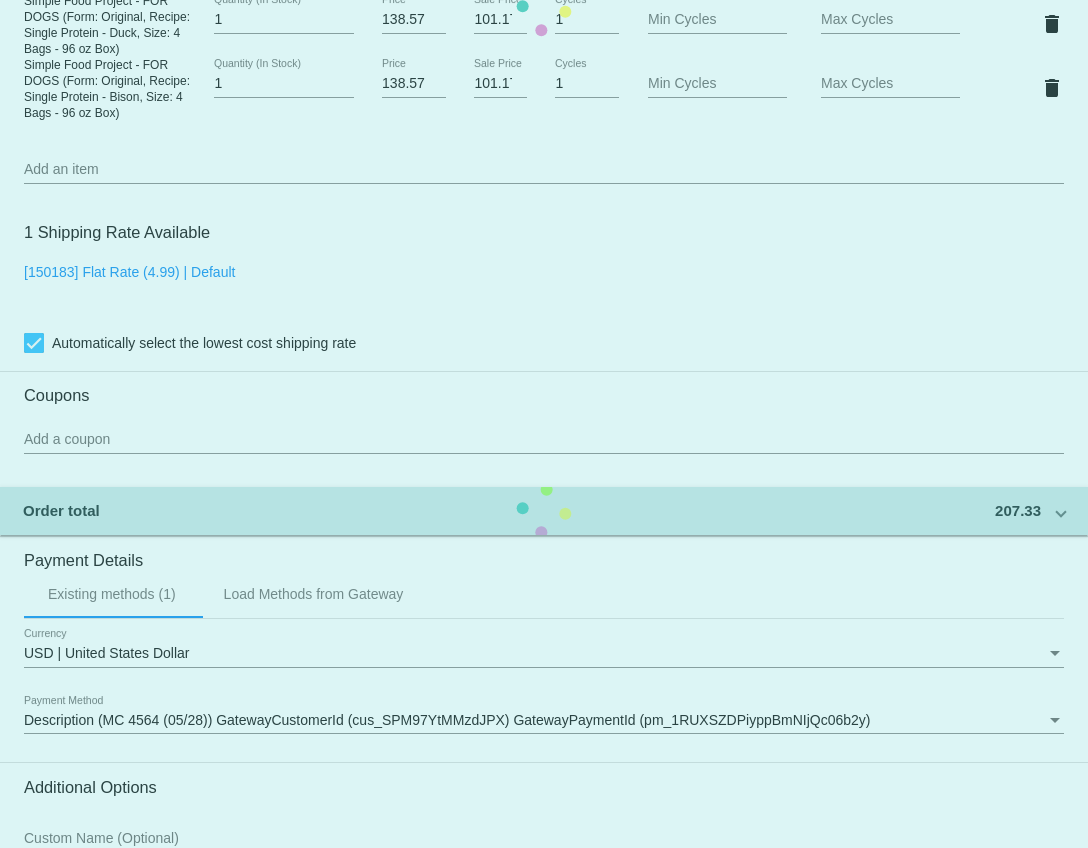 click on "Customer
6800726: [PERSON_NAME]
[PERSON_NAME][EMAIL_ADDRESS][DOMAIN_NAME]
Customer Shipping
Enter Shipping Address Select A Saved Address (1)
[PERSON_NAME]
Shipping First Name
Romanin
Shipping Last Name
[GEOGRAPHIC_DATA] | [GEOGRAPHIC_DATA]
Shipping Country
[STREET_ADDRESS]
[STREET_ADDRESS]
[PERSON_NAME][GEOGRAPHIC_DATA]
[GEOGRAPHIC_DATA]
[GEOGRAPHIC_DATA] | [US_STATE]
Shipping State
44022
Shipping Postcode
Scheduled Order Details
Frequency:
Every 1 months
Active
Status
1 1" 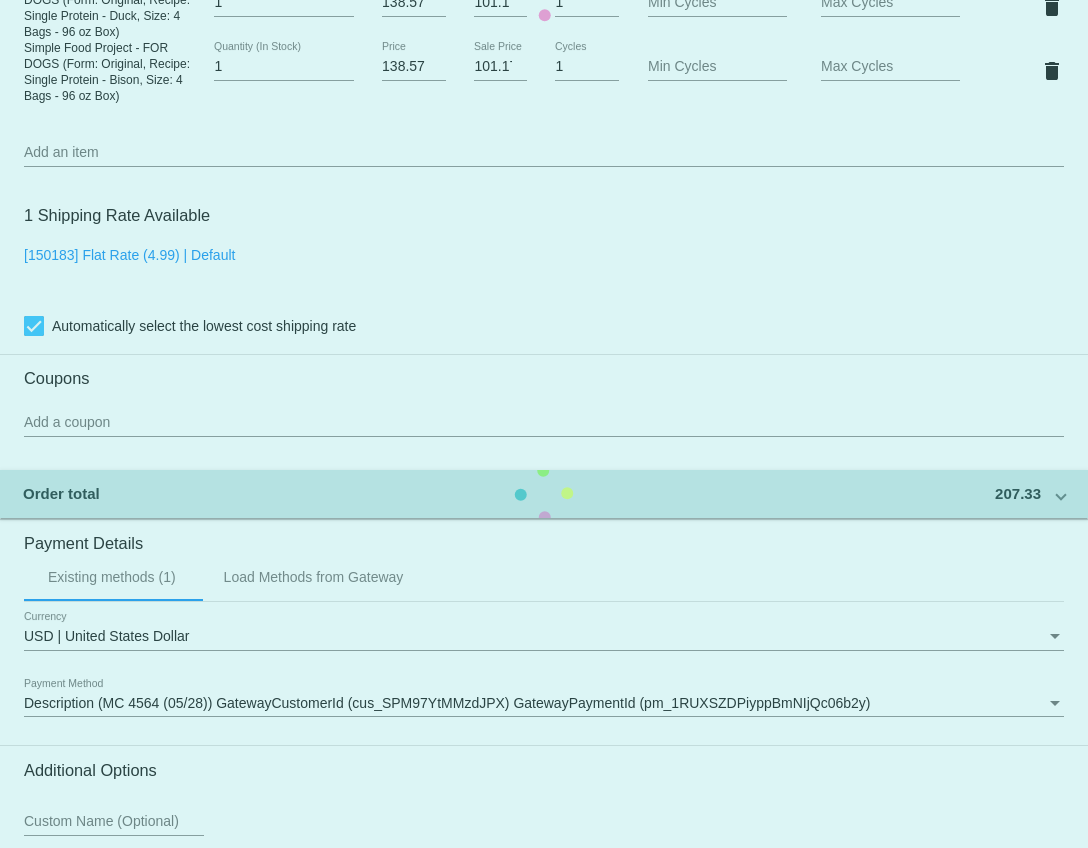 scroll, scrollTop: 1467, scrollLeft: 0, axis: vertical 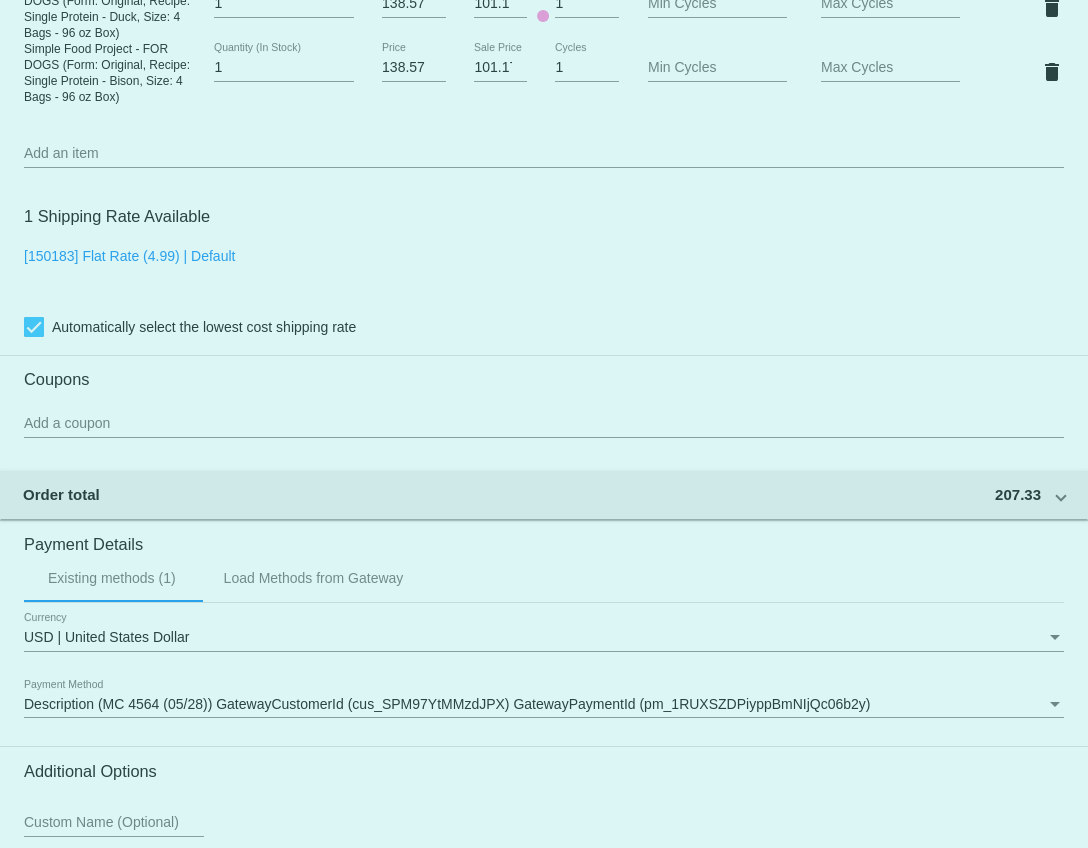 click on "Customer
6800726: [PERSON_NAME]
[PERSON_NAME][EMAIL_ADDRESS][DOMAIN_NAME]
Customer Shipping
Enter Shipping Address Select A Saved Address (1)
[PERSON_NAME]
Shipping First Name
Romanin
Shipping Last Name
[GEOGRAPHIC_DATA] | [GEOGRAPHIC_DATA]
Shipping Country
[STREET_ADDRESS]
[STREET_ADDRESS]
[PERSON_NAME][GEOGRAPHIC_DATA]
[GEOGRAPHIC_DATA]
[GEOGRAPHIC_DATA] | [US_STATE]
Shipping State
44022
Shipping Postcode
Scheduled Order Details
Frequency:
Every 1 months
Active
Status
1 1" 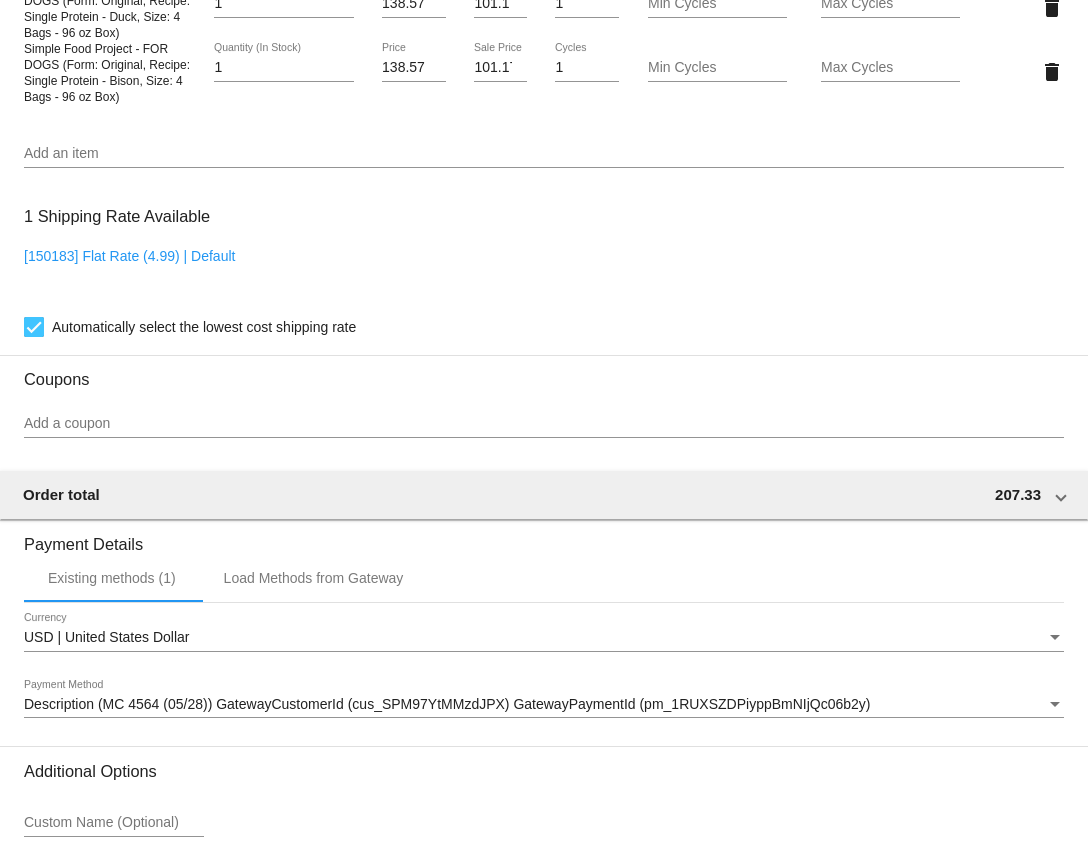 scroll, scrollTop: 1448, scrollLeft: 0, axis: vertical 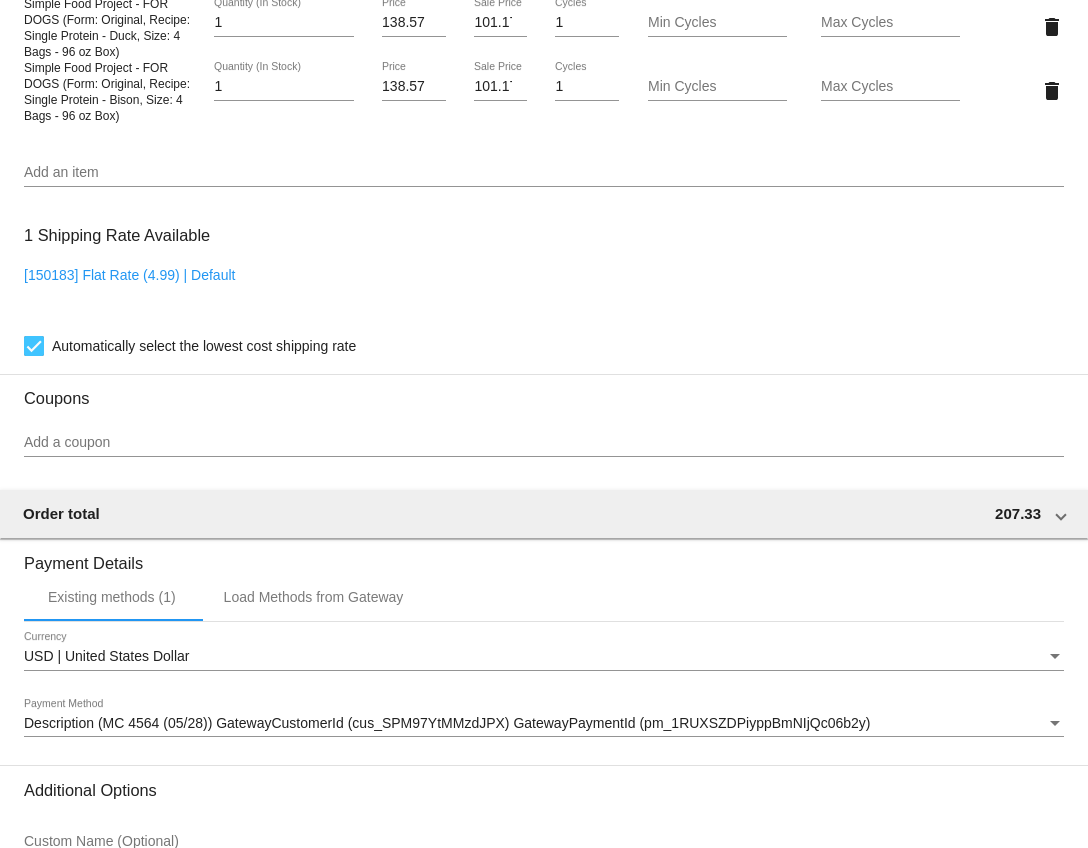 click on "Add an item" at bounding box center [544, 173] 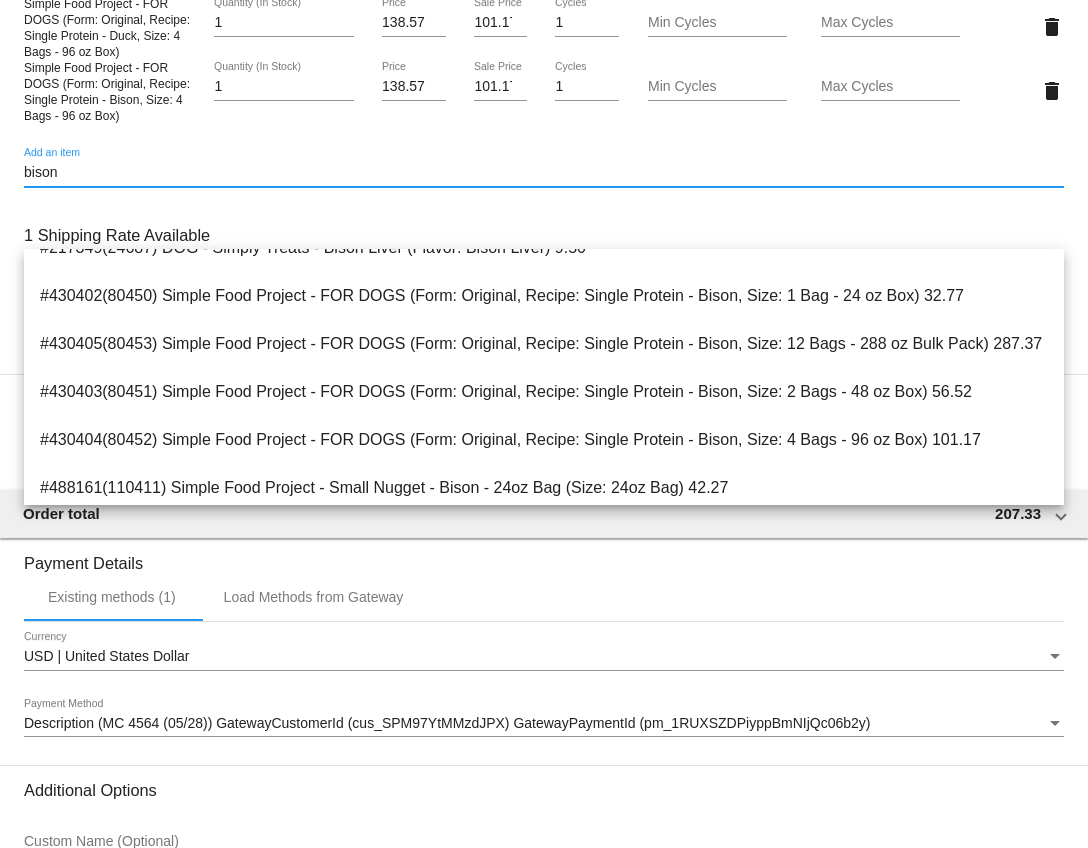 scroll, scrollTop: 219, scrollLeft: 0, axis: vertical 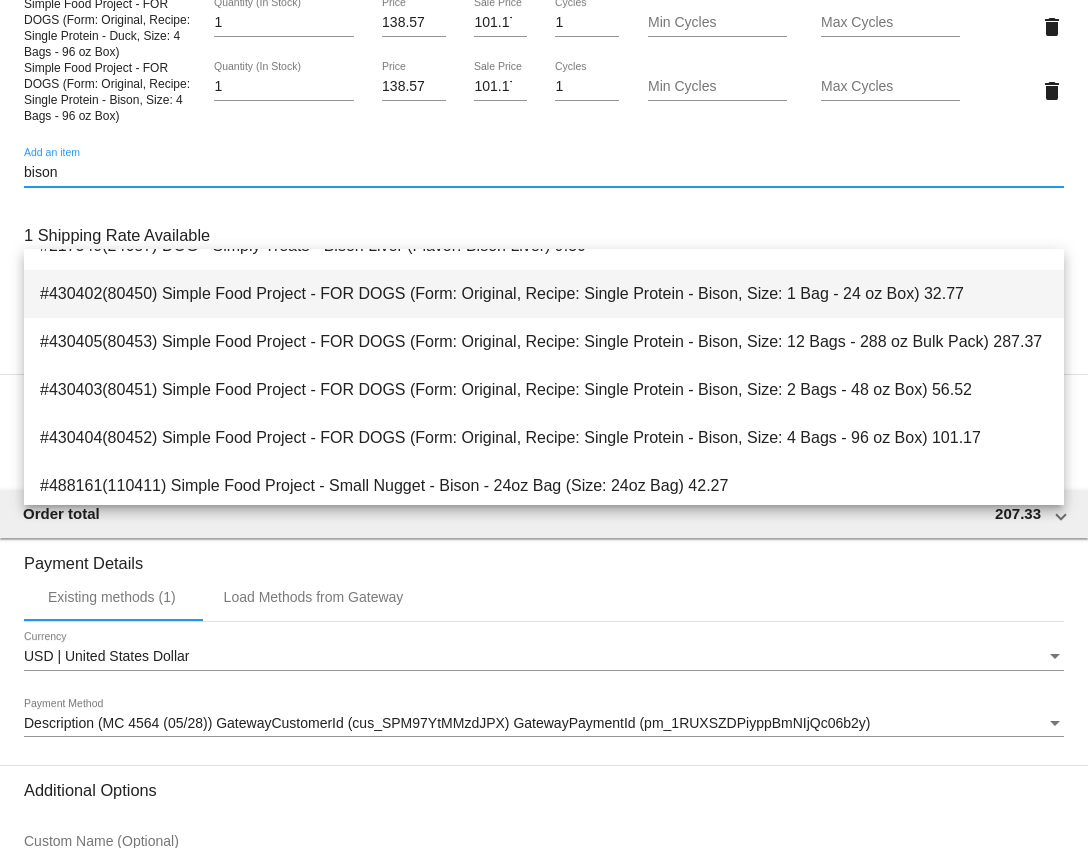 type on "bison" 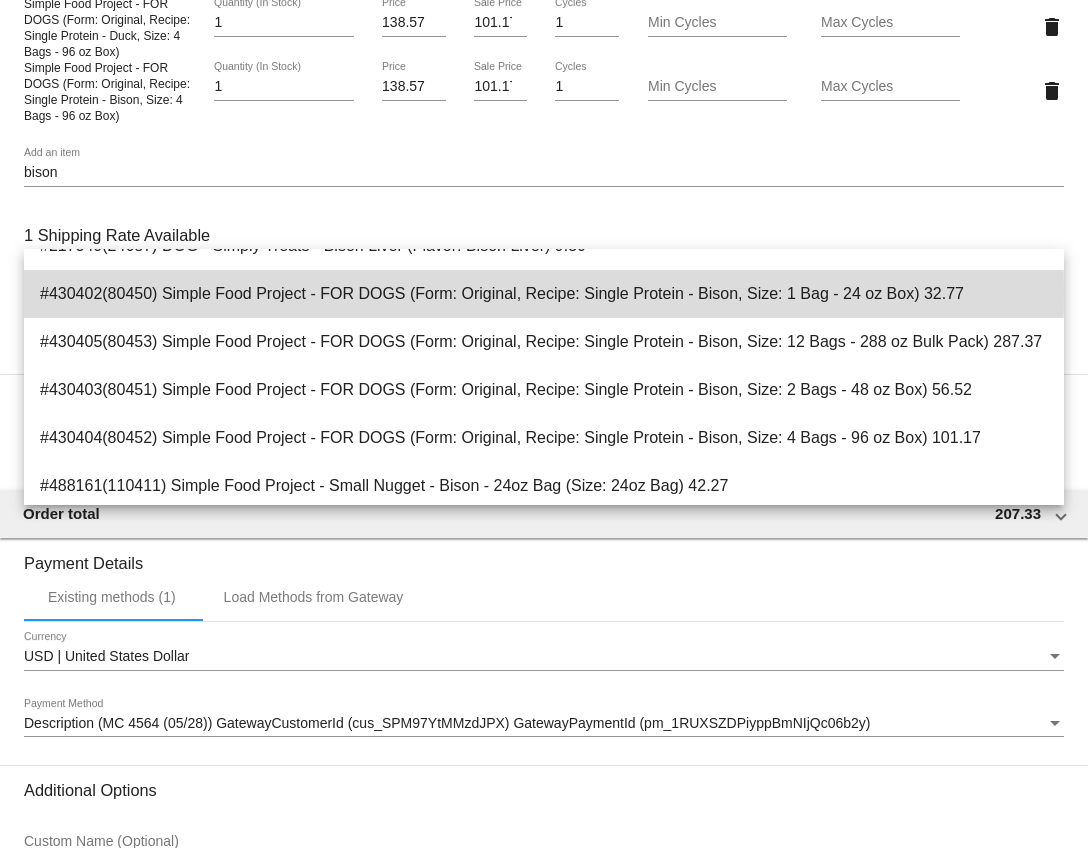 click on "#430402(80450) Simple Food Project - FOR DOGS (Form: Original, Recipe: Single Protein - Bison, Size: 1 Bag - 24 oz Box) 32.77" at bounding box center (544, 294) 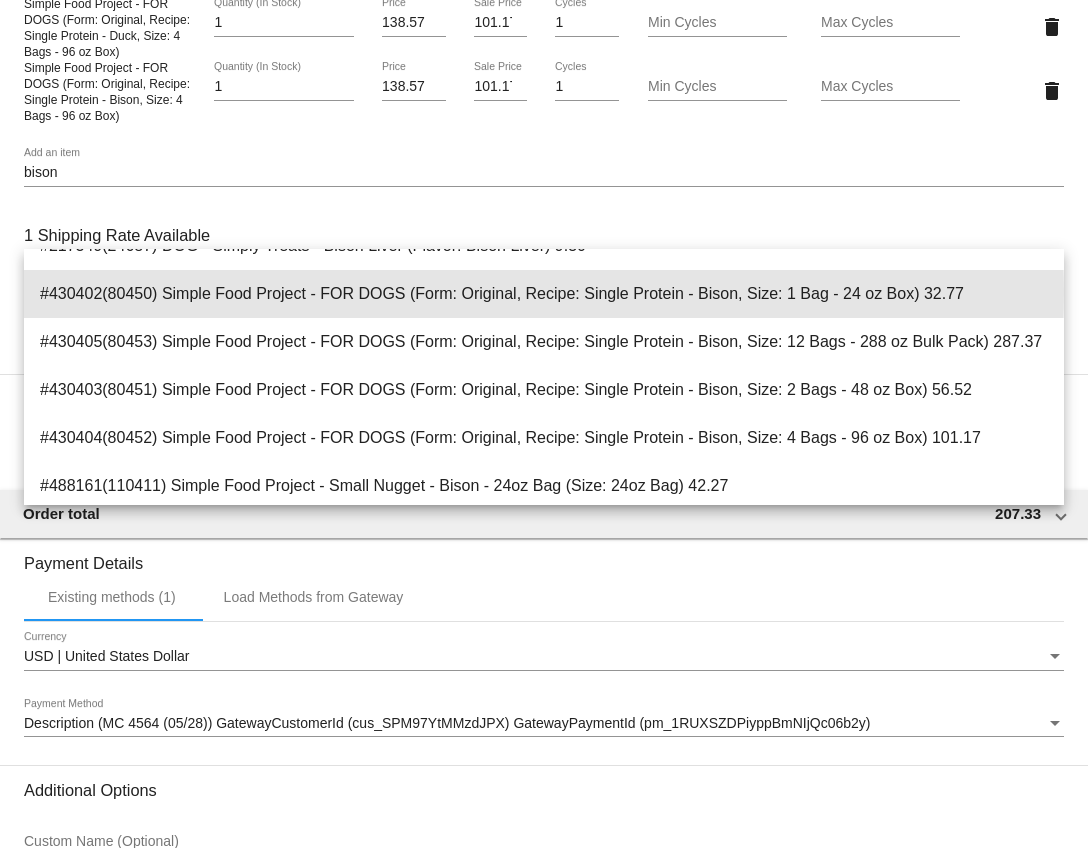 type 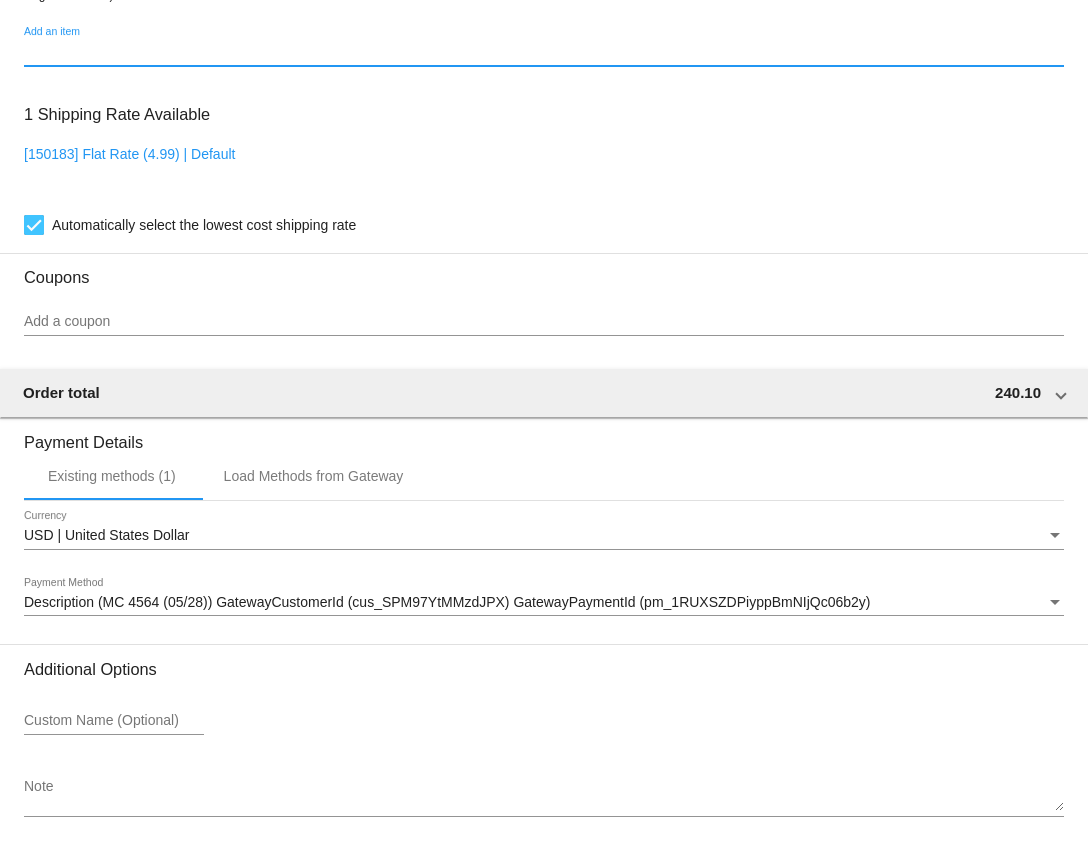 scroll, scrollTop: 1782, scrollLeft: 0, axis: vertical 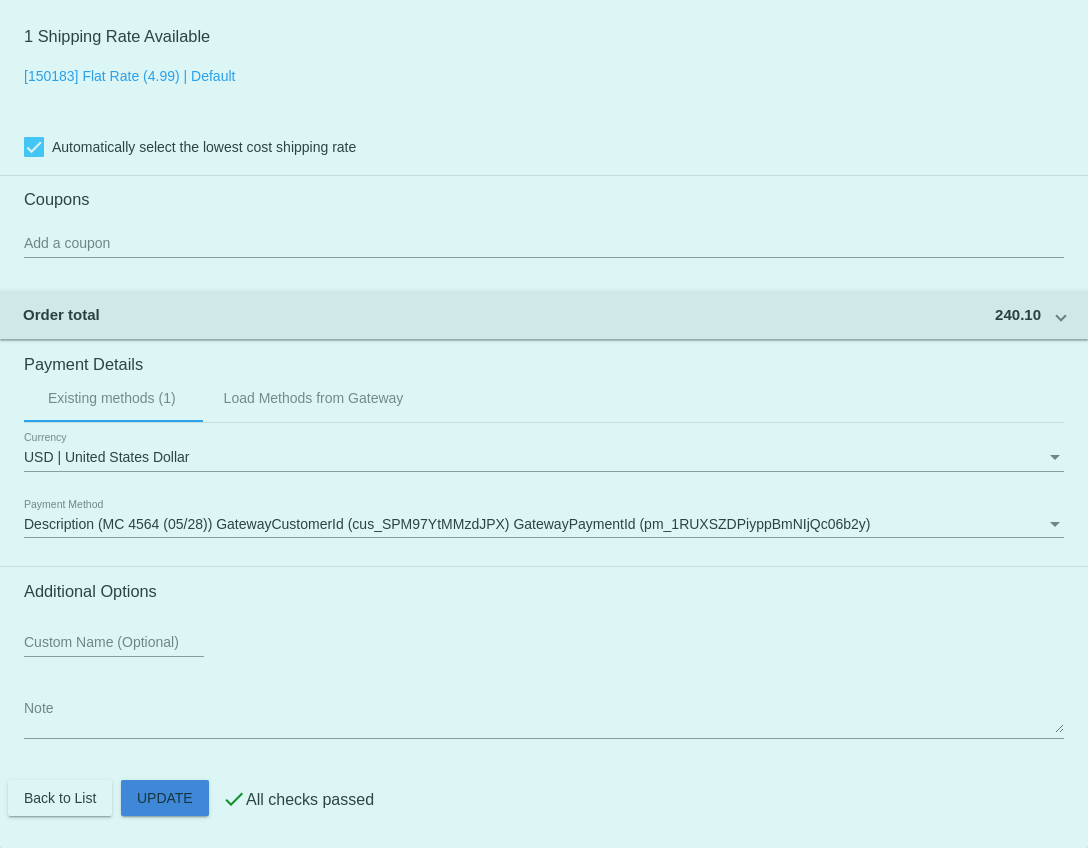 click on "Customer
6800726: [PERSON_NAME]
[PERSON_NAME][EMAIL_ADDRESS][DOMAIN_NAME]
Customer Shipping
Enter Shipping Address Select A Saved Address (1)
[PERSON_NAME]
Shipping First Name
Romanin
Shipping Last Name
[GEOGRAPHIC_DATA] | [GEOGRAPHIC_DATA]
Shipping Country
[STREET_ADDRESS]
[STREET_ADDRESS]
[PERSON_NAME][GEOGRAPHIC_DATA]
[GEOGRAPHIC_DATA]
[GEOGRAPHIC_DATA] | [US_STATE]
Shipping State
44022
Shipping Postcode
Scheduled Order Details
Frequency:
Every 1 months
Active
Status
1 1" 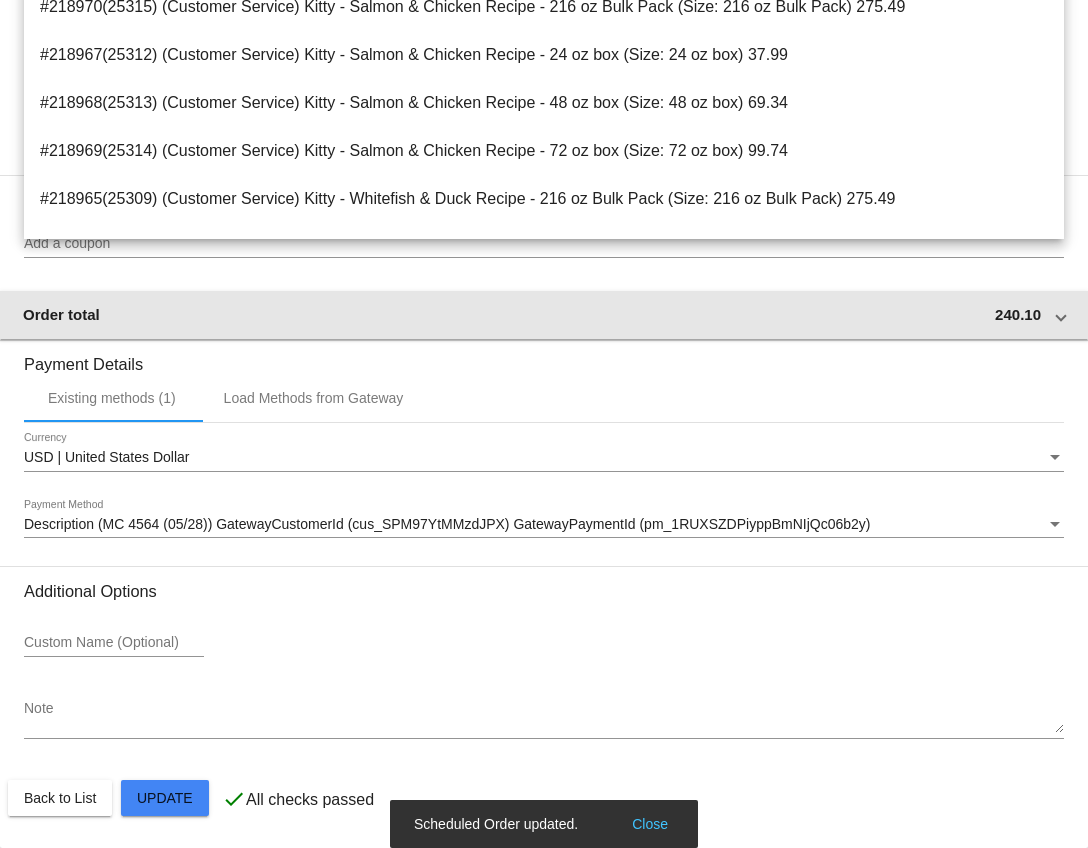 click on "Order total
240.10" at bounding box center [540, 314] 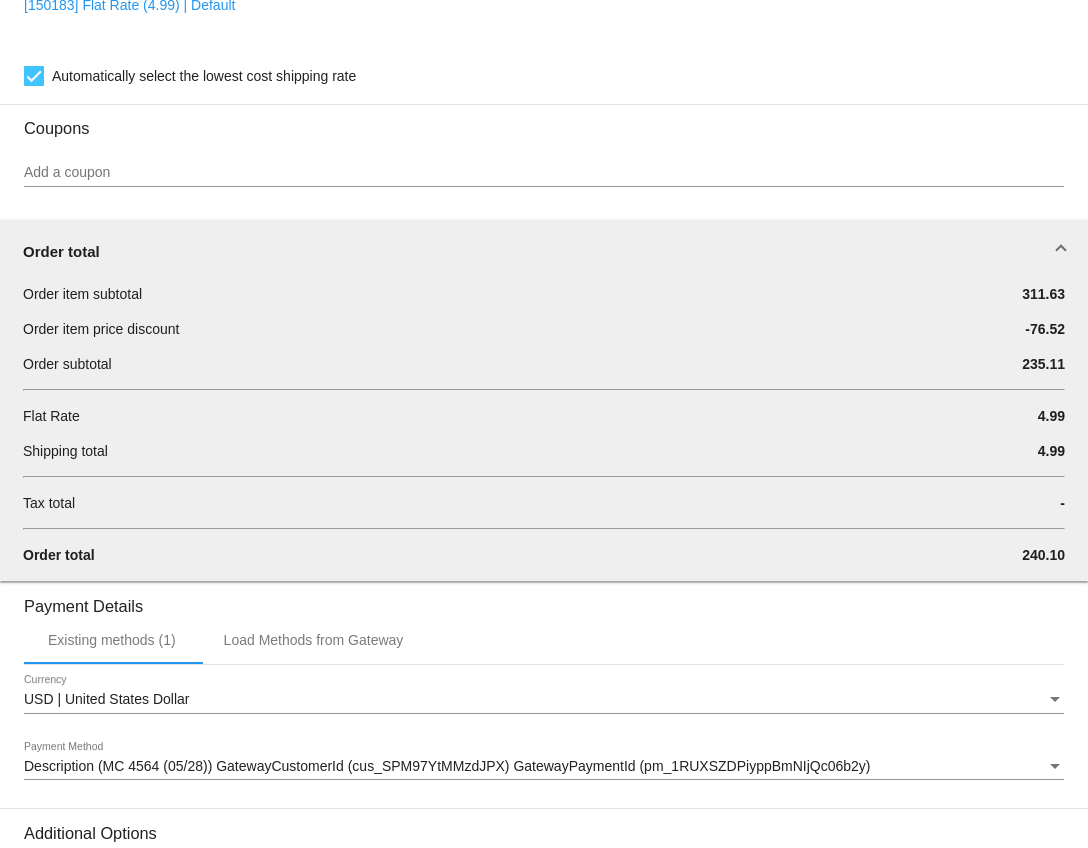 click on "Automatically select the lowest cost shipping rate" 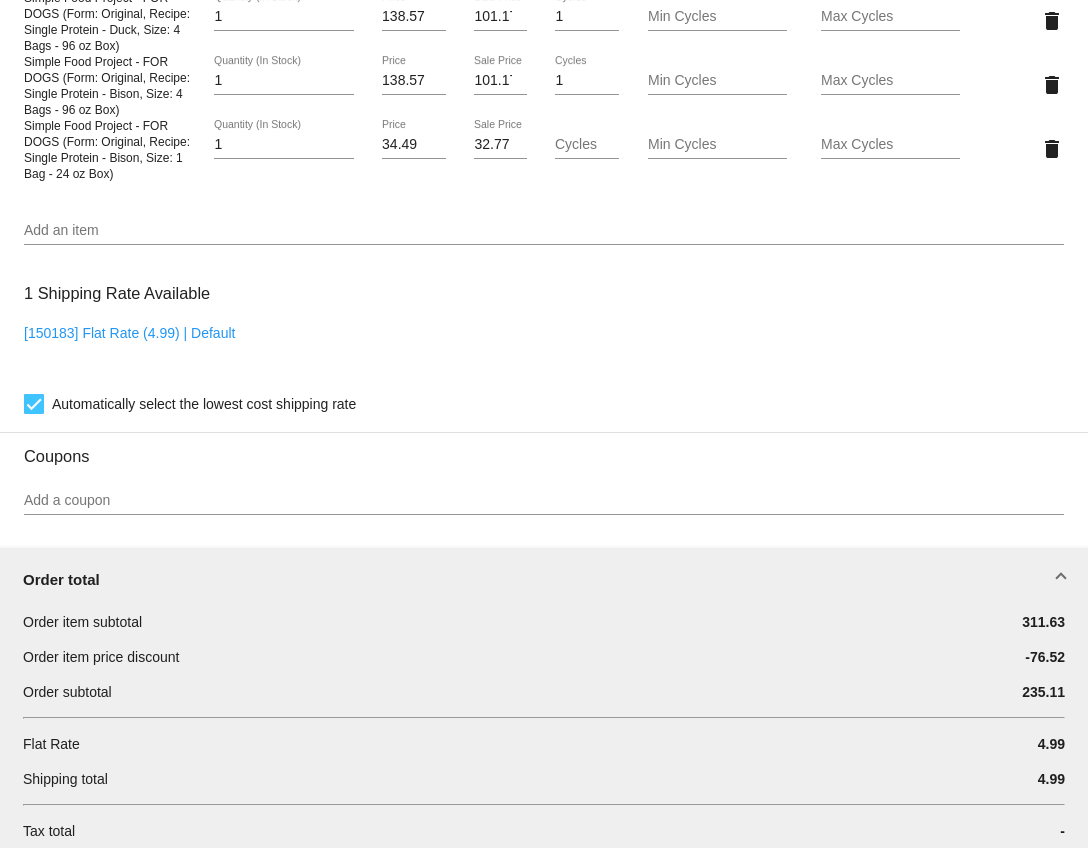 scroll, scrollTop: 1508, scrollLeft: 0, axis: vertical 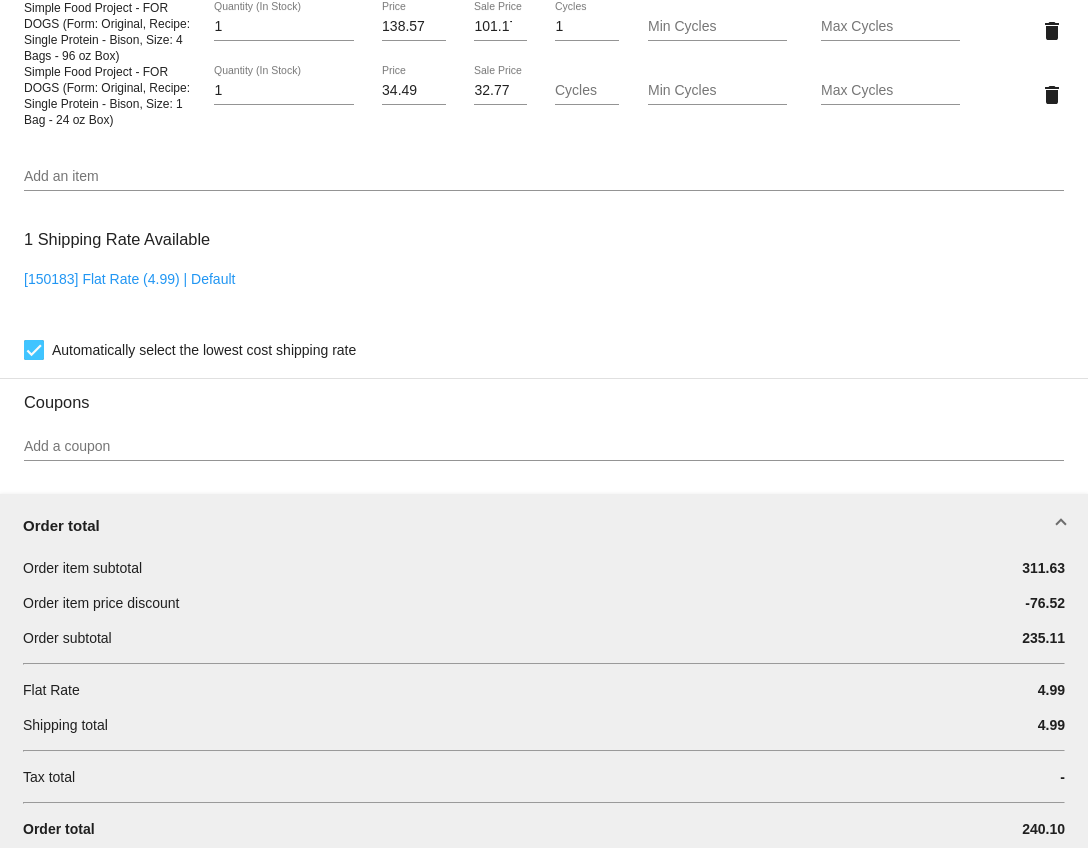 click on "Order total" at bounding box center (544, 526) 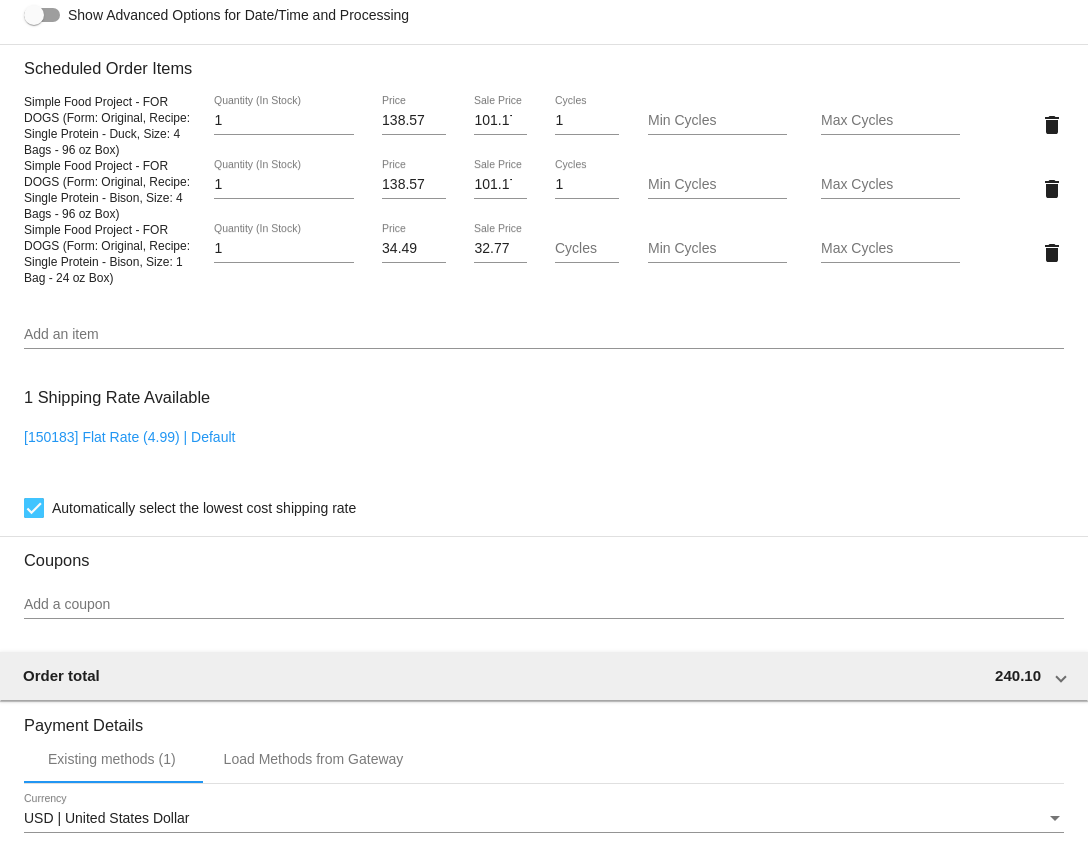 scroll, scrollTop: 1349, scrollLeft: 0, axis: vertical 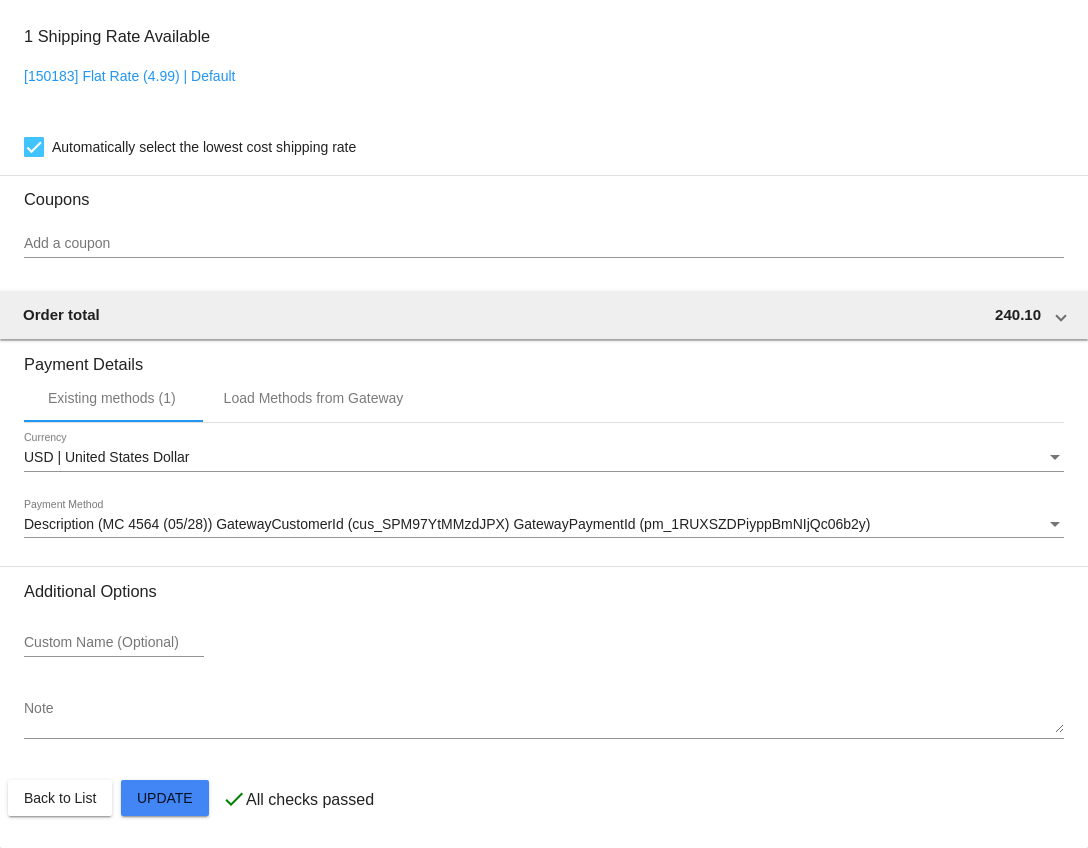 click on "Description (MC 4564 (05/28)) GatewayCustomerId (cus_SPM97YtMMzdJPX)
GatewayPaymentId (pm_1RUXSZDPiyppBmNIjQc06b2y)
Payment Method" at bounding box center [544, 518] 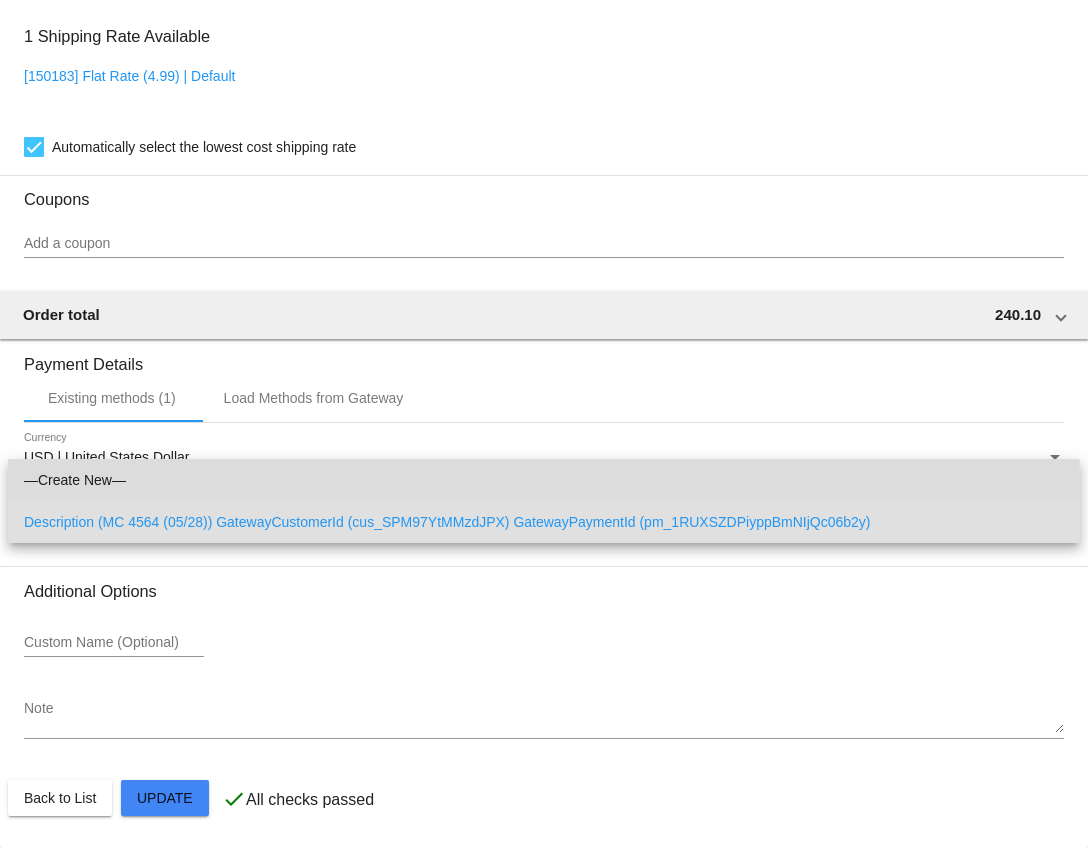 click on "—Create New—" at bounding box center [544, 480] 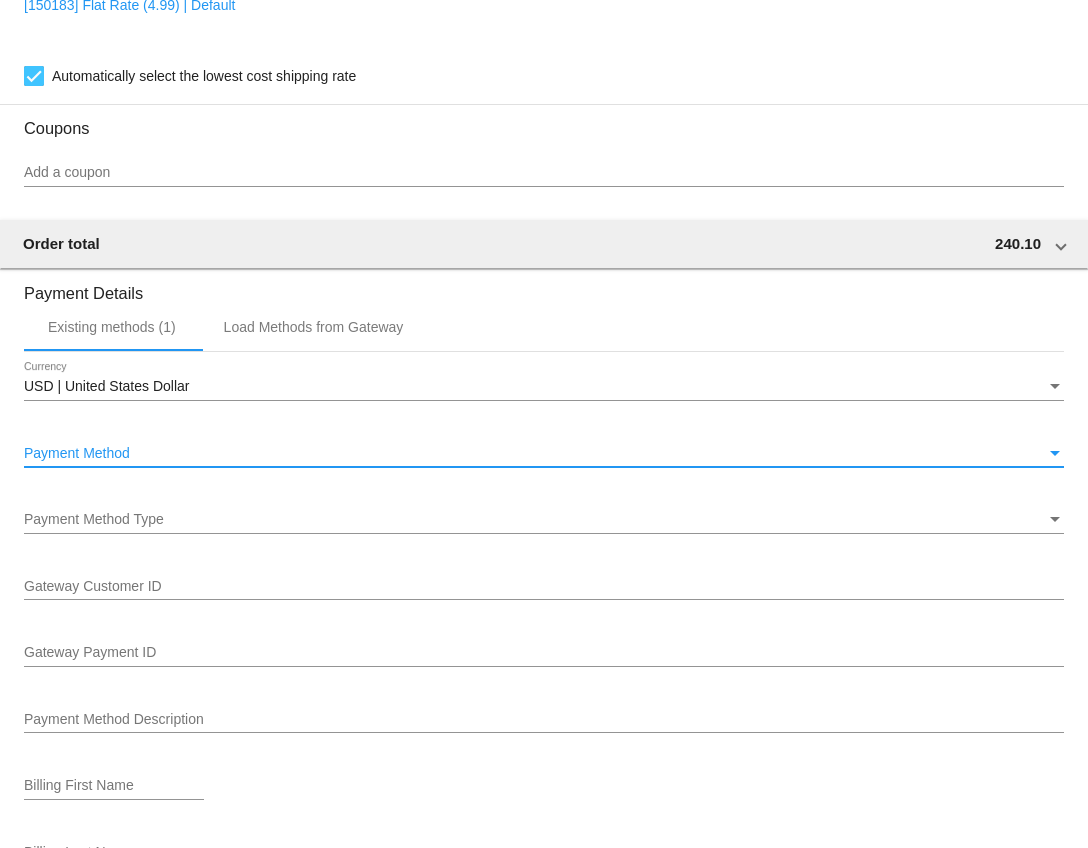 click on "Payment Method Type" at bounding box center (94, 519) 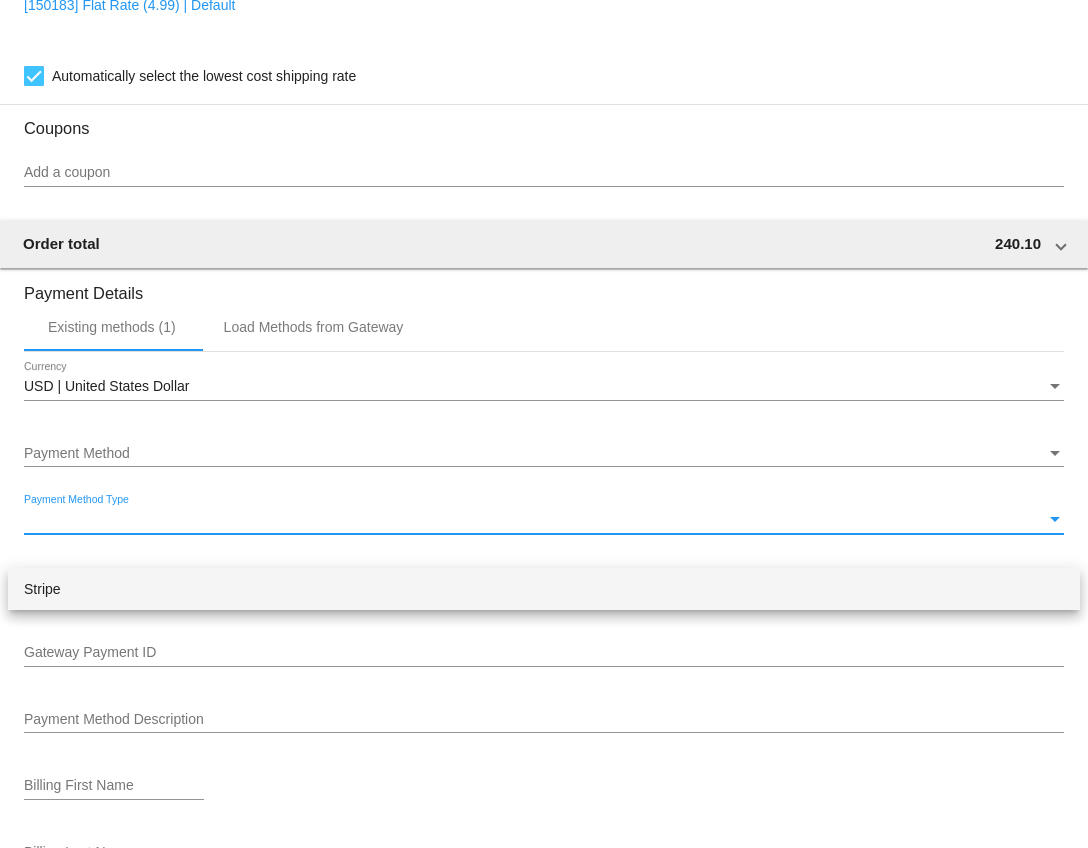 click on "Stripe" at bounding box center [544, 589] 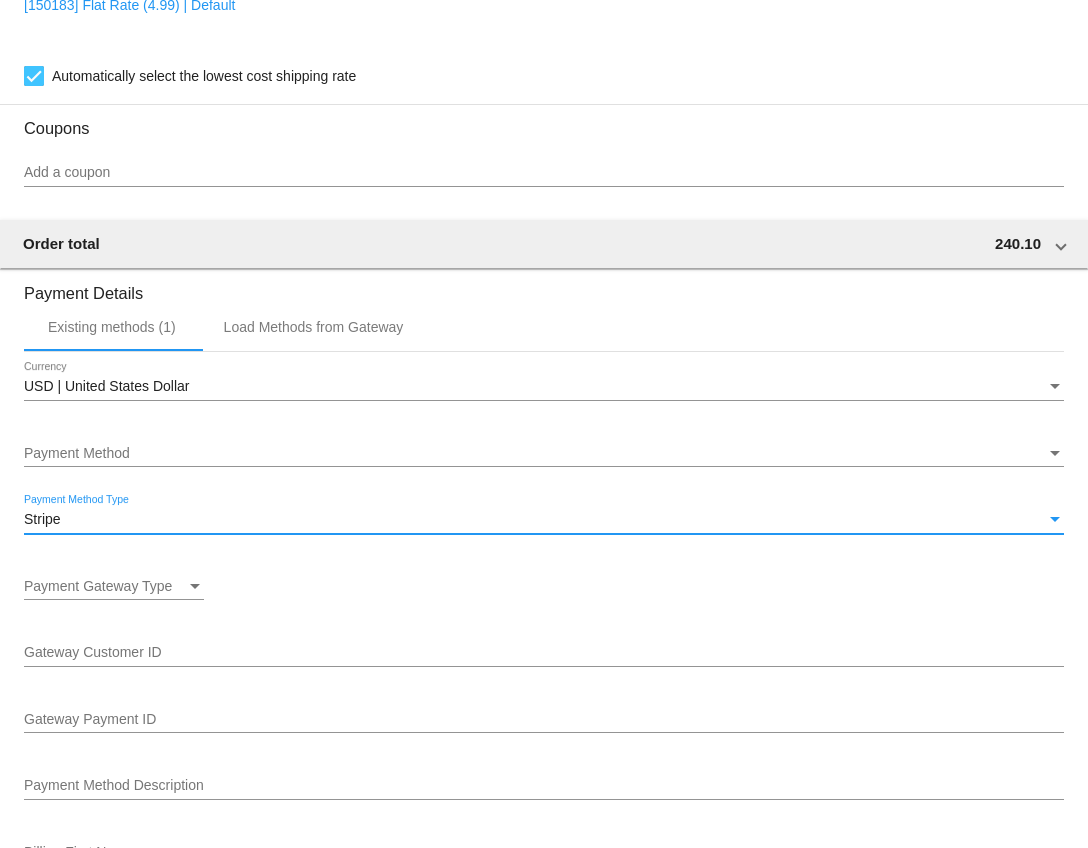 click on "Payment Gateway Type" at bounding box center (98, 586) 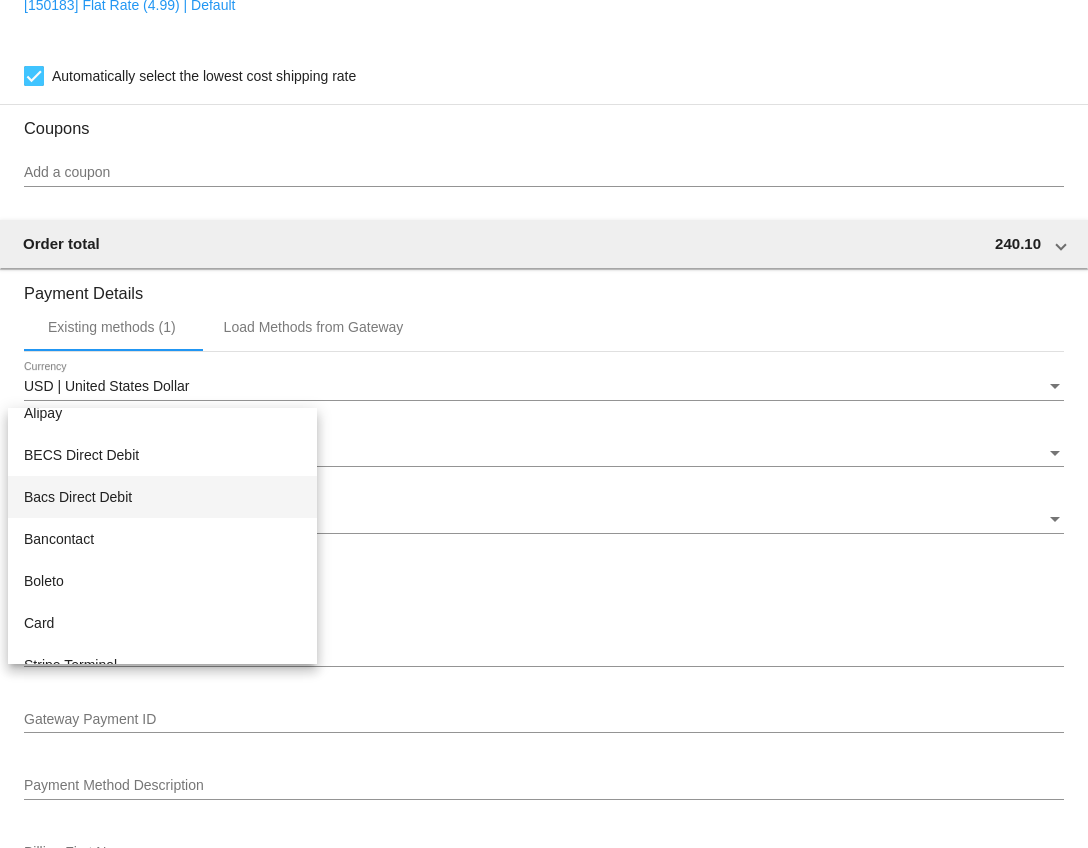 scroll, scrollTop: 129, scrollLeft: 0, axis: vertical 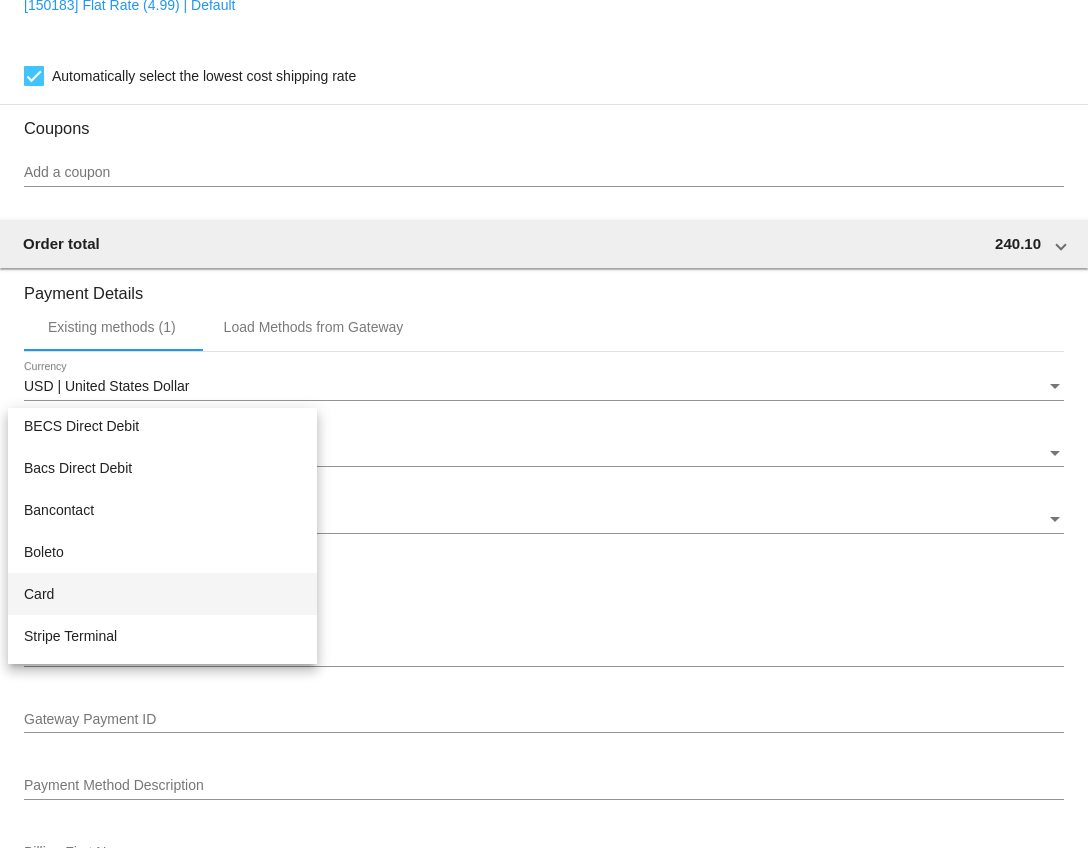 click on "Card" at bounding box center [162, 594] 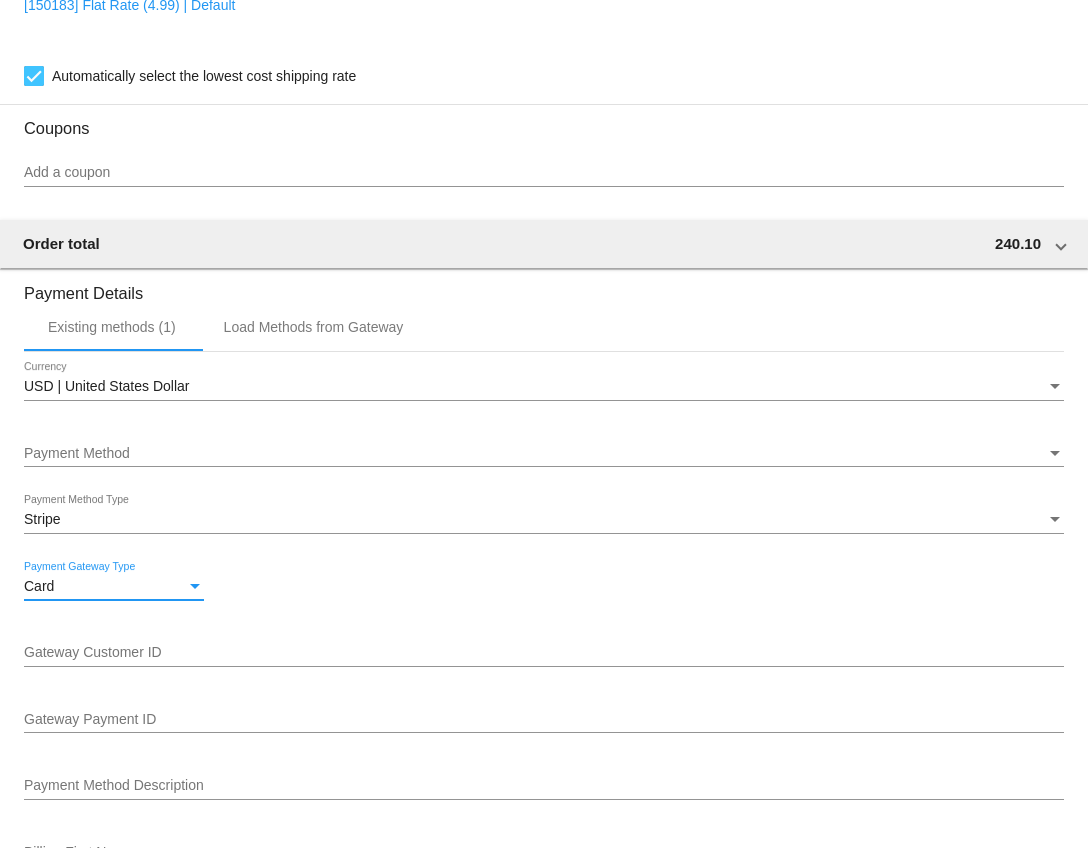 click on "Gateway Customer ID" at bounding box center (544, 653) 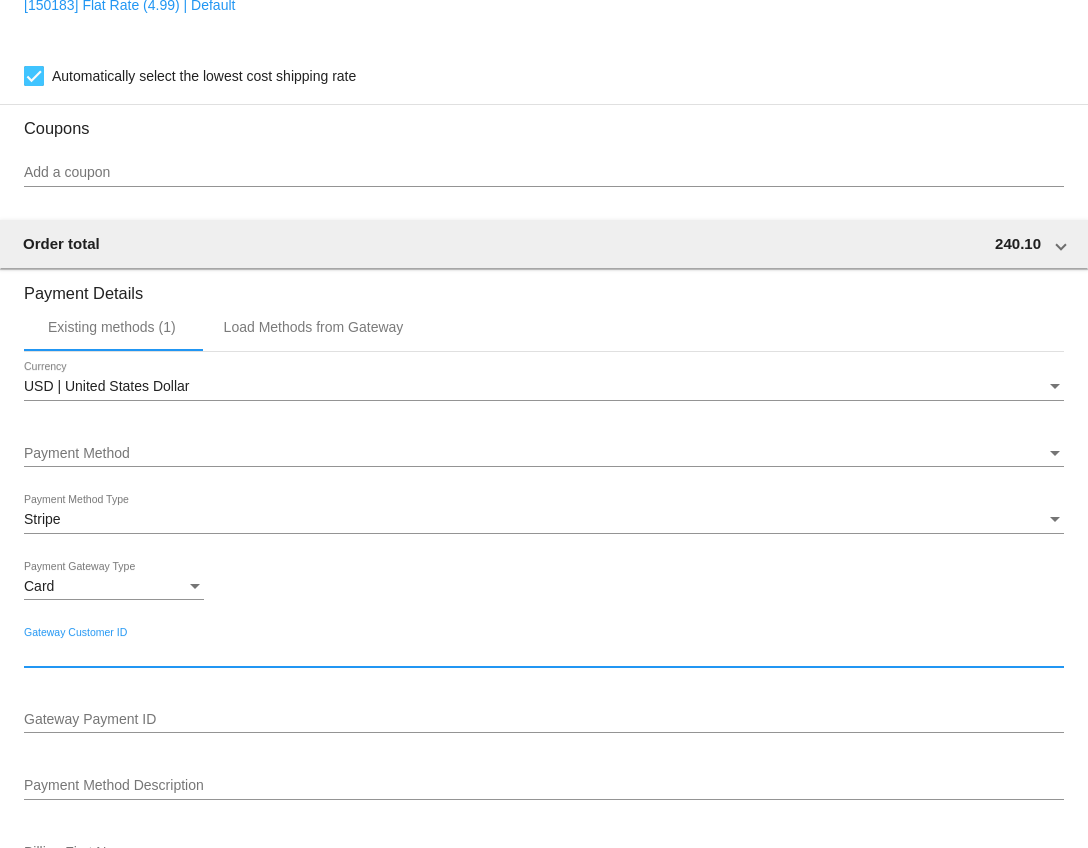 paste on "cus_SPM97YtMMzdJPX" 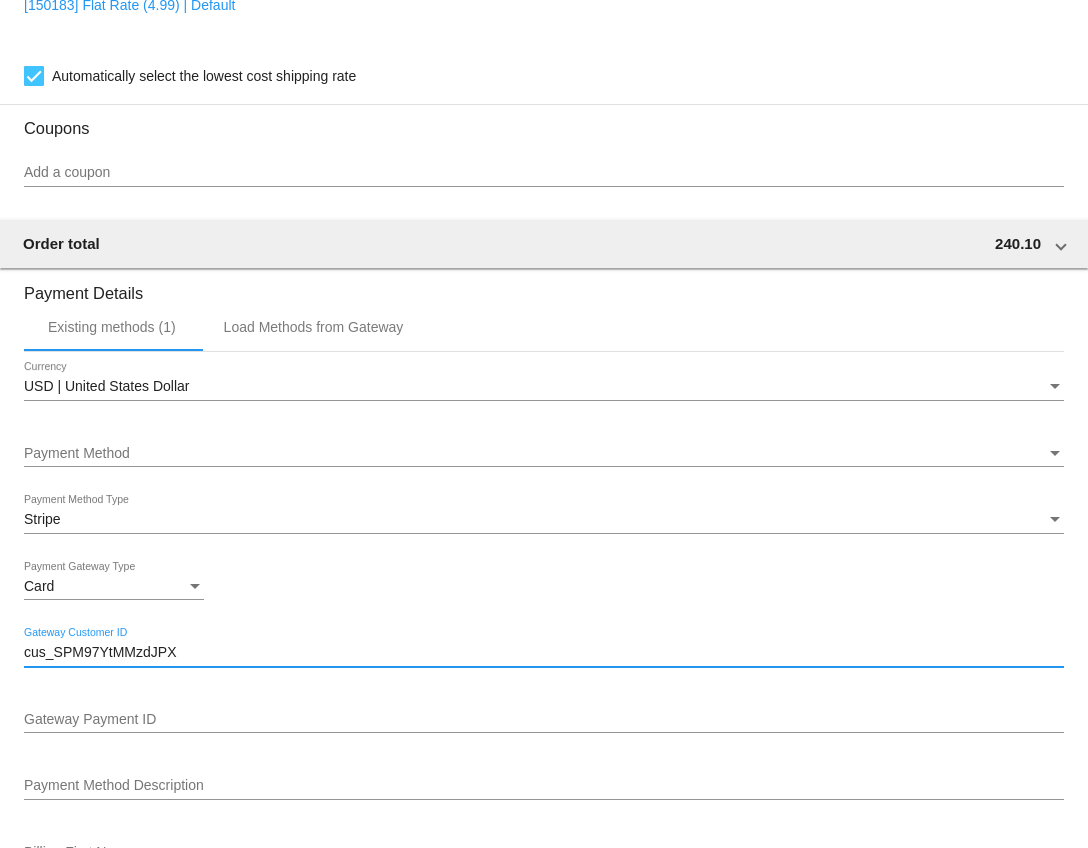type on "cus_SPM97YtMMzdJPX" 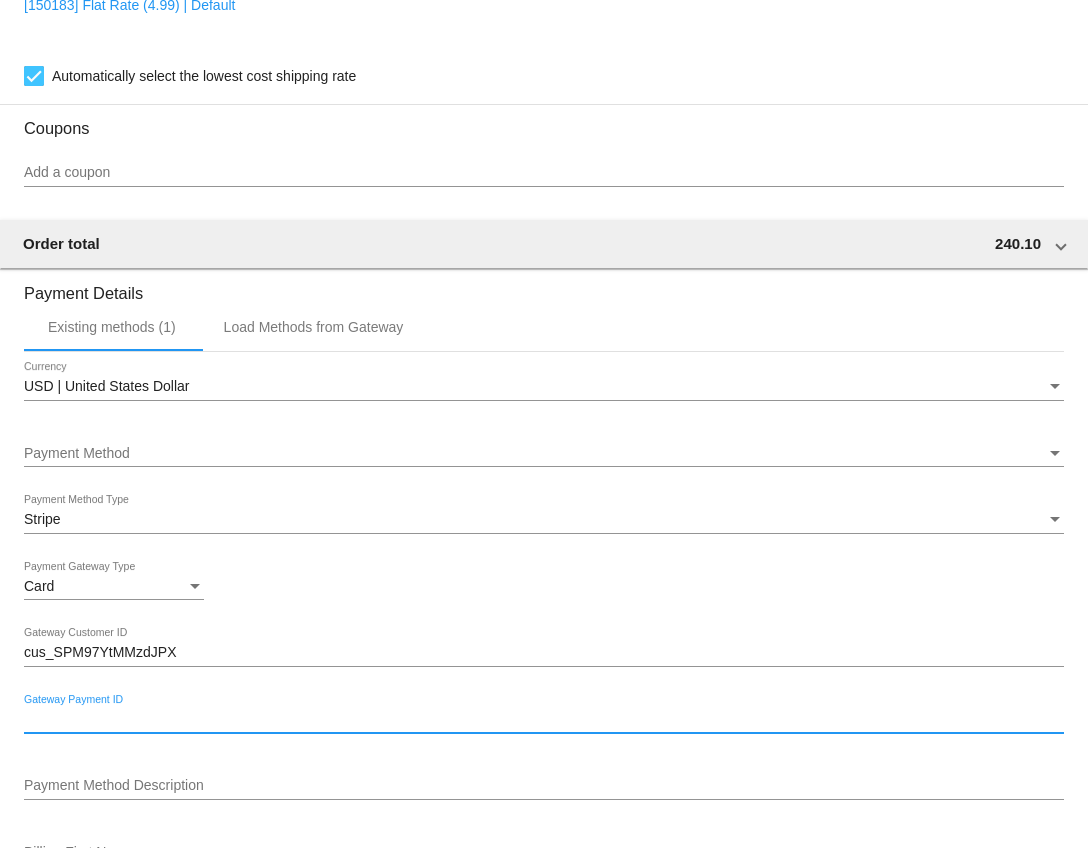 paste on "pm_1RlcDSDPiyppBmNIuWmn2RHQ" 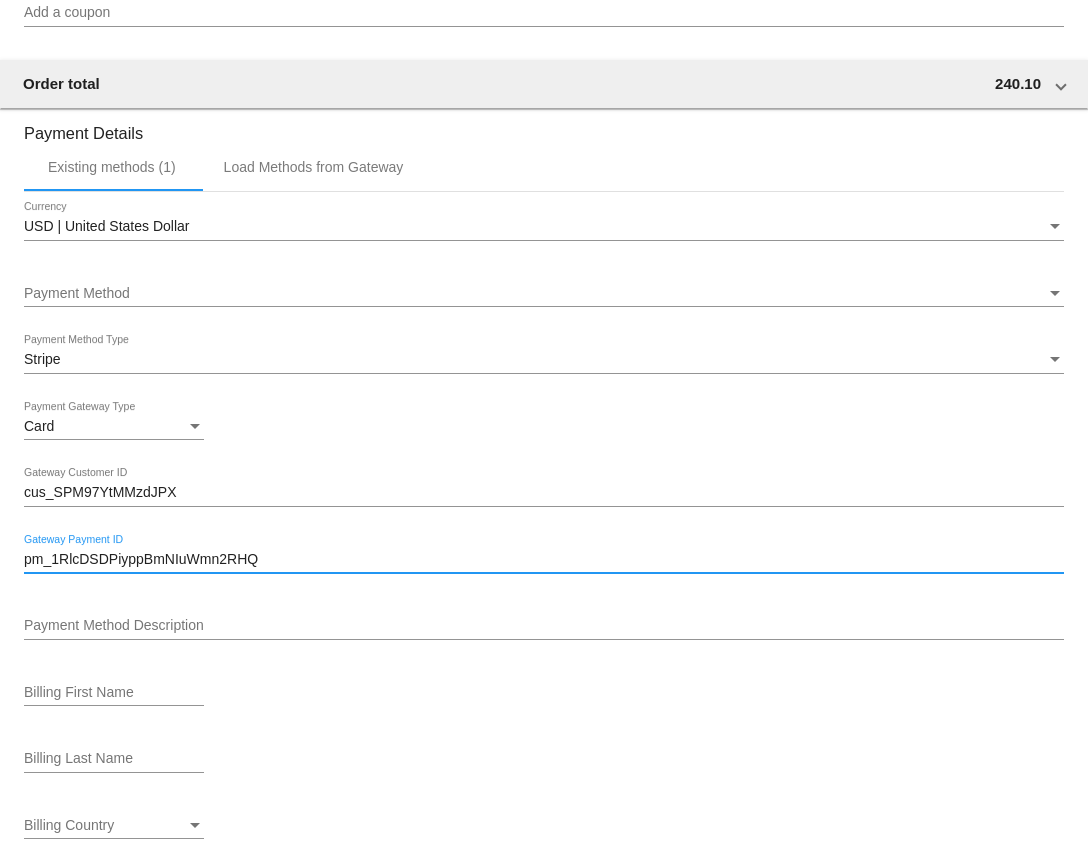 scroll, scrollTop: 1944, scrollLeft: 0, axis: vertical 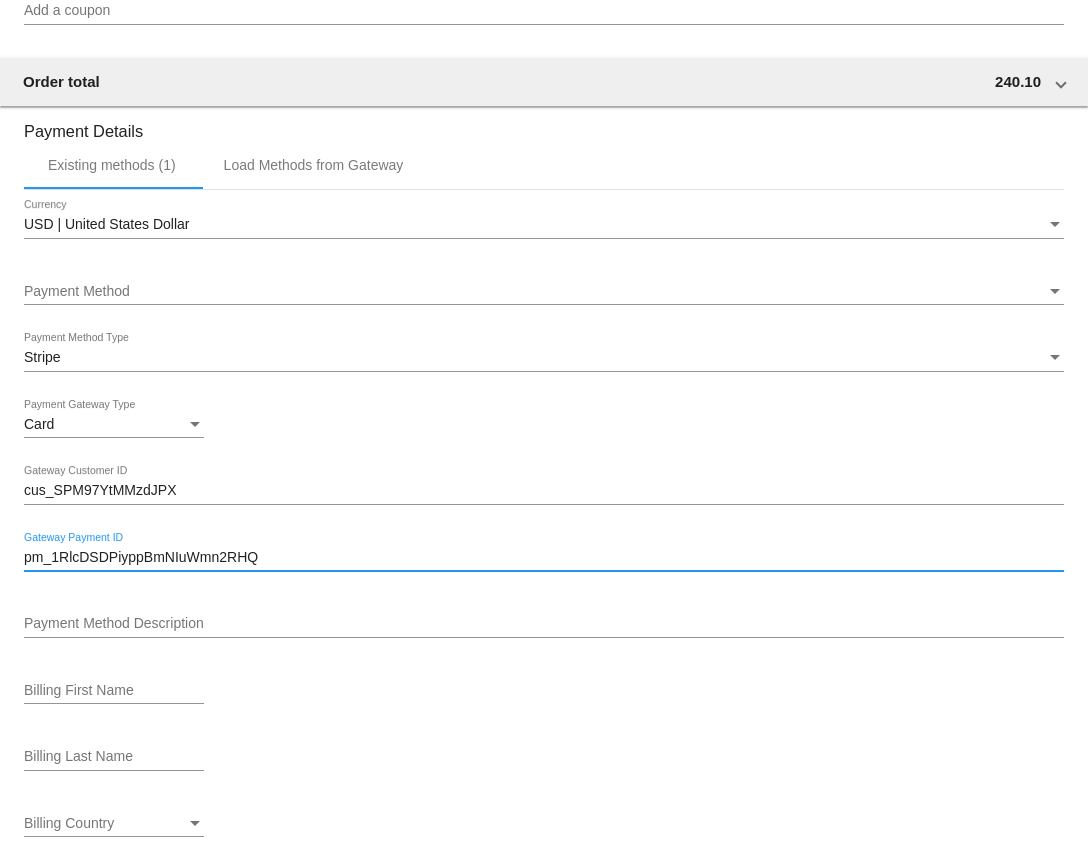 type on "pm_1RlcDSDPiyppBmNIuWmn2RHQ" 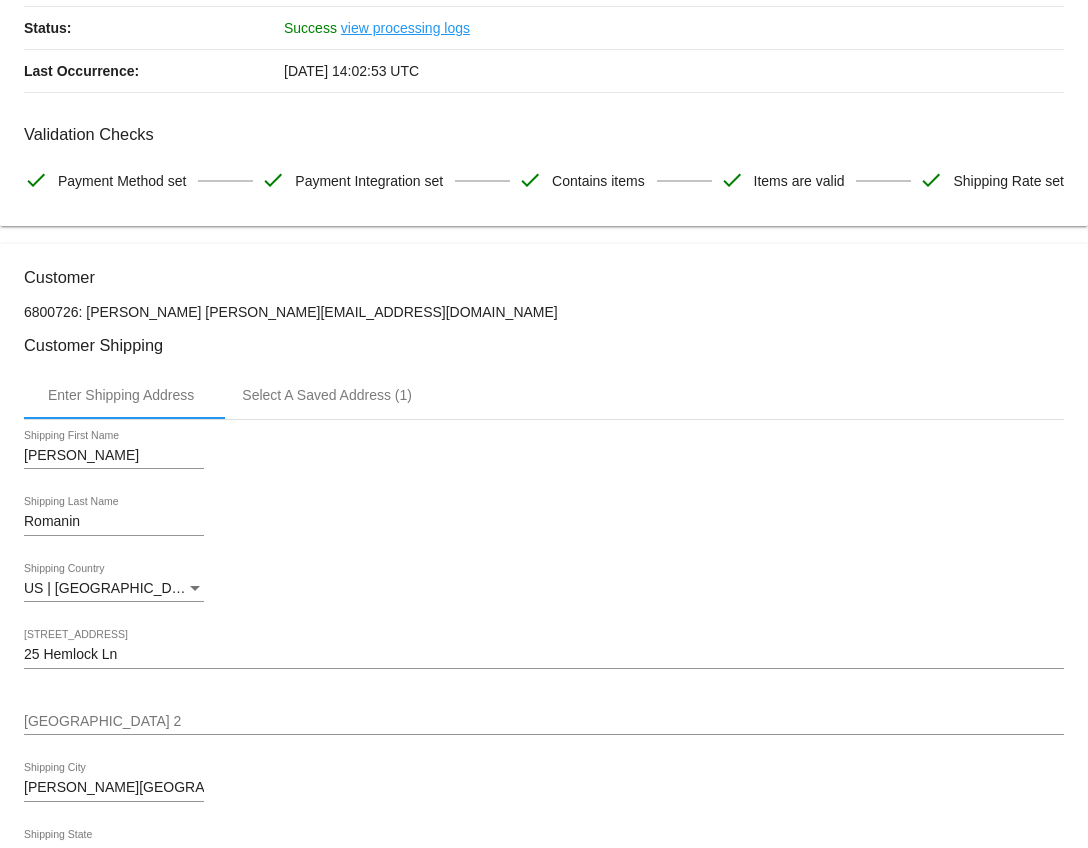 scroll, scrollTop: 174, scrollLeft: 0, axis: vertical 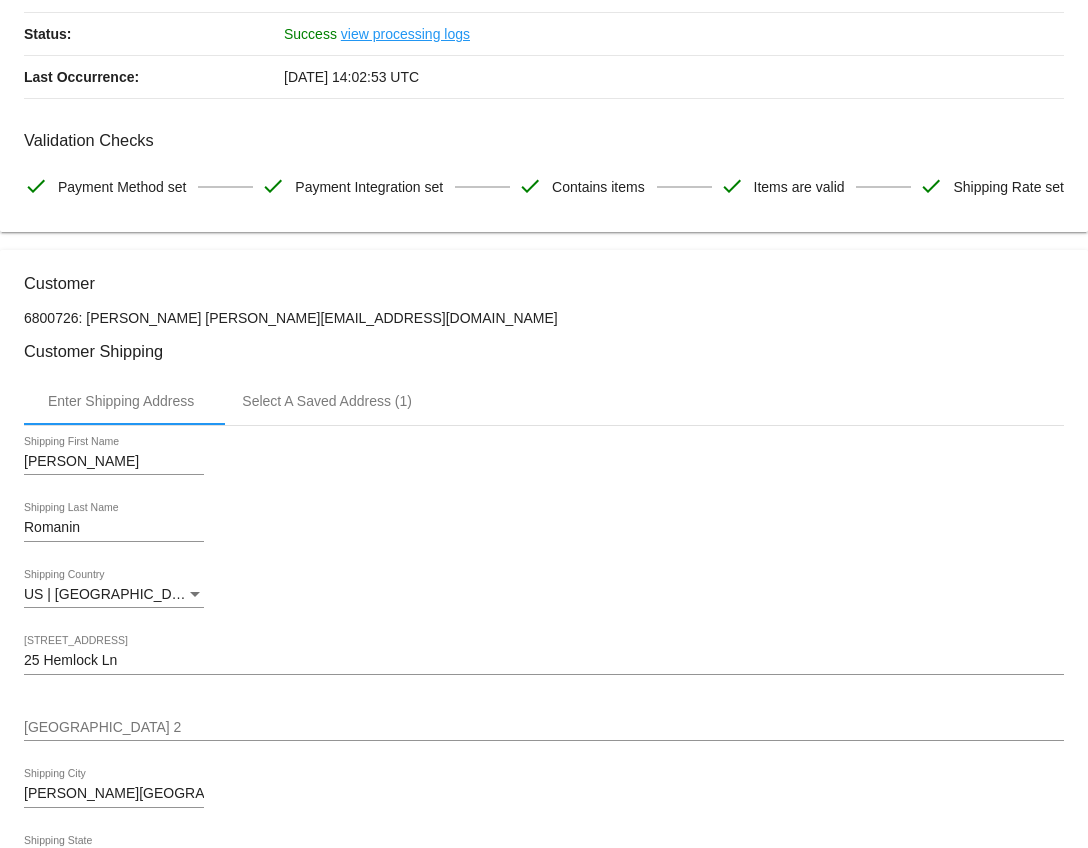type on "Mastercard ending in [DATE]" 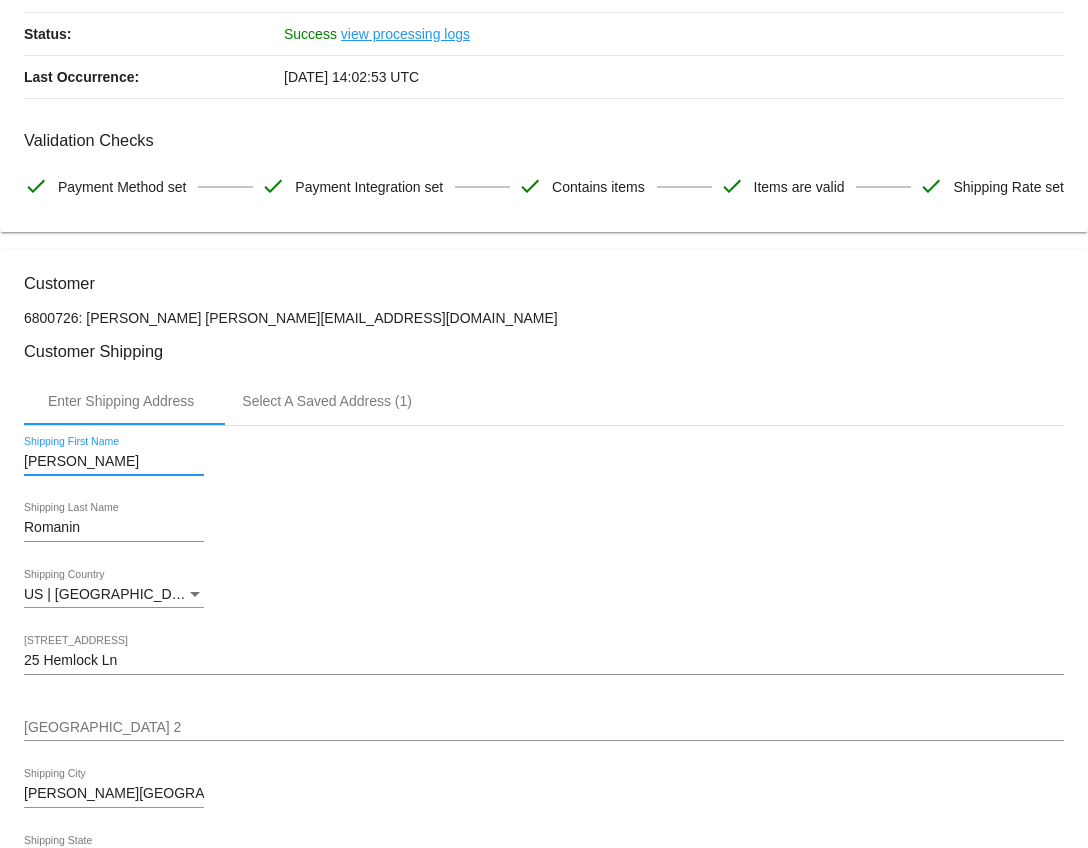 drag, startPoint x: 91, startPoint y: 508, endPoint x: 19, endPoint y: 507, distance: 72.00694 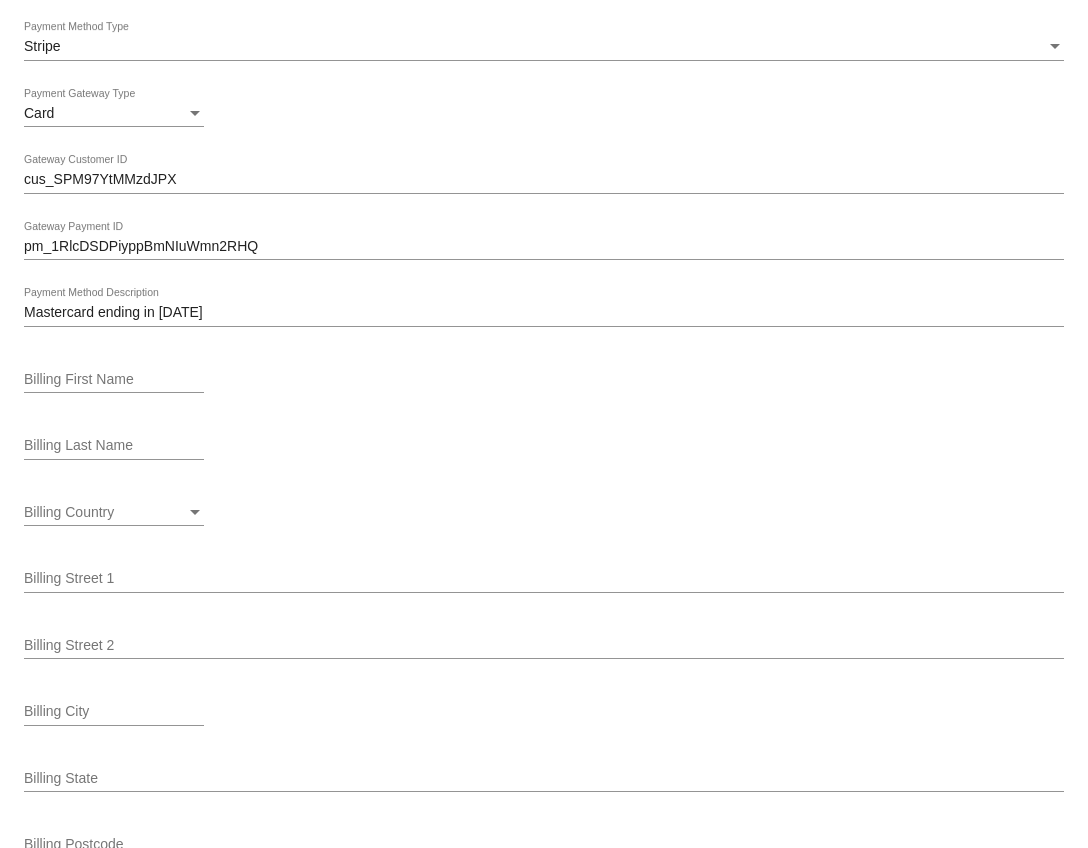 scroll, scrollTop: 2261, scrollLeft: 0, axis: vertical 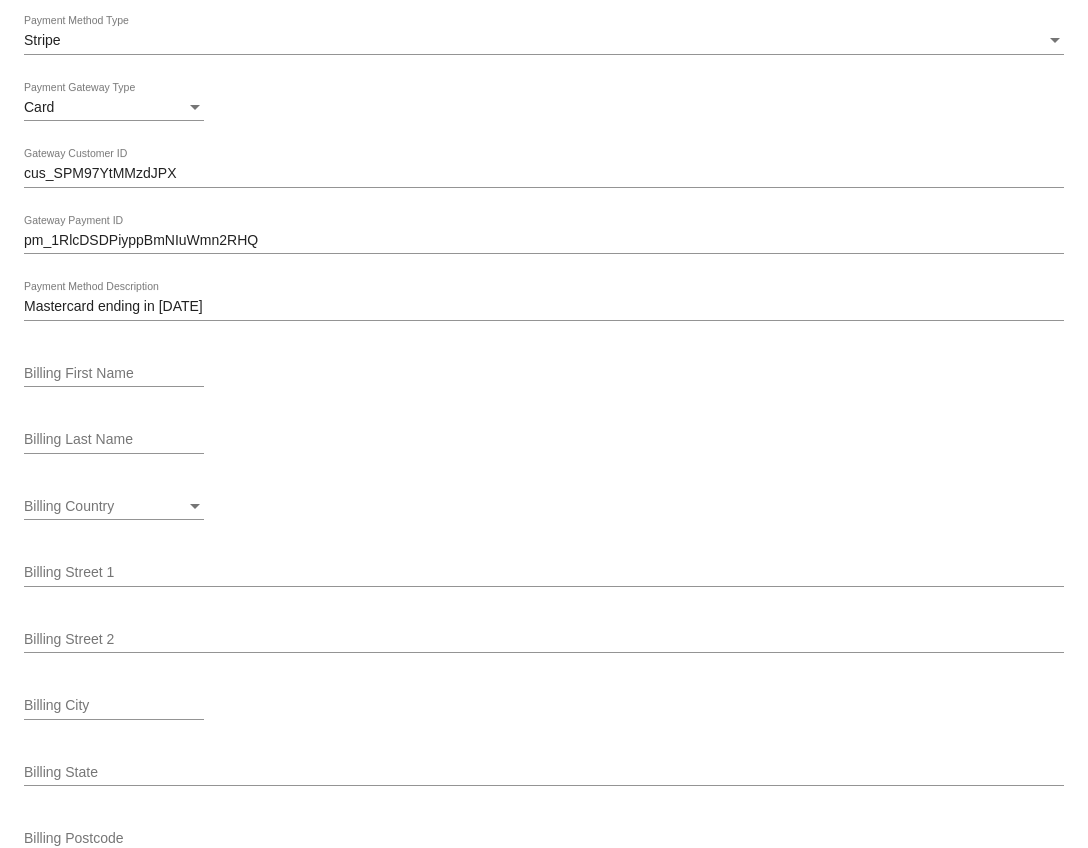 click on "Customer
6800726: [PERSON_NAME]
[PERSON_NAME][EMAIL_ADDRESS][DOMAIN_NAME]
Customer Shipping
Enter Shipping Address Select A Saved Address (1)
[PERSON_NAME]
Shipping First Name
Romanin
Shipping Last Name
[GEOGRAPHIC_DATA] | [GEOGRAPHIC_DATA]
Shipping Country
[STREET_ADDRESS]
[STREET_ADDRESS]
[PERSON_NAME][GEOGRAPHIC_DATA]
[GEOGRAPHIC_DATA]
[GEOGRAPHIC_DATA] | [US_STATE]
Shipping State
44022
Shipping Postcode
Scheduled Order Details
Frequency:
Every 1 months
Active
Status
1 1" 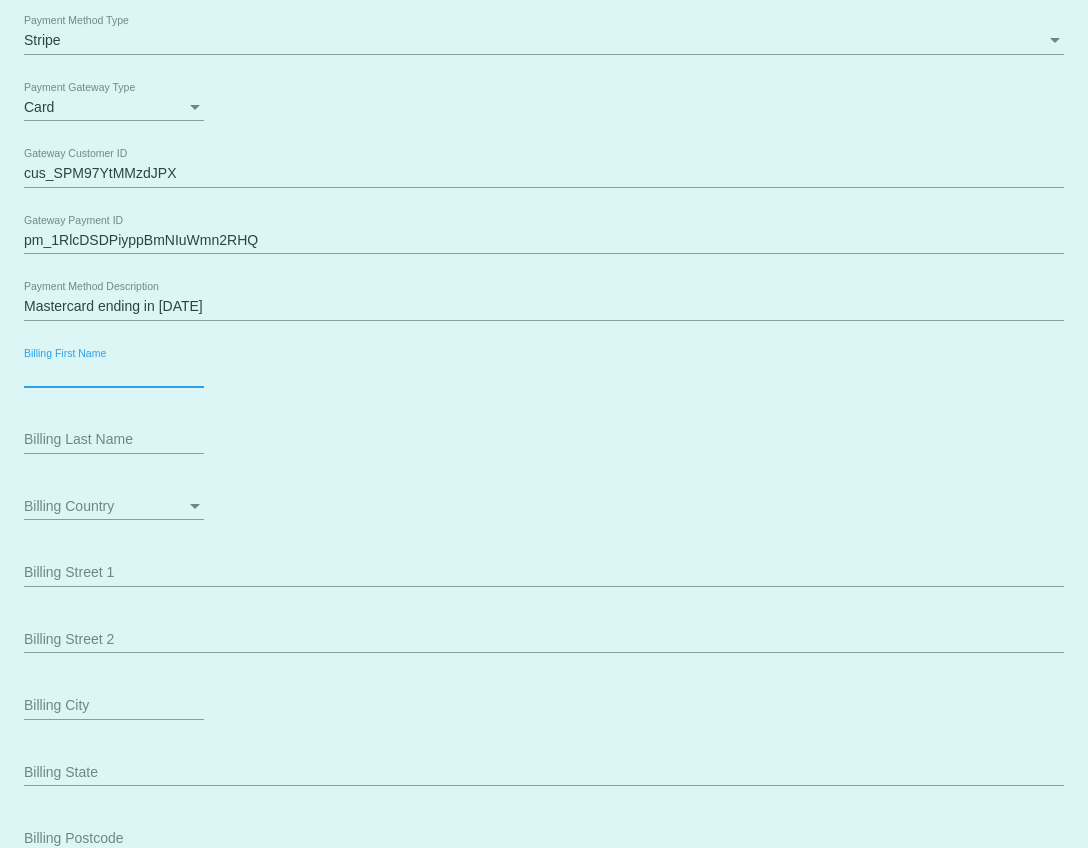 paste on "[PERSON_NAME]" 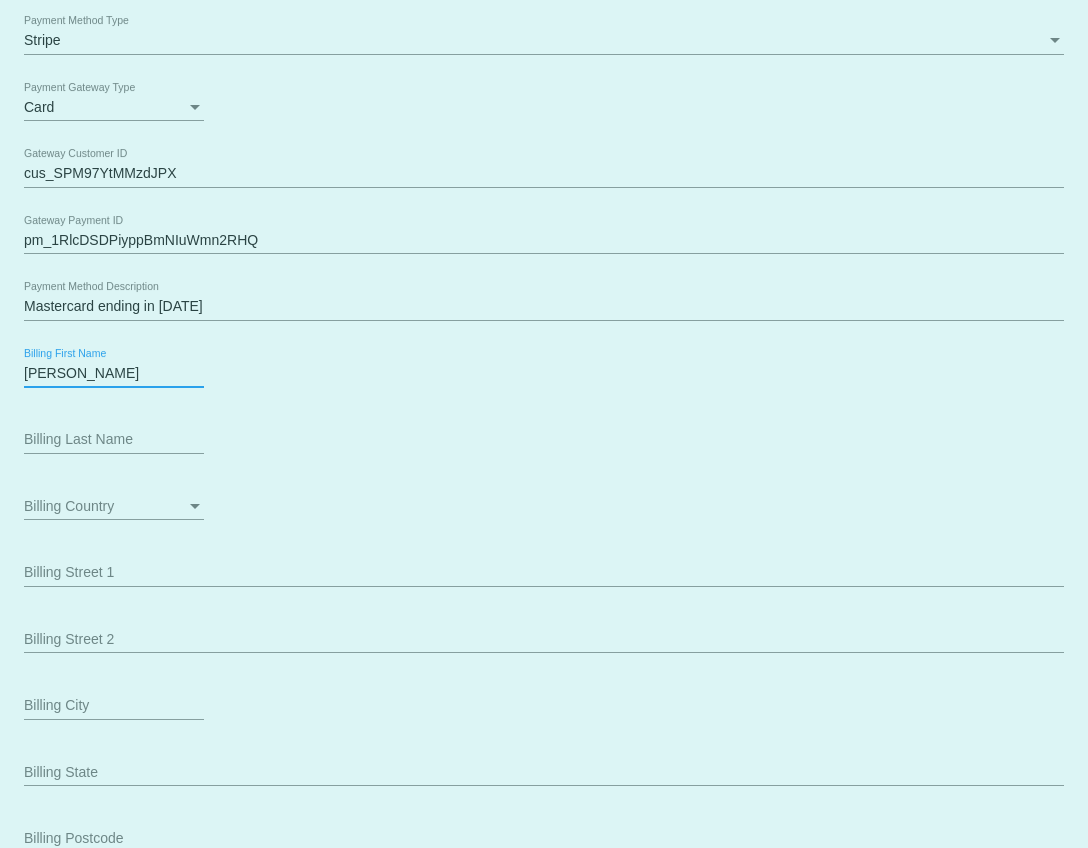 type on "[PERSON_NAME]" 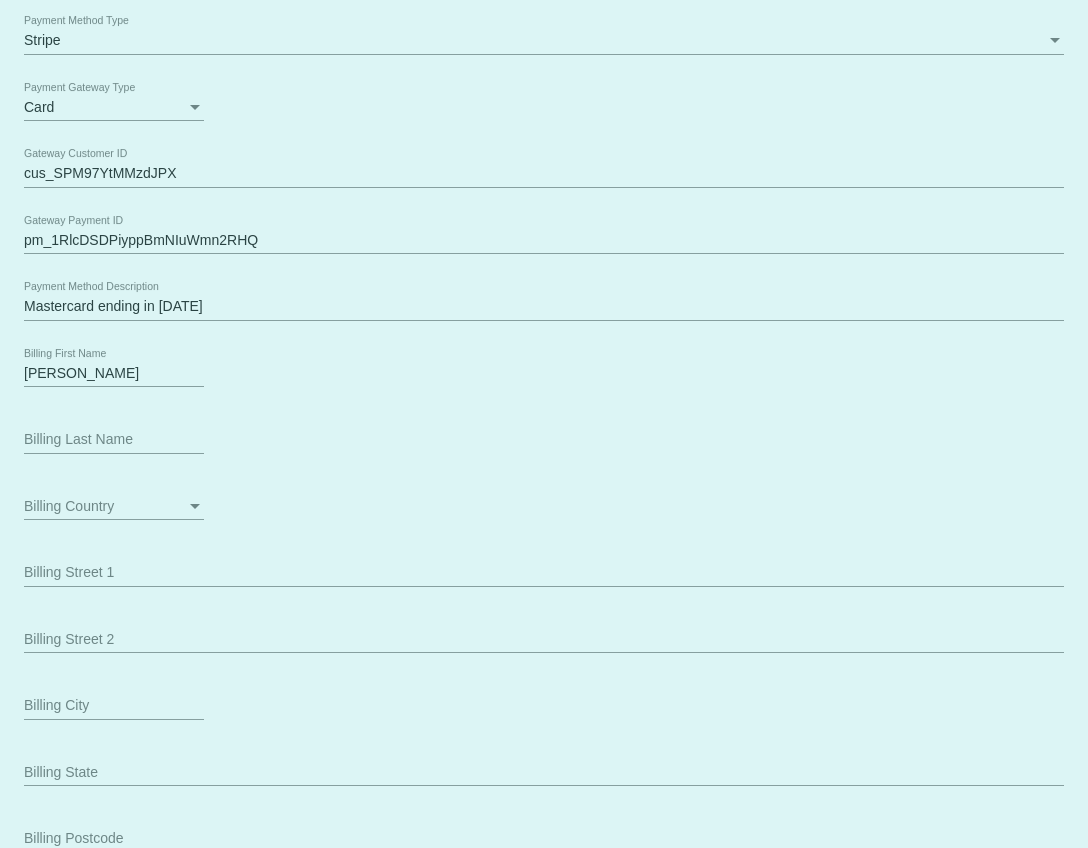 click on "Customer
6800726: [PERSON_NAME]
[PERSON_NAME][EMAIL_ADDRESS][DOMAIN_NAME]
Customer Shipping
Enter Shipping Address Select A Saved Address (1)
[PERSON_NAME]
Shipping First Name
Romanin
Shipping Last Name
[GEOGRAPHIC_DATA] | [GEOGRAPHIC_DATA]
Shipping Country
[STREET_ADDRESS]
[STREET_ADDRESS]
[PERSON_NAME][GEOGRAPHIC_DATA]
[GEOGRAPHIC_DATA]
[GEOGRAPHIC_DATA] | [US_STATE]
Shipping State
44022
Shipping Postcode
Scheduled Order Details
Frequency:
Every 1 months
Active
Status
1 1" 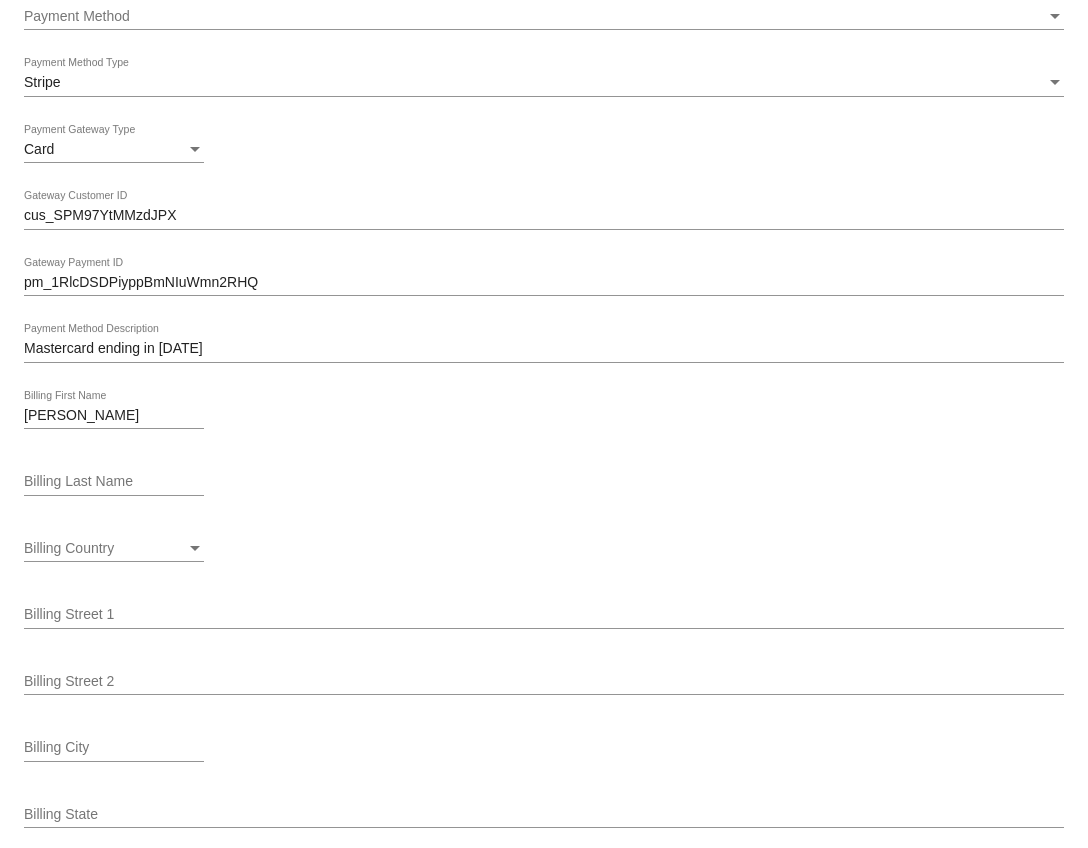 click on "Billing Country" at bounding box center [69, 548] 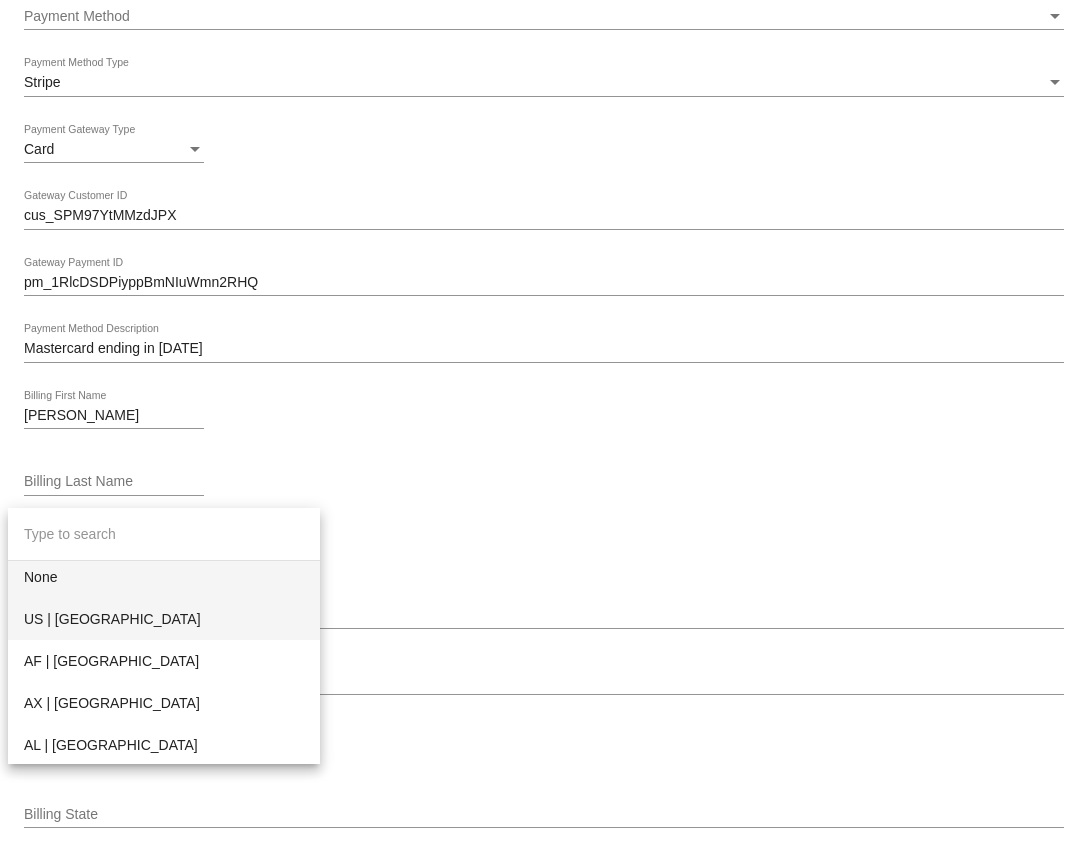 click on "US | [GEOGRAPHIC_DATA]" at bounding box center (164, 619) 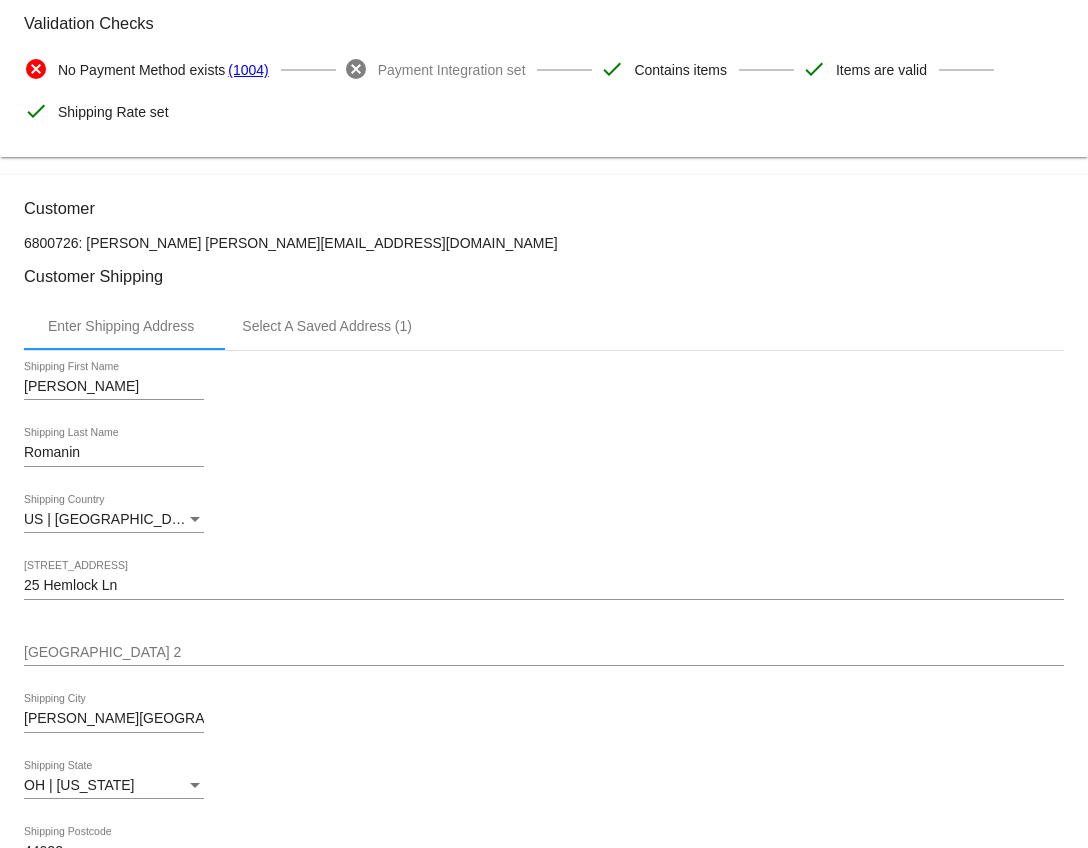 scroll, scrollTop: 264, scrollLeft: 0, axis: vertical 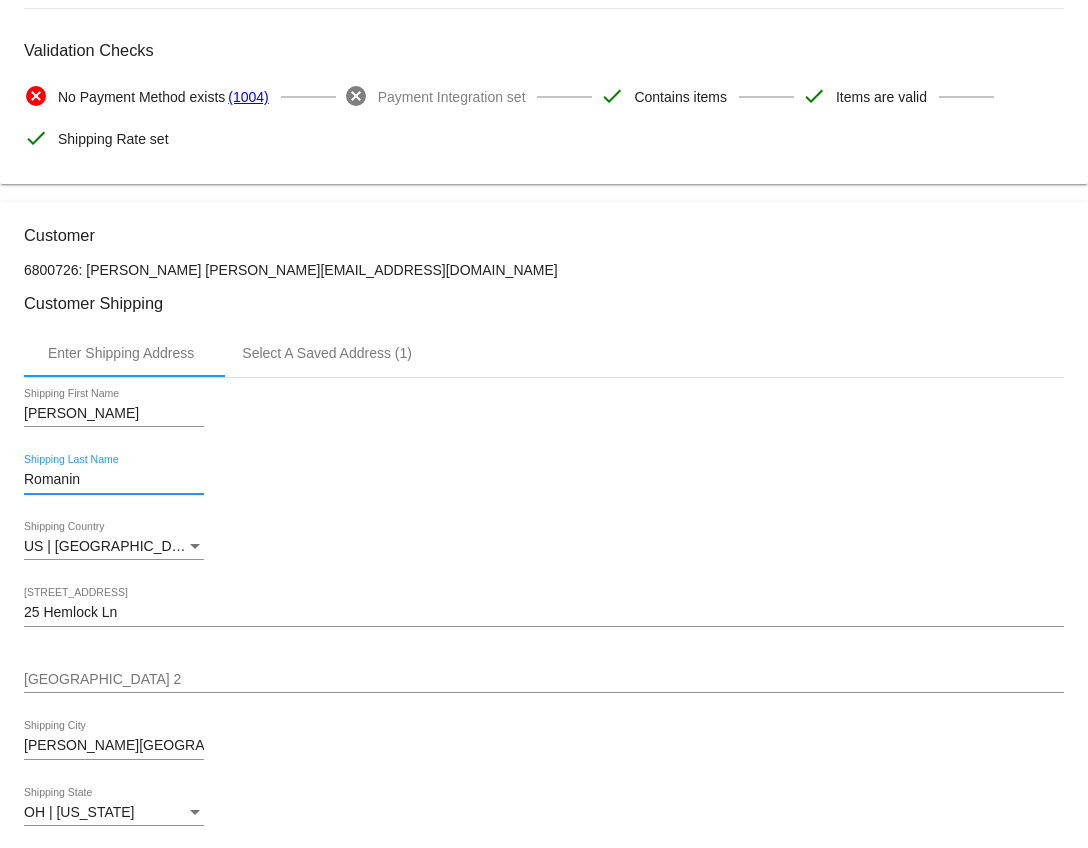 drag, startPoint x: 92, startPoint y: 485, endPoint x: 26, endPoint y: 485, distance: 66 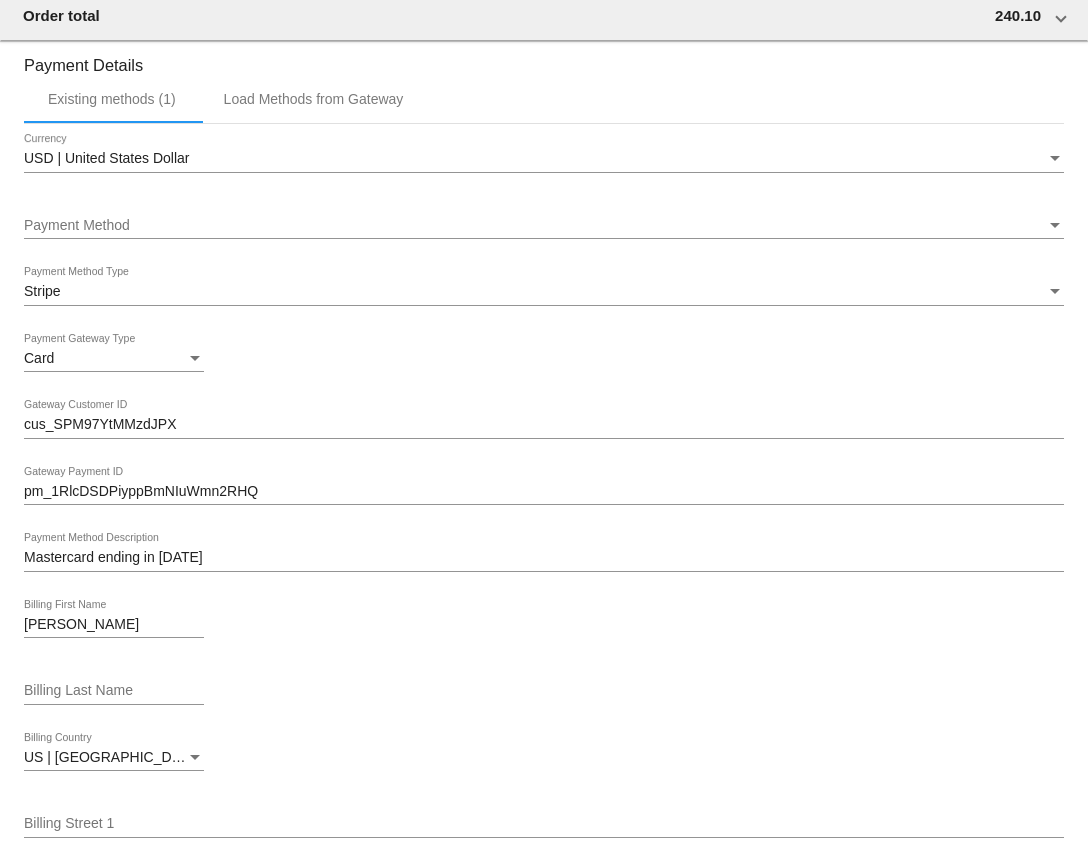 scroll, scrollTop: 2053, scrollLeft: 0, axis: vertical 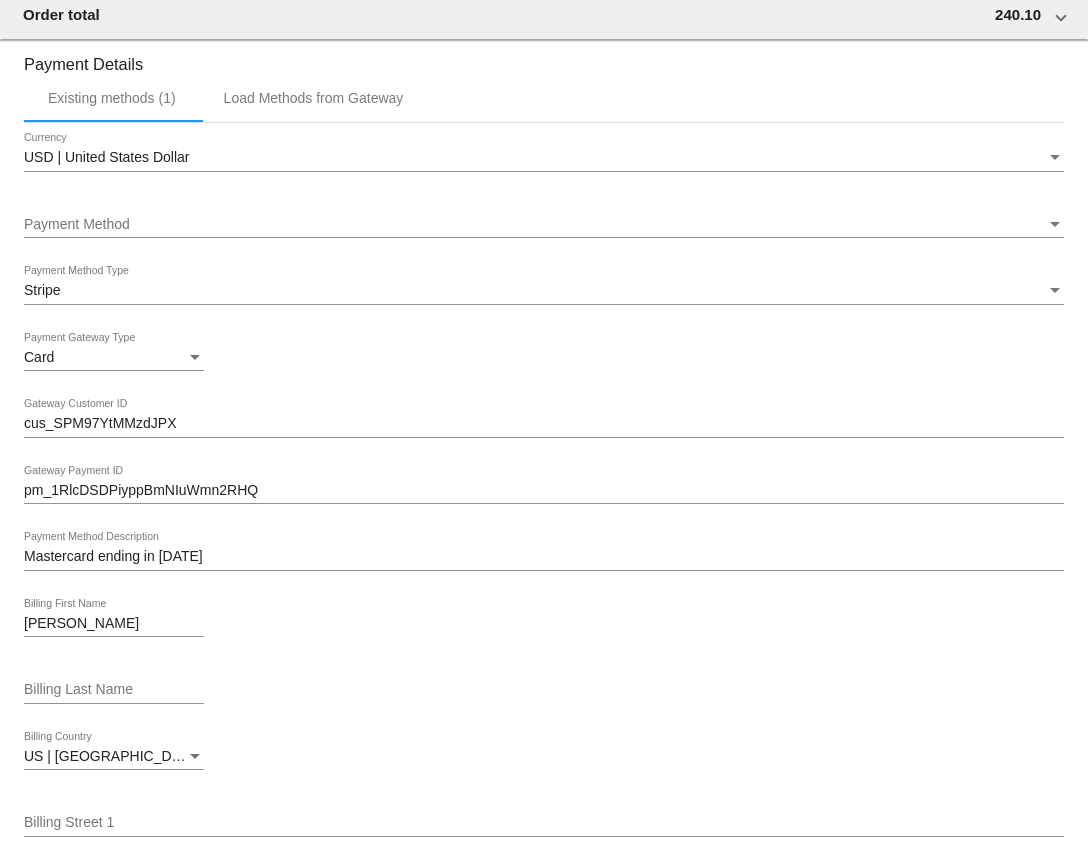 click on "Customer
6800726: [PERSON_NAME]
[PERSON_NAME][EMAIL_ADDRESS][DOMAIN_NAME]
Customer Shipping
Enter Shipping Address Select A Saved Address (1)
[PERSON_NAME]
Shipping First Name
Romanin
Shipping Last Name
[GEOGRAPHIC_DATA] | [GEOGRAPHIC_DATA]
Shipping Country
[STREET_ADDRESS]
[STREET_ADDRESS]
[PERSON_NAME][GEOGRAPHIC_DATA]
[GEOGRAPHIC_DATA]
[GEOGRAPHIC_DATA] | [US_STATE]
Shipping State
44022
Shipping Postcode
Scheduled Order Details
Frequency:
Every 1 months
Active
Status
1 1" 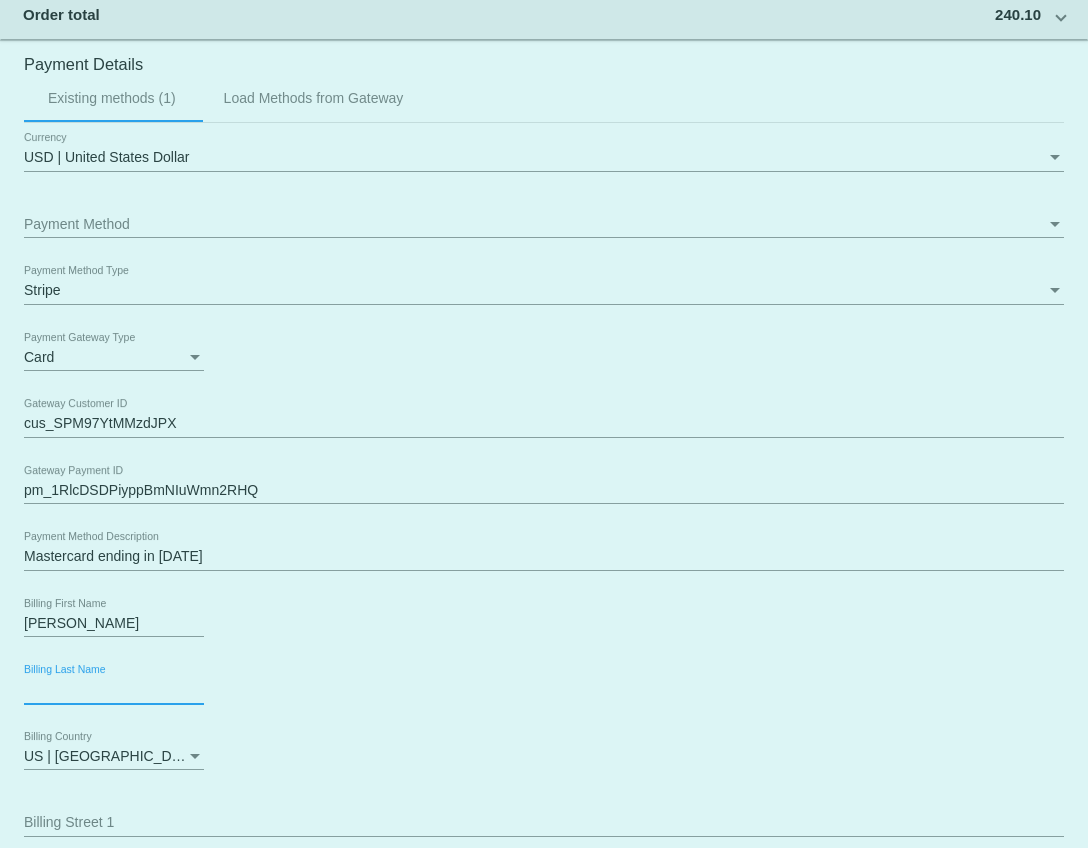 paste on "Romanin" 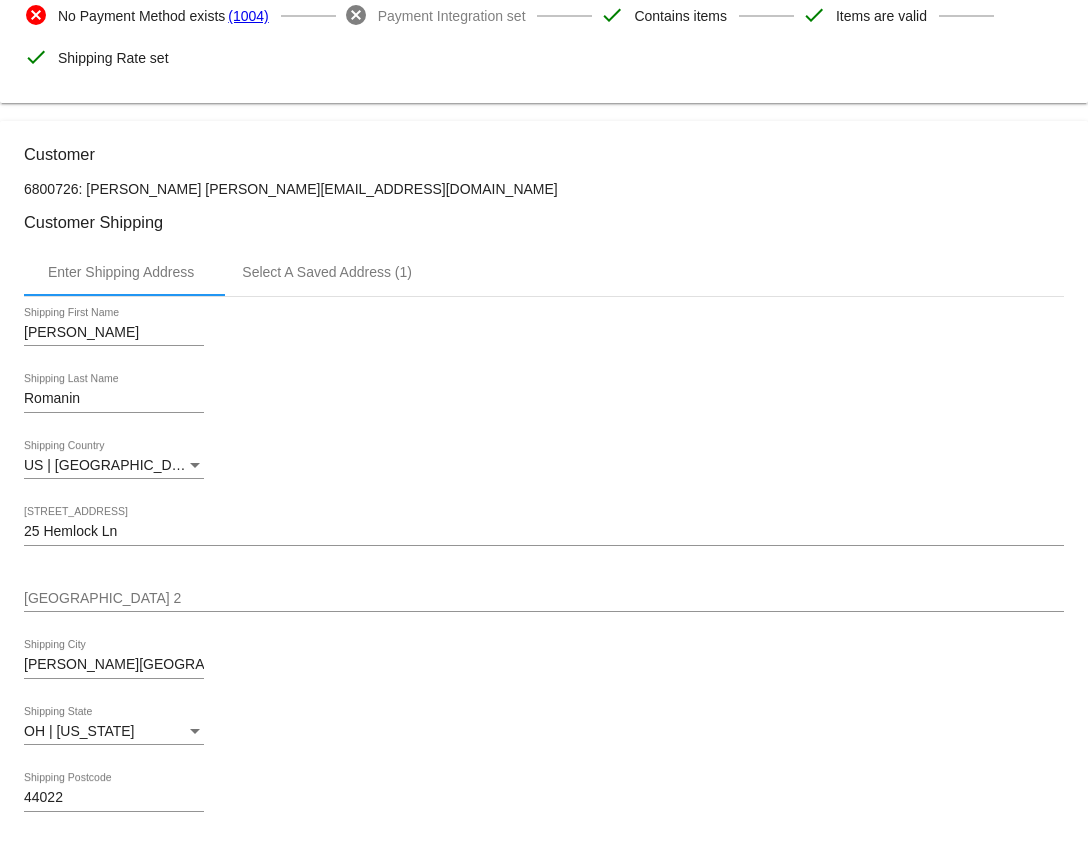 scroll, scrollTop: 307, scrollLeft: 0, axis: vertical 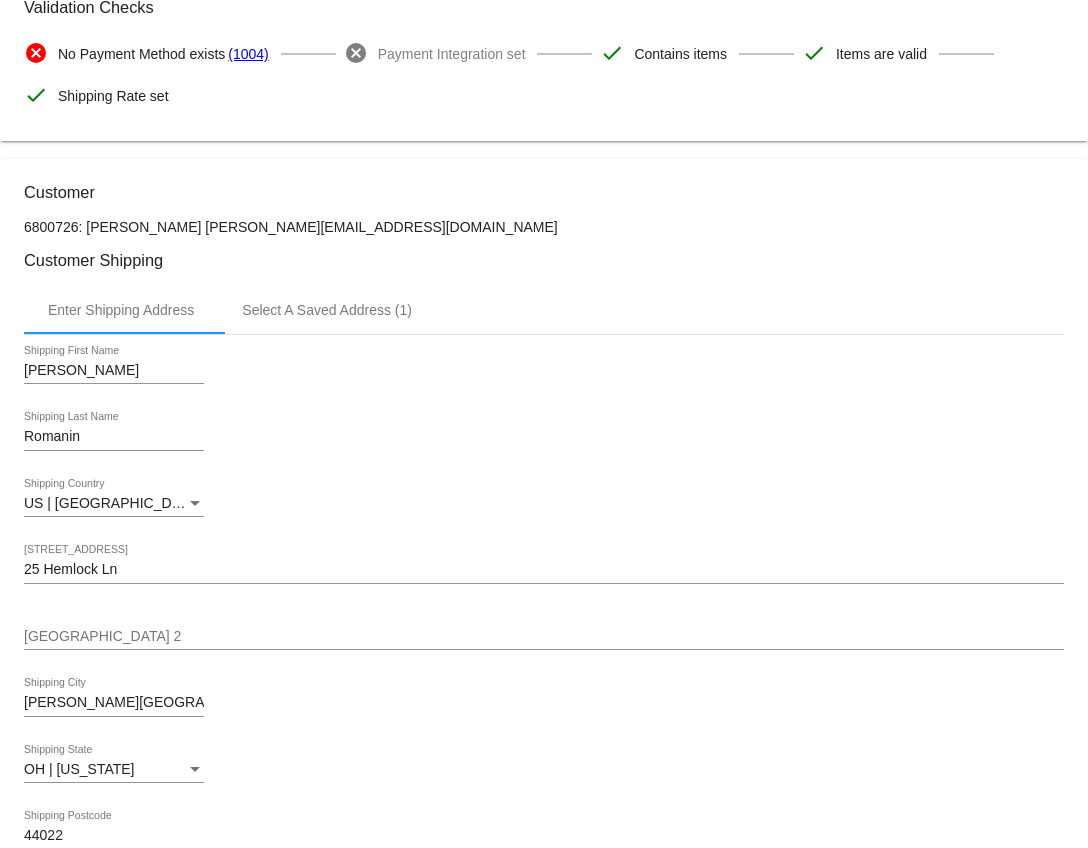 type on "Romanin" 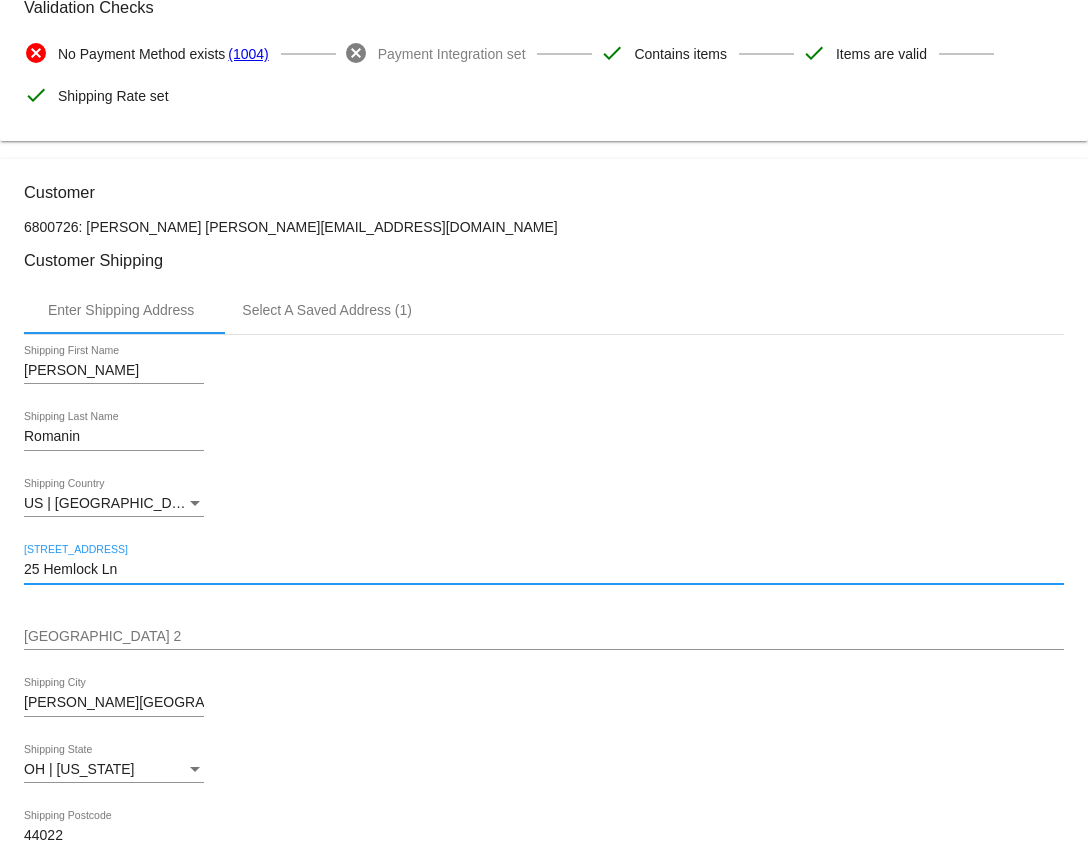 drag, startPoint x: 123, startPoint y: 576, endPoint x: 13, endPoint y: 577, distance: 110.00455 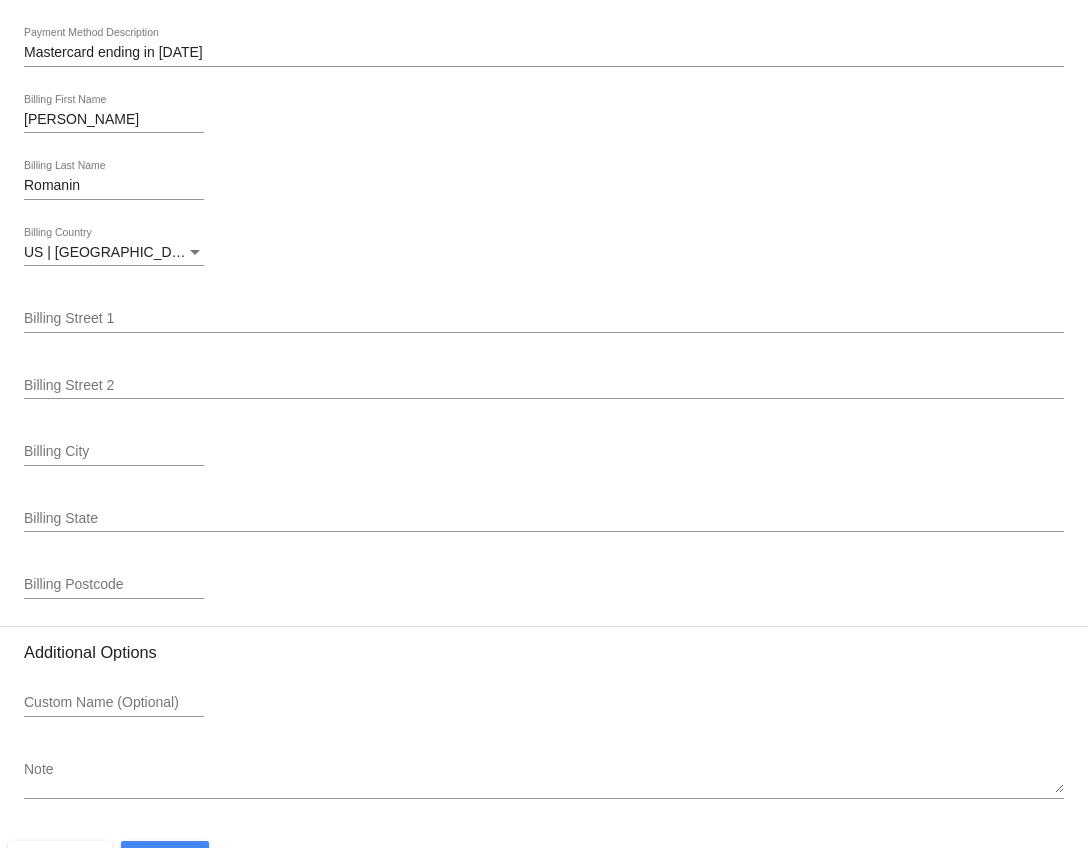 scroll, scrollTop: 2558, scrollLeft: 0, axis: vertical 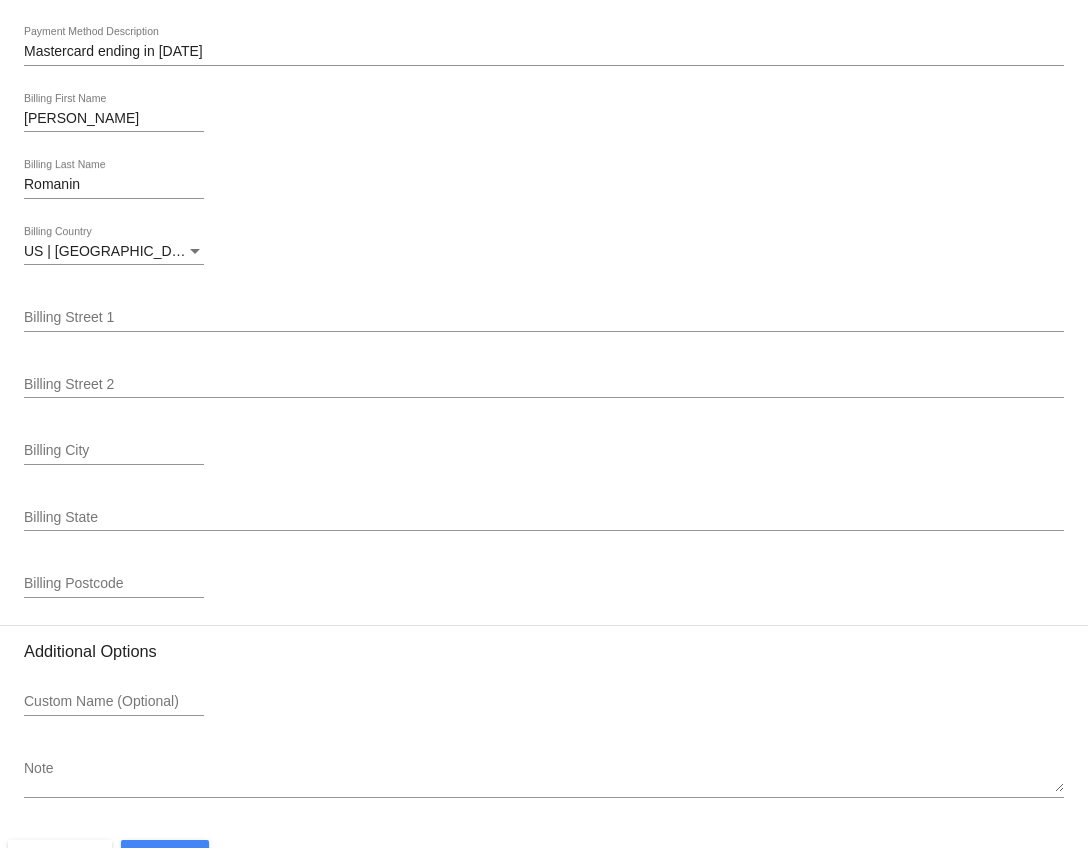 click on "Customer
6800726: [PERSON_NAME]
[PERSON_NAME][EMAIL_ADDRESS][DOMAIN_NAME]
Customer Shipping
Enter Shipping Address Select A Saved Address (1)
[PERSON_NAME]
Shipping First Name
Romanin
Shipping Last Name
[GEOGRAPHIC_DATA] | [GEOGRAPHIC_DATA]
Shipping Country
[STREET_ADDRESS]
[STREET_ADDRESS]
[PERSON_NAME][GEOGRAPHIC_DATA]
[GEOGRAPHIC_DATA]
[GEOGRAPHIC_DATA] | [US_STATE]
Shipping State
44022
Shipping Postcode
Scheduled Order Details
Frequency:
Every 1 months
Active
Status
1 1" 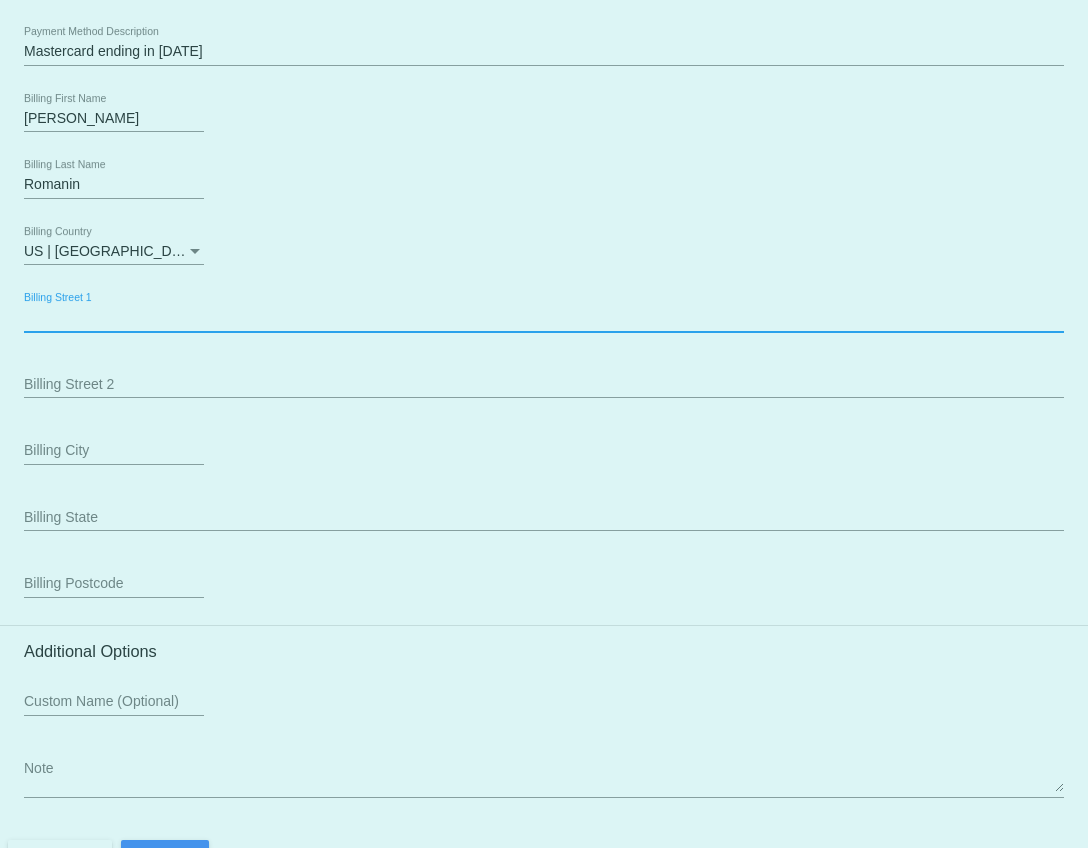 paste on "25 Hemlock Ln" 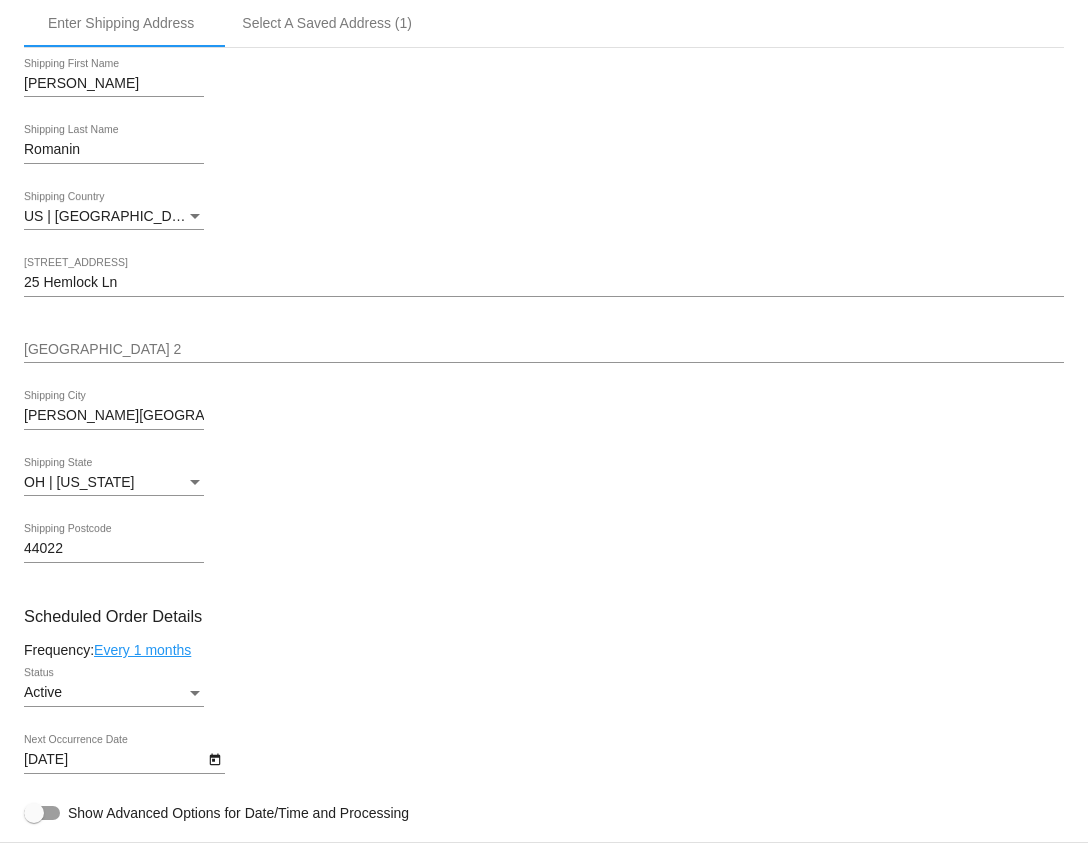 scroll, scrollTop: 561, scrollLeft: 0, axis: vertical 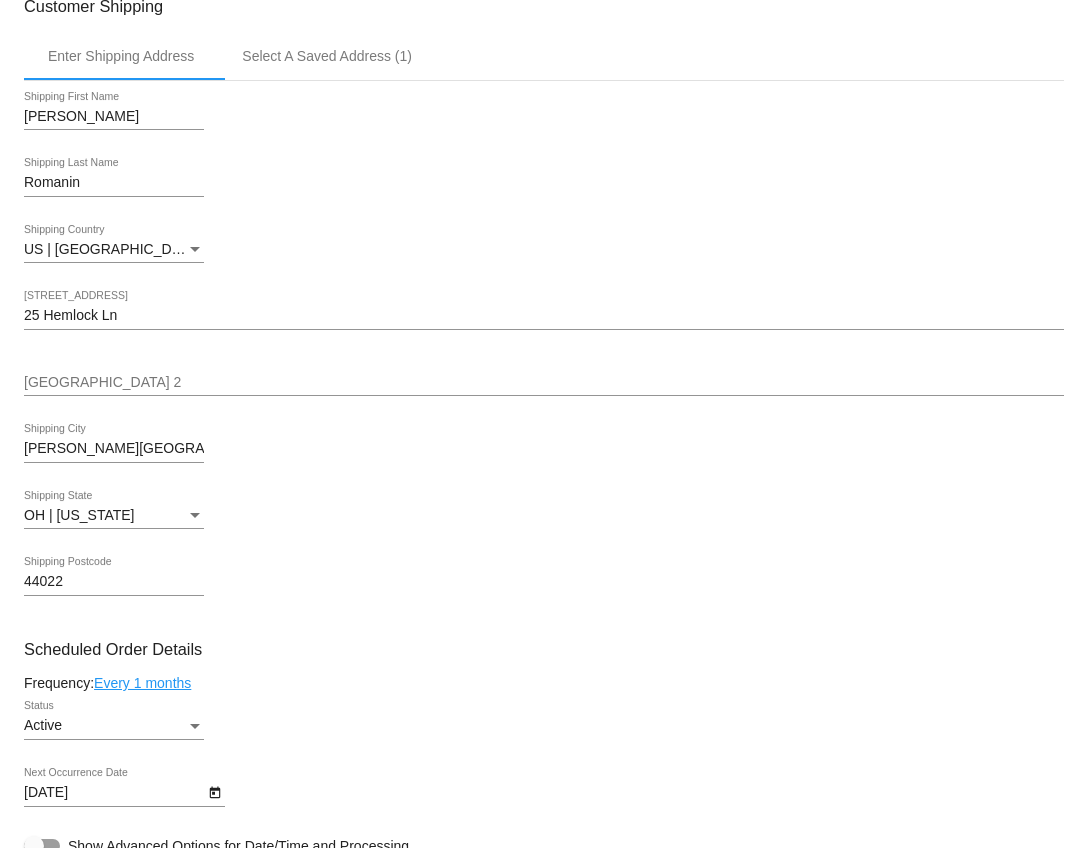 type on "25 Hemlock Ln" 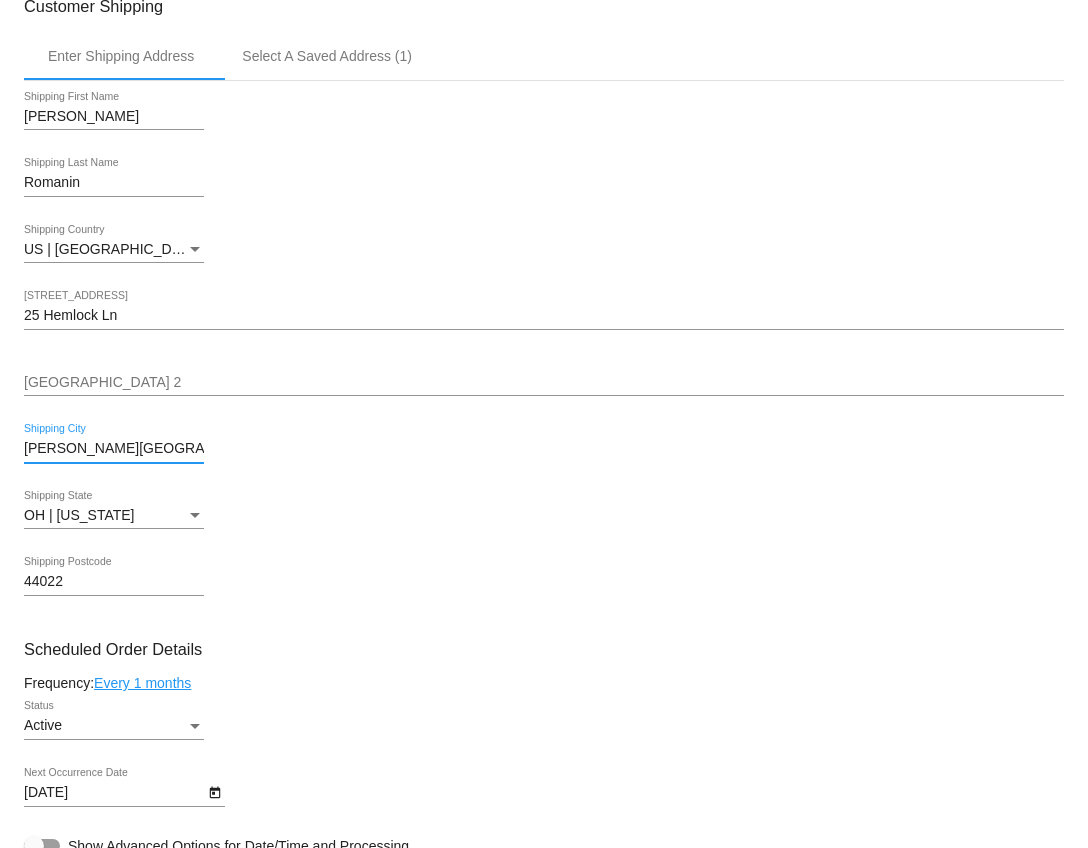 drag, startPoint x: 123, startPoint y: 454, endPoint x: 24, endPoint y: 452, distance: 99.0202 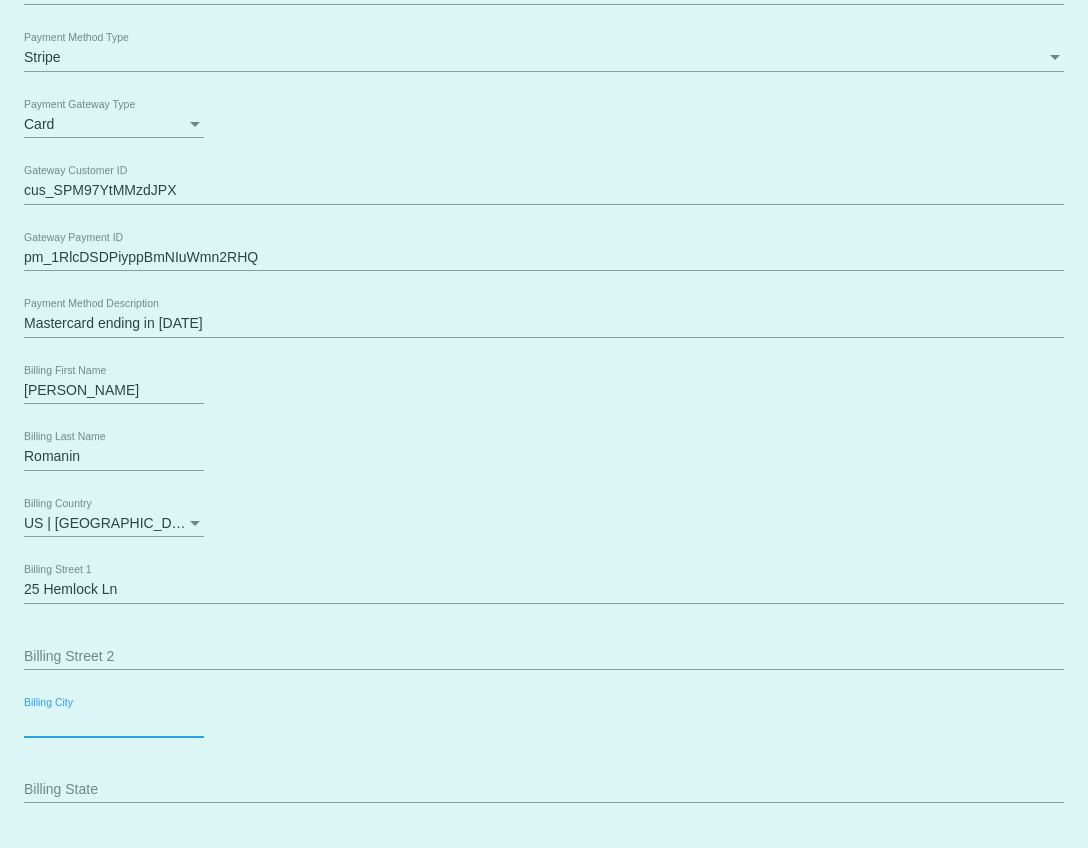 click on "Customer
6800726: [PERSON_NAME]
[PERSON_NAME][EMAIL_ADDRESS][DOMAIN_NAME]
Customer Shipping
Enter Shipping Address Select A Saved Address (1)
[PERSON_NAME]
Shipping First Name
Romanin
Shipping Last Name
[GEOGRAPHIC_DATA] | [GEOGRAPHIC_DATA]
Shipping Country
[STREET_ADDRESS]
[STREET_ADDRESS]
[PERSON_NAME][GEOGRAPHIC_DATA]
[GEOGRAPHIC_DATA]
[GEOGRAPHIC_DATA] | [US_STATE]
Shipping State
44022
Shipping Postcode
Scheduled Order Details
Frequency:
Every 1 months
Active
Status
1 1" 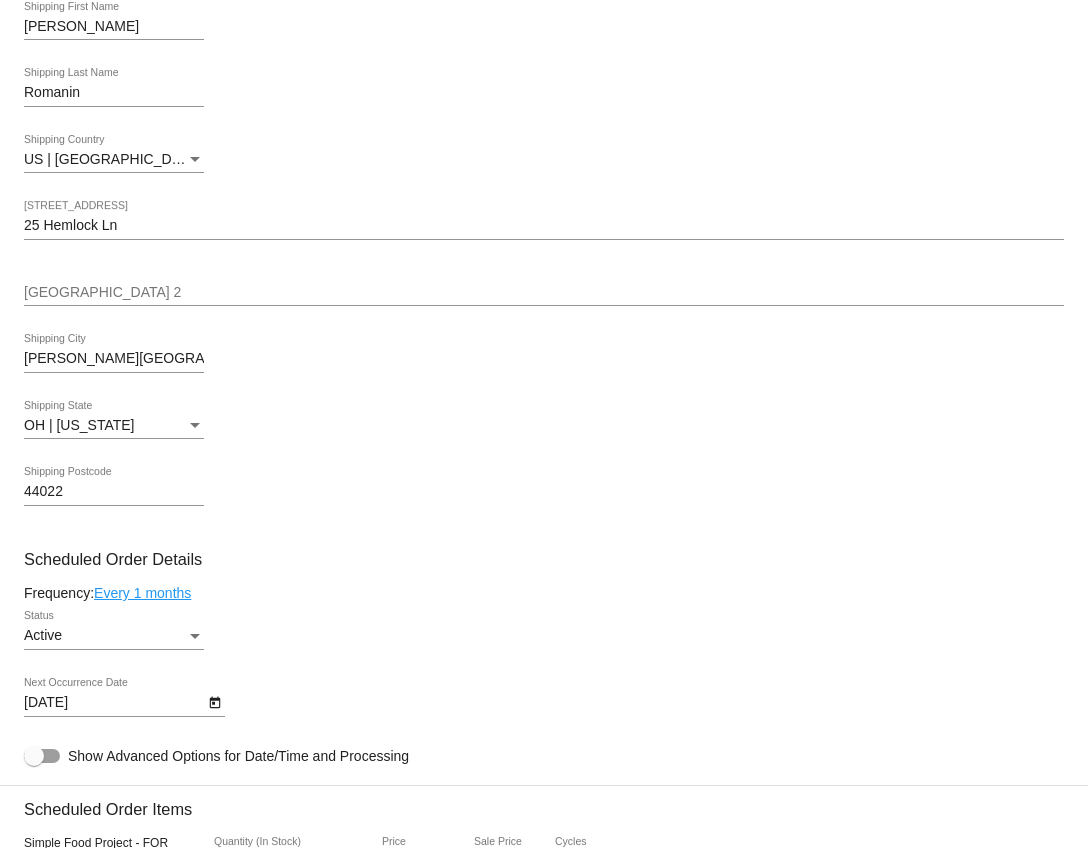 scroll, scrollTop: 620, scrollLeft: 0, axis: vertical 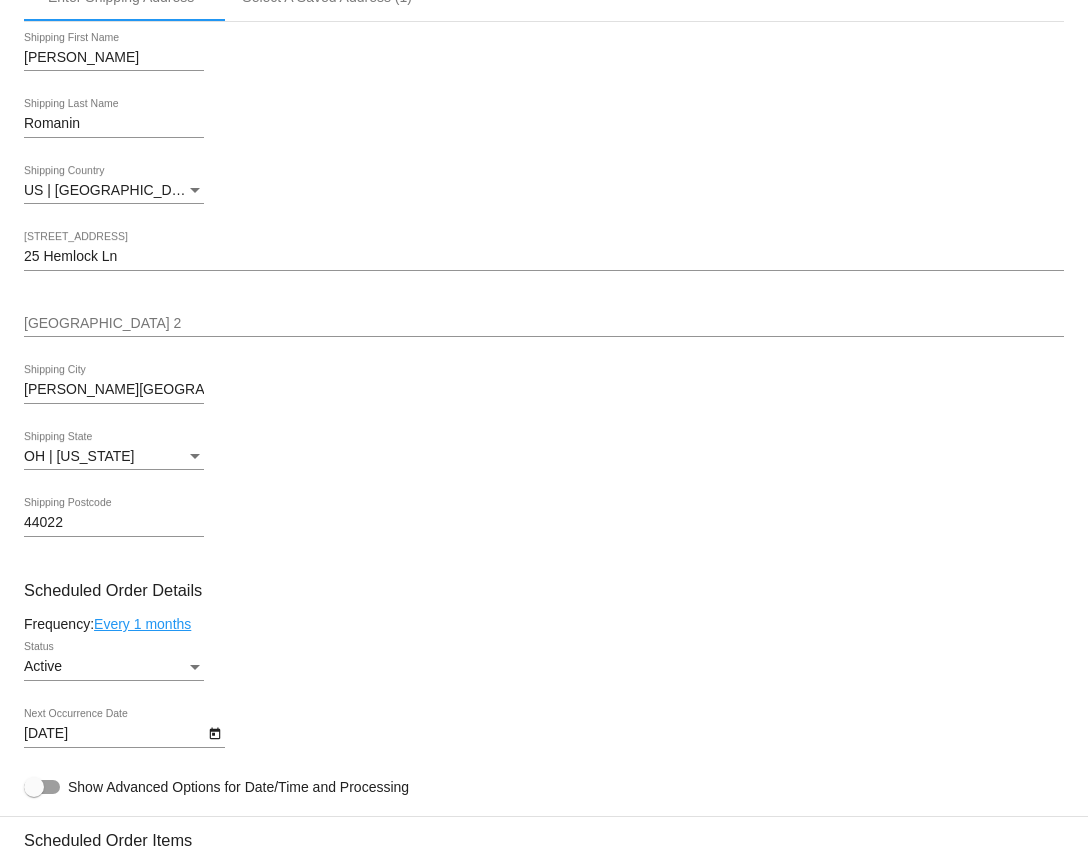 type on "[PERSON_NAME][GEOGRAPHIC_DATA]" 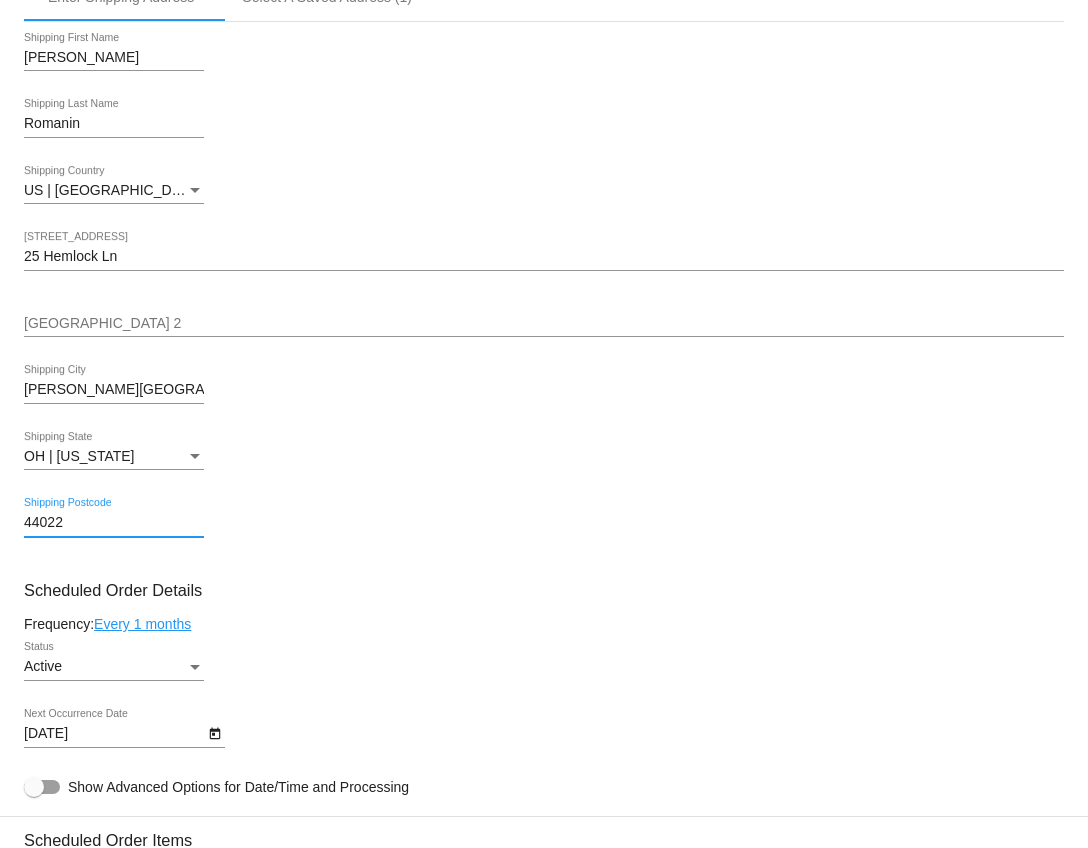 drag, startPoint x: 67, startPoint y: 534, endPoint x: 18, endPoint y: 533, distance: 49.010204 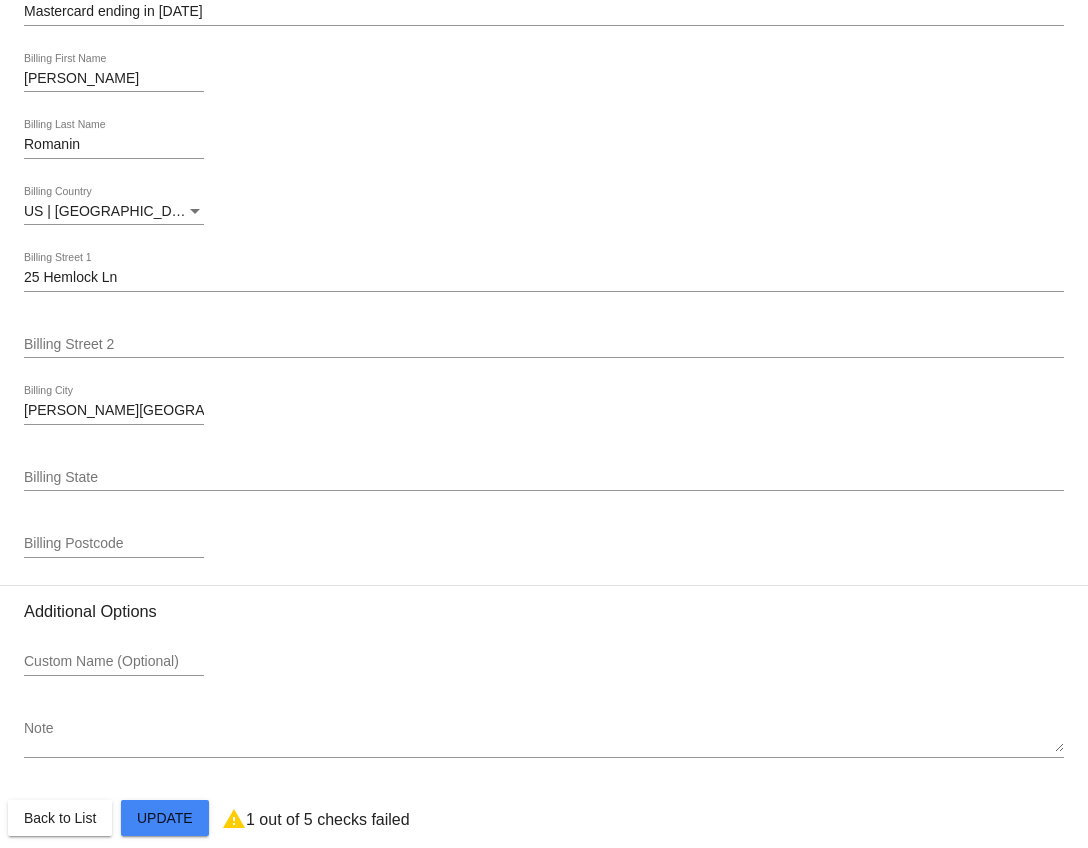 scroll, scrollTop: 2605, scrollLeft: 0, axis: vertical 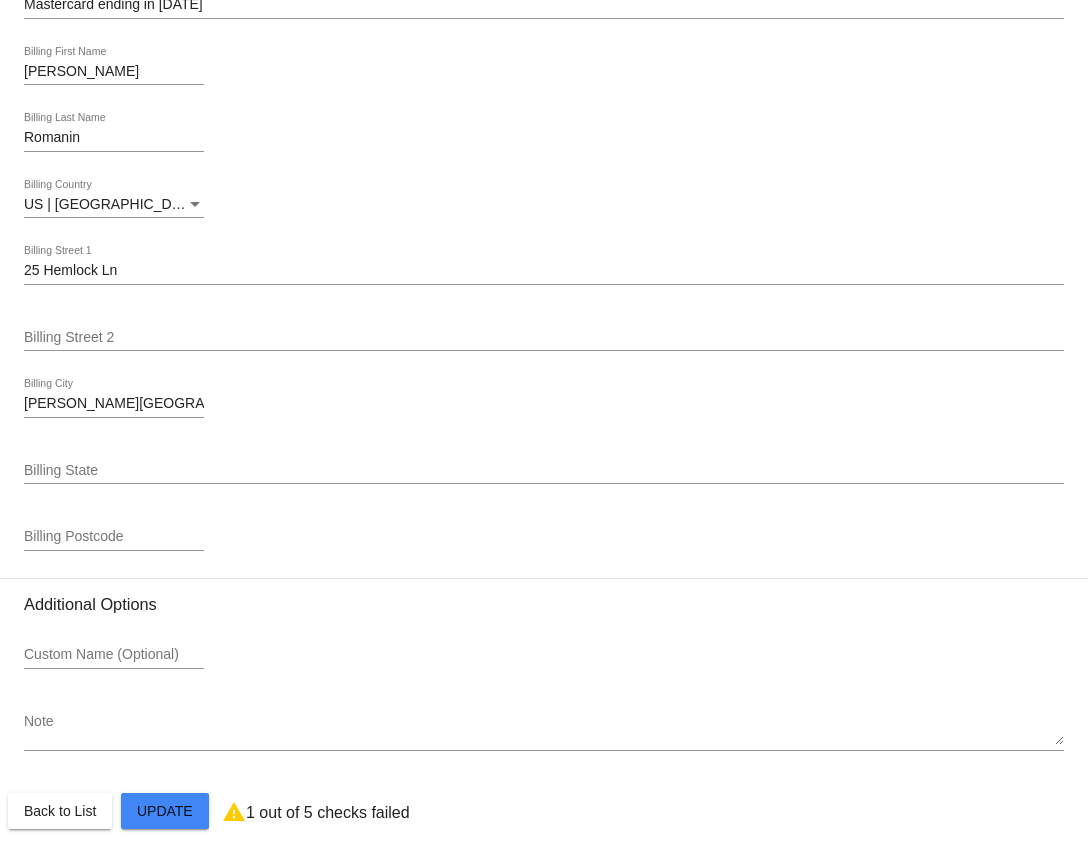 click on "Customer
6800726: [PERSON_NAME]
[PERSON_NAME][EMAIL_ADDRESS][DOMAIN_NAME]
Customer Shipping
Enter Shipping Address Select A Saved Address (1)
[PERSON_NAME]
Shipping First Name
Romanin
Shipping Last Name
[GEOGRAPHIC_DATA] | [GEOGRAPHIC_DATA]
Shipping Country
[STREET_ADDRESS]
[STREET_ADDRESS]
[PERSON_NAME][GEOGRAPHIC_DATA]
[GEOGRAPHIC_DATA]
[GEOGRAPHIC_DATA] | [US_STATE]
Shipping State
44022
Shipping Postcode
Scheduled Order Details
Frequency:
Every 1 months
Active
Status
1 1" 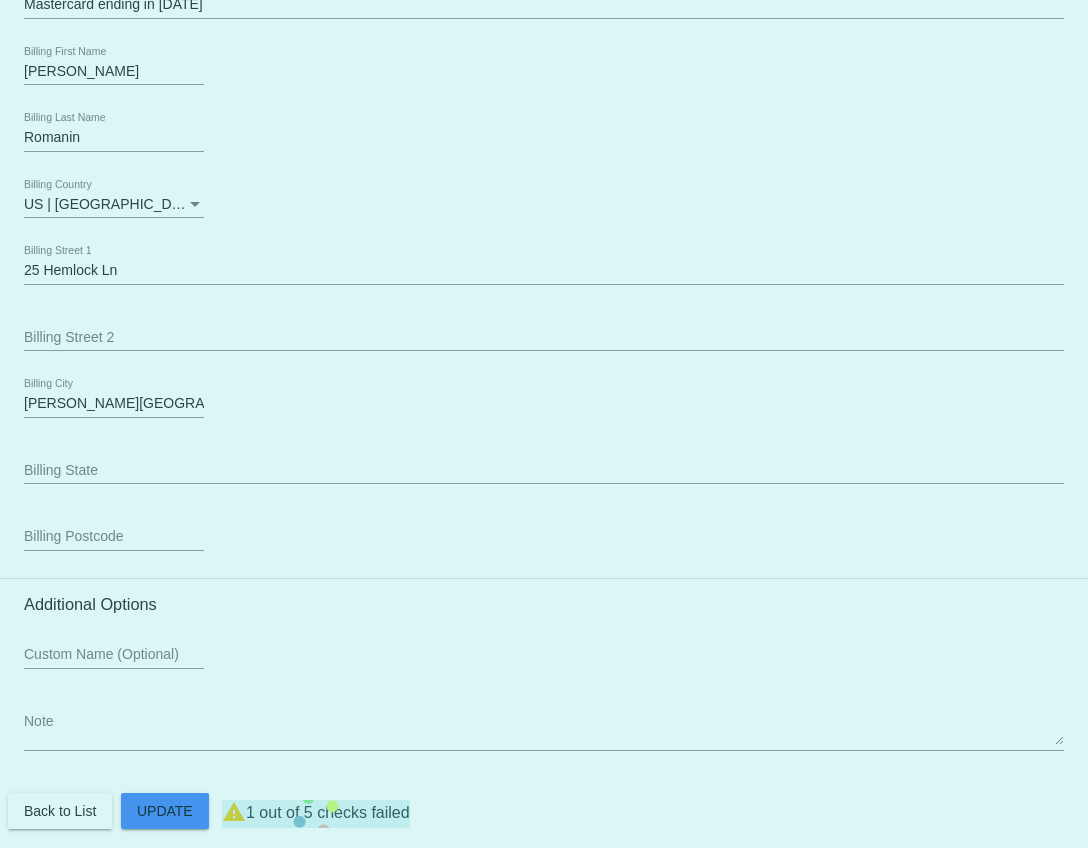 click on "Customer
6800726: [PERSON_NAME]
[PERSON_NAME][EMAIL_ADDRESS][DOMAIN_NAME]
Customer Shipping
Enter Shipping Address Select A Saved Address (1)
[PERSON_NAME]
Shipping First Name
Romanin
Shipping Last Name
[GEOGRAPHIC_DATA] | [GEOGRAPHIC_DATA]
Shipping Country
[STREET_ADDRESS]
[STREET_ADDRESS]
[PERSON_NAME][GEOGRAPHIC_DATA]
[GEOGRAPHIC_DATA]
[GEOGRAPHIC_DATA] | [US_STATE]
Shipping State
44022
Shipping Postcode
Scheduled Order Details
Frequency:
Every 1 months
Active
Status
1 1" 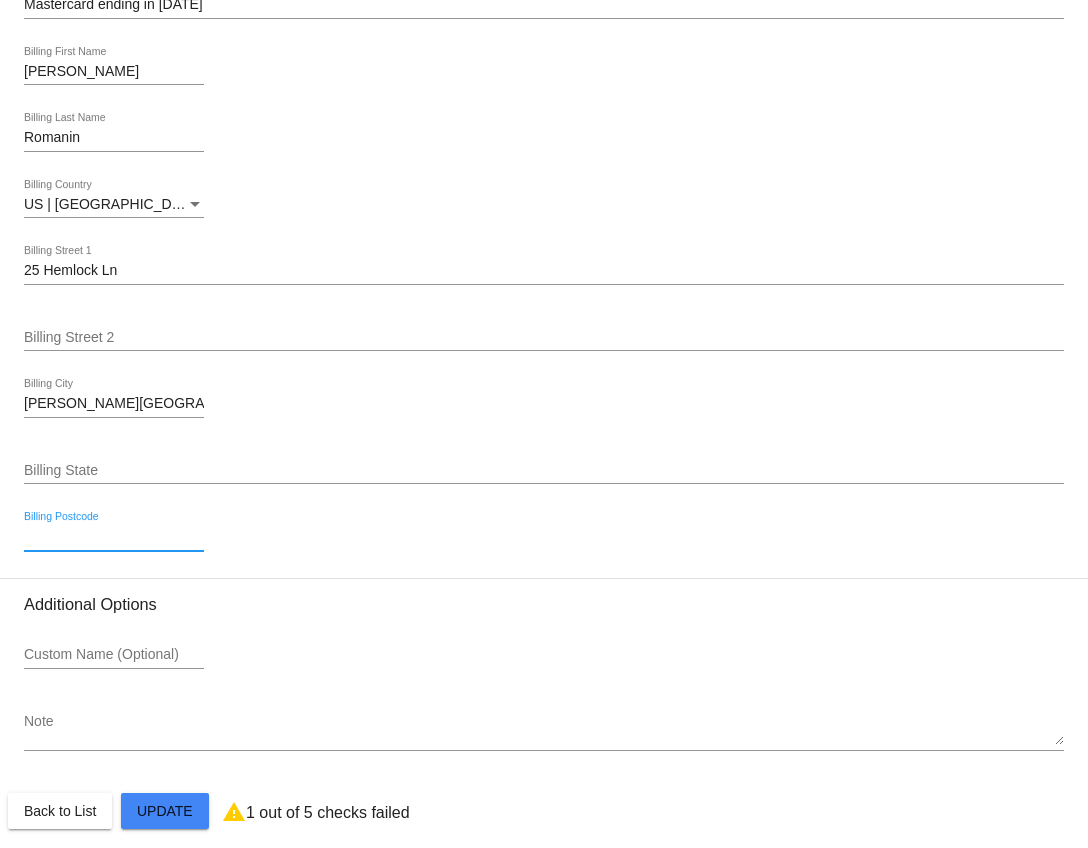 click on "Billing Postcode" at bounding box center [114, 537] 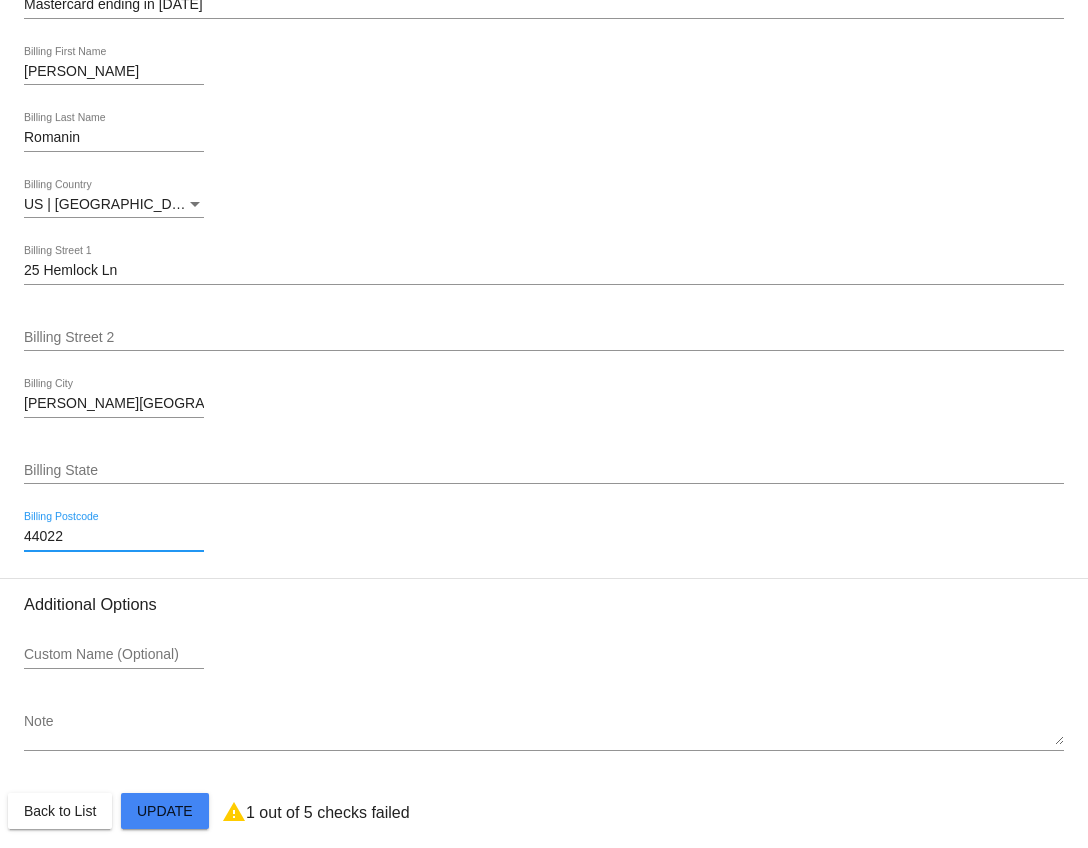 type on "44022" 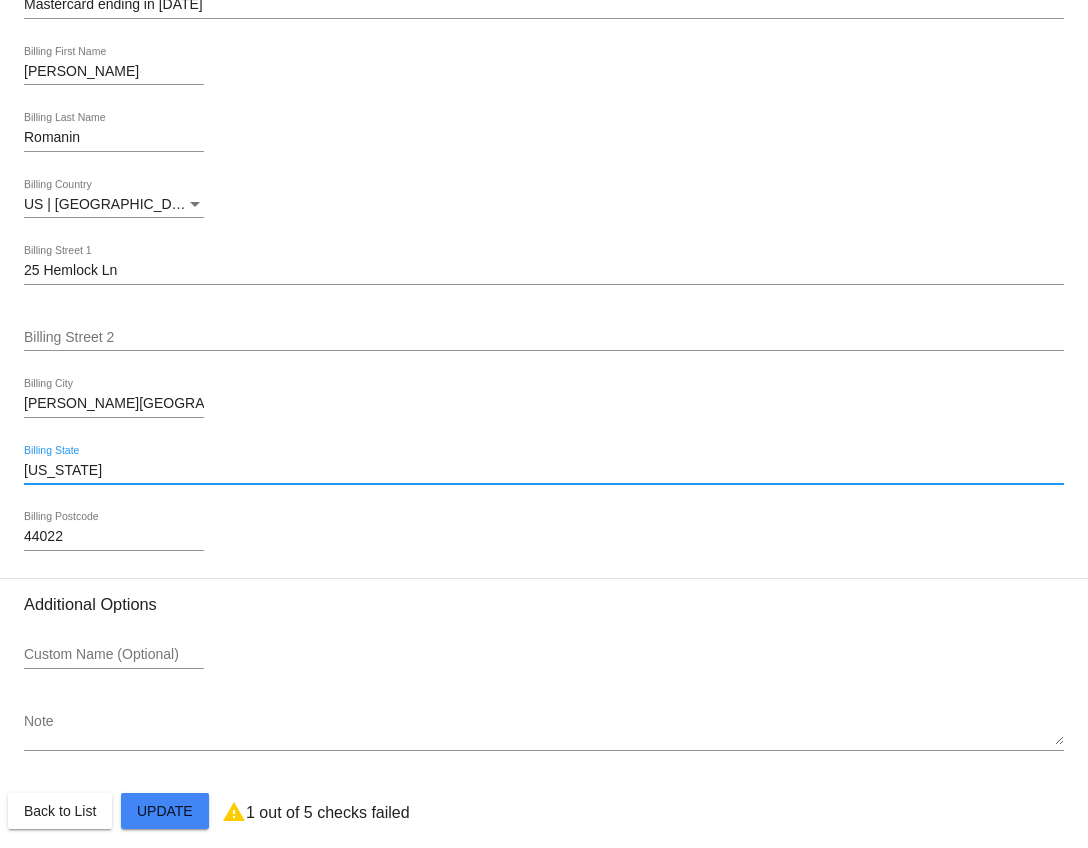 scroll, scrollTop: 2653, scrollLeft: 0, axis: vertical 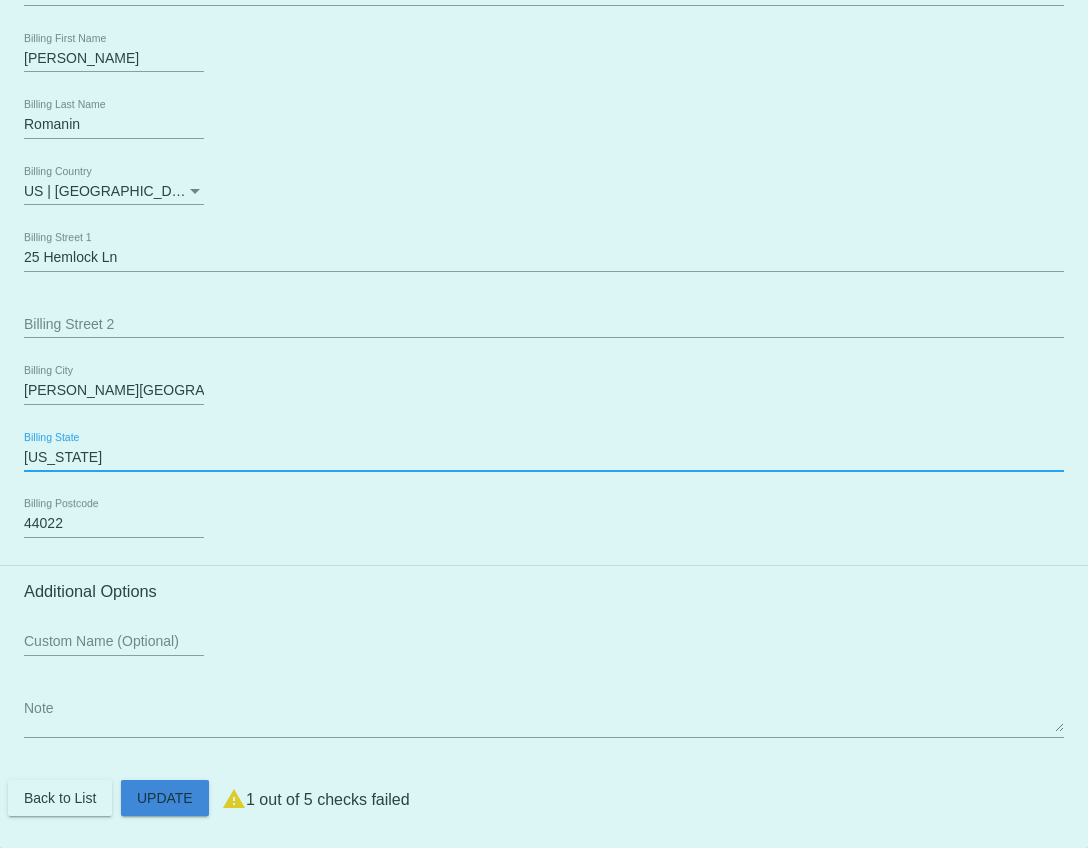 click on "Customer
6800726: [PERSON_NAME]
[PERSON_NAME][EMAIL_ADDRESS][DOMAIN_NAME]
Customer Shipping
Enter Shipping Address Select A Saved Address (1)
[PERSON_NAME]
Shipping First Name
Romanin
Shipping Last Name
[GEOGRAPHIC_DATA] | [GEOGRAPHIC_DATA]
Shipping Country
[STREET_ADDRESS]
[STREET_ADDRESS]
[PERSON_NAME][GEOGRAPHIC_DATA]
[GEOGRAPHIC_DATA]
[GEOGRAPHIC_DATA] | [US_STATE]
Shipping State
44022
Shipping Postcode
Scheduled Order Details
Frequency:
Every 1 months
Active
Status
1 1" 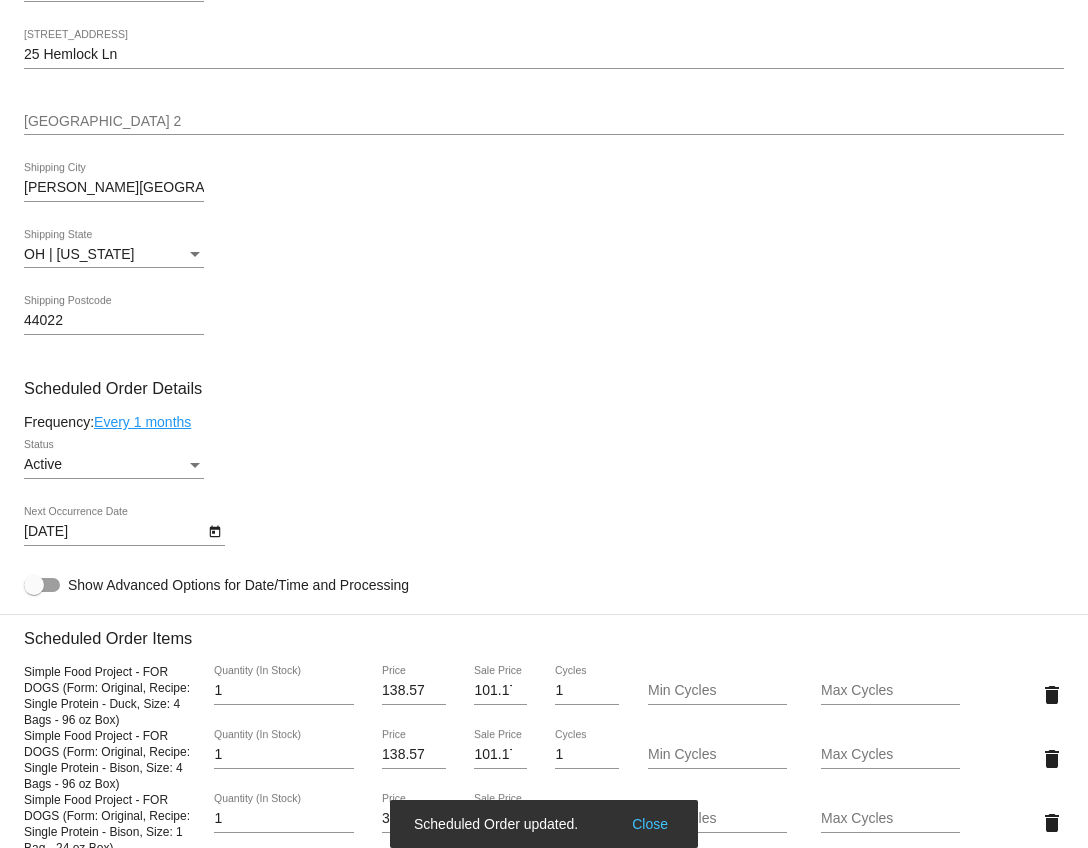 scroll, scrollTop: 0, scrollLeft: 0, axis: both 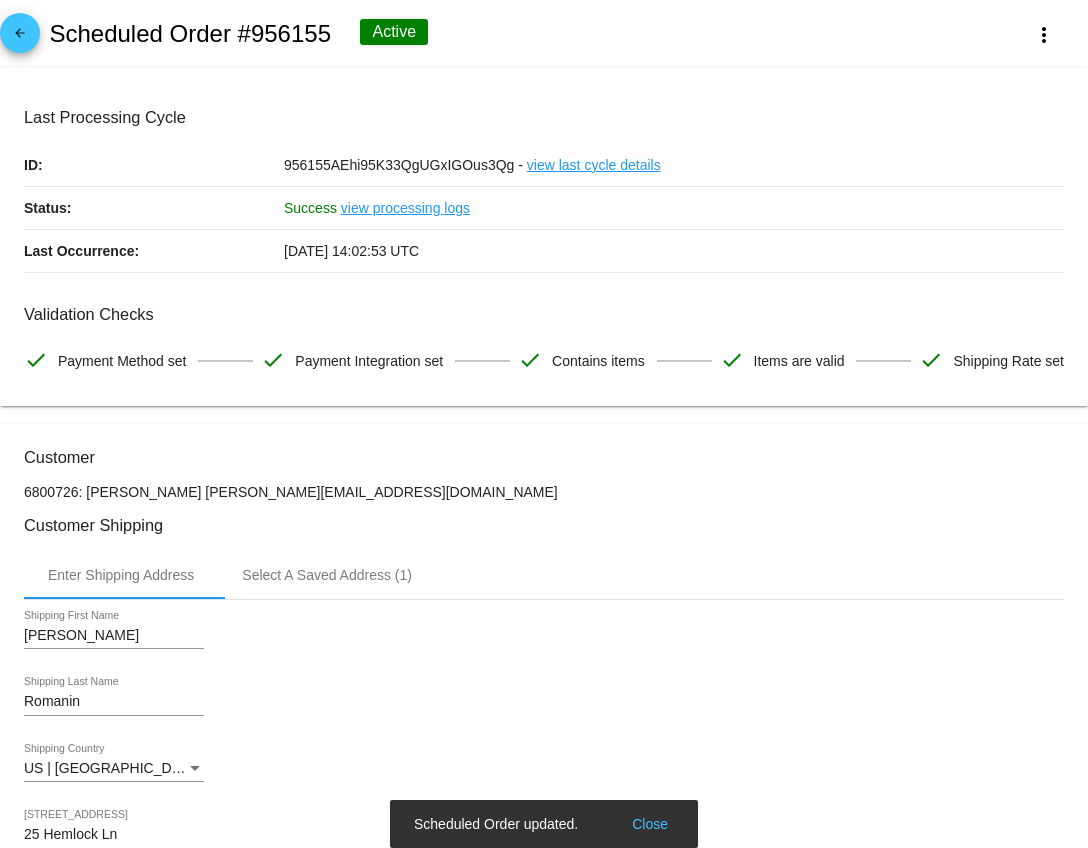 type on "[US_STATE]" 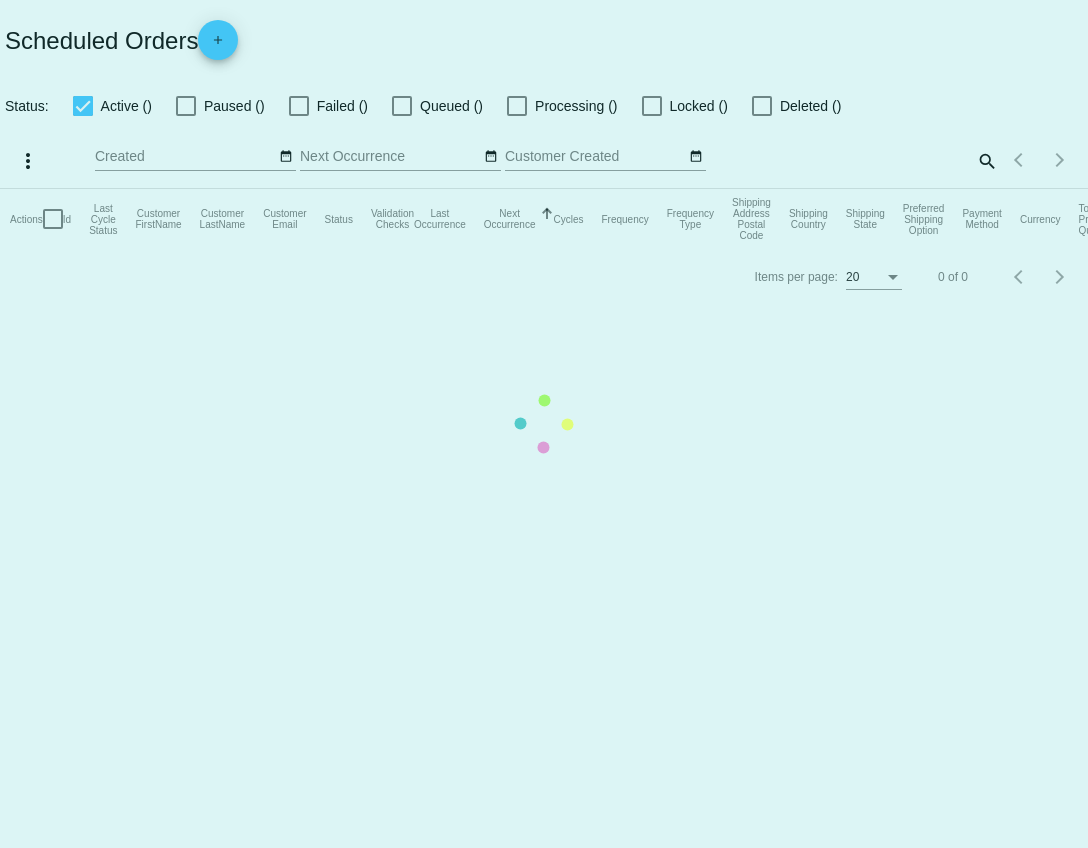 checkbox on "true" 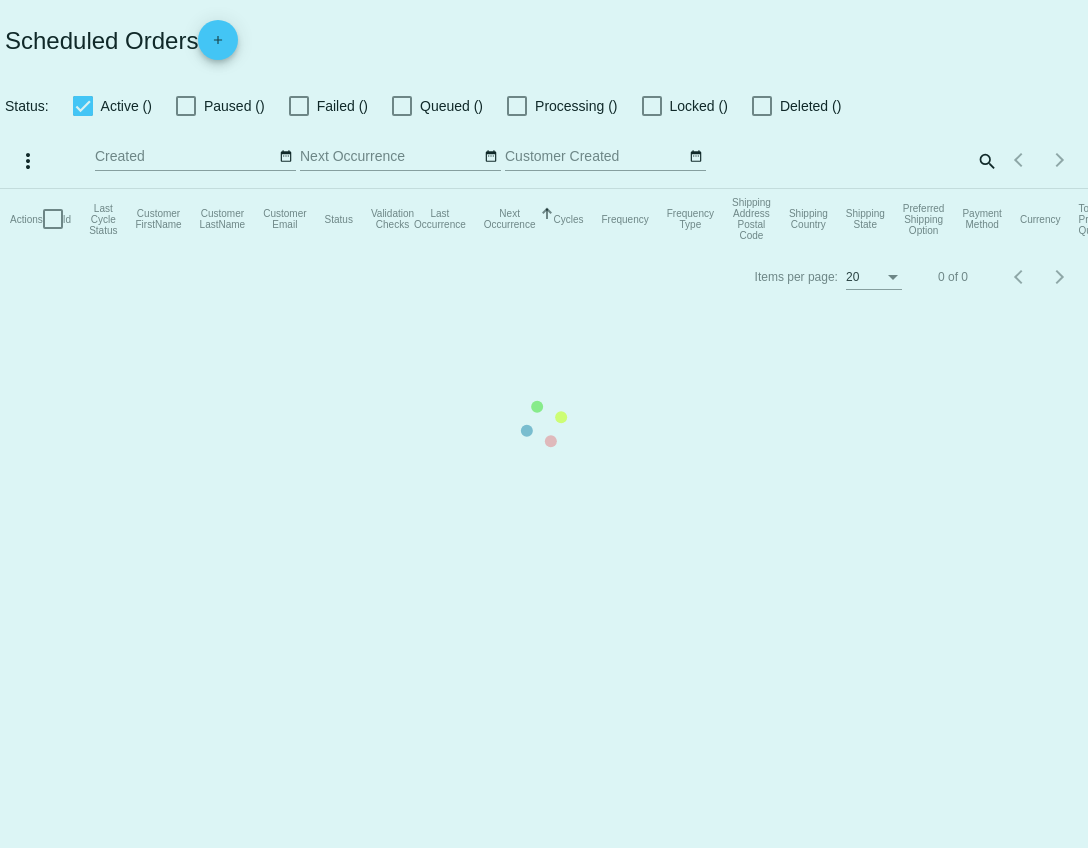 checkbox on "true" 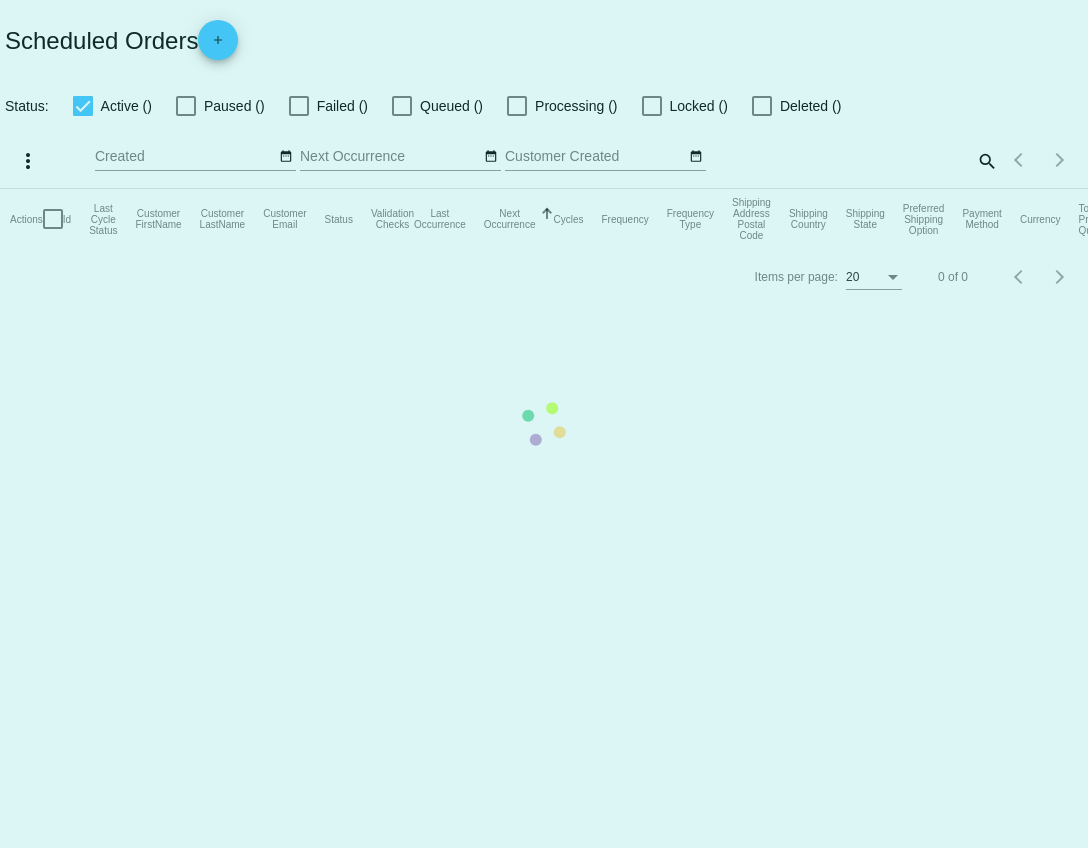 checkbox on "true" 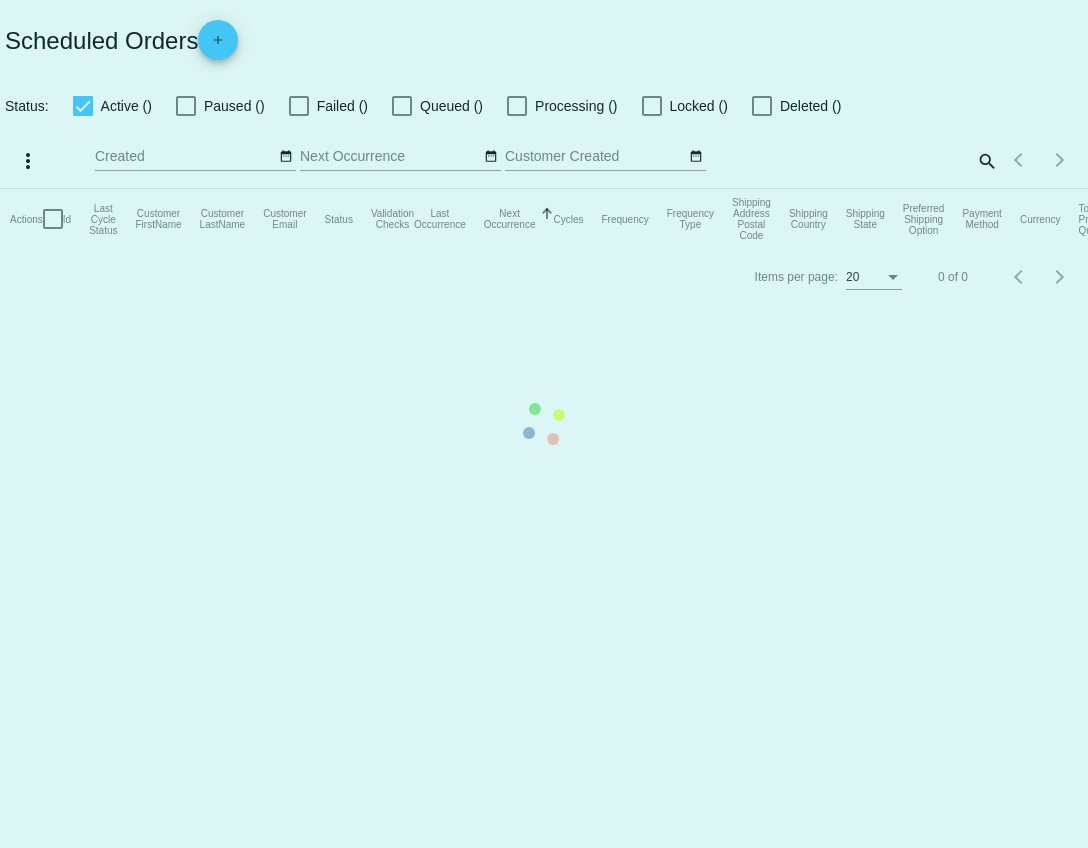 checkbox on "true" 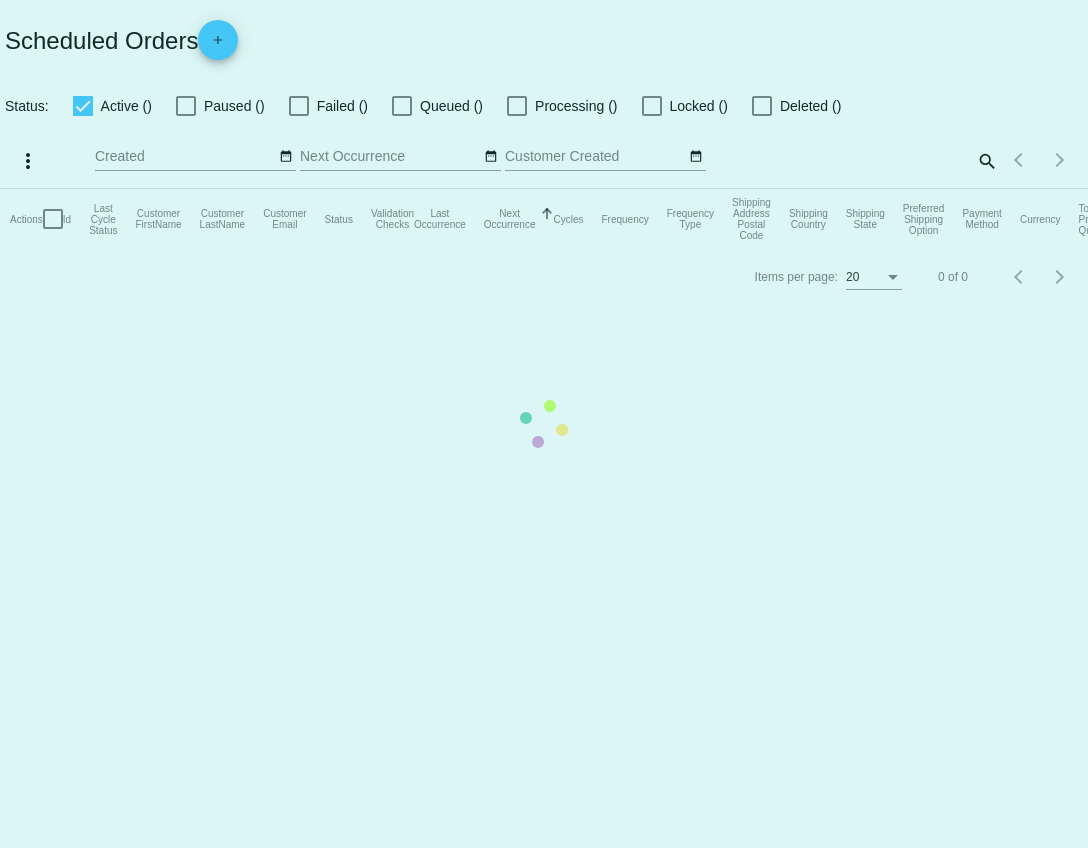 checkbox on "true" 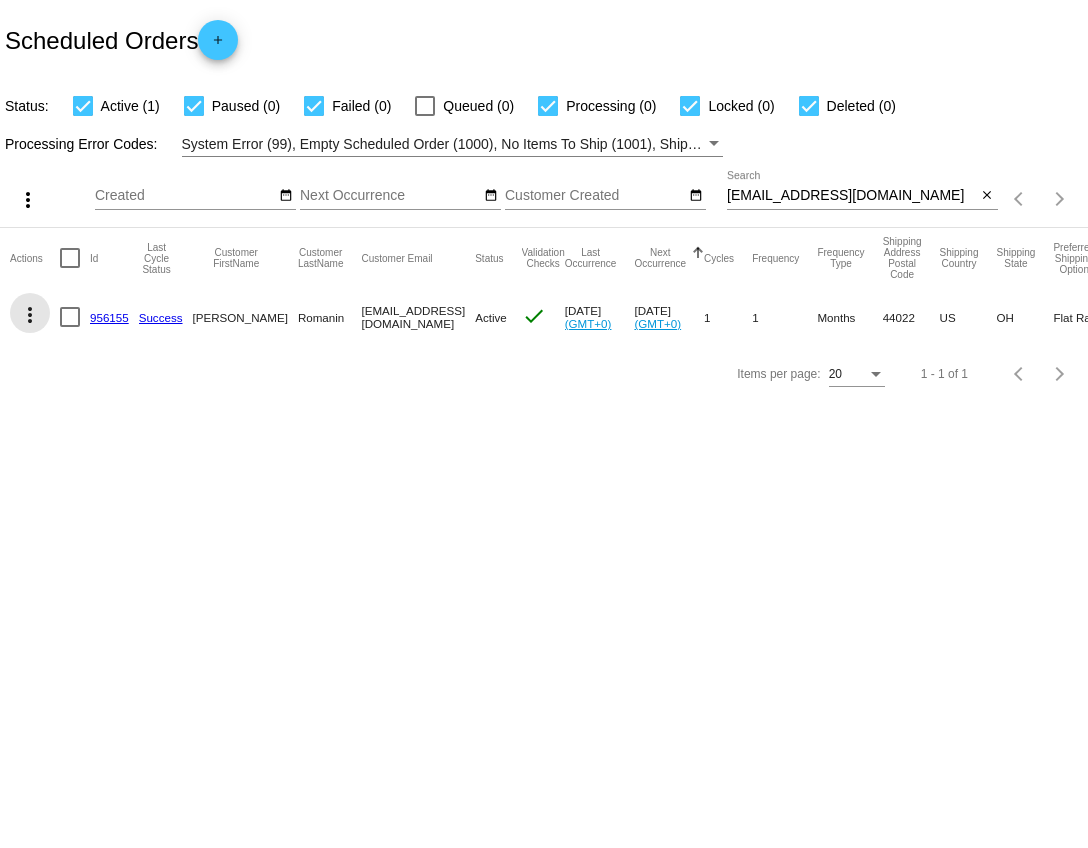 click on "more_vert" 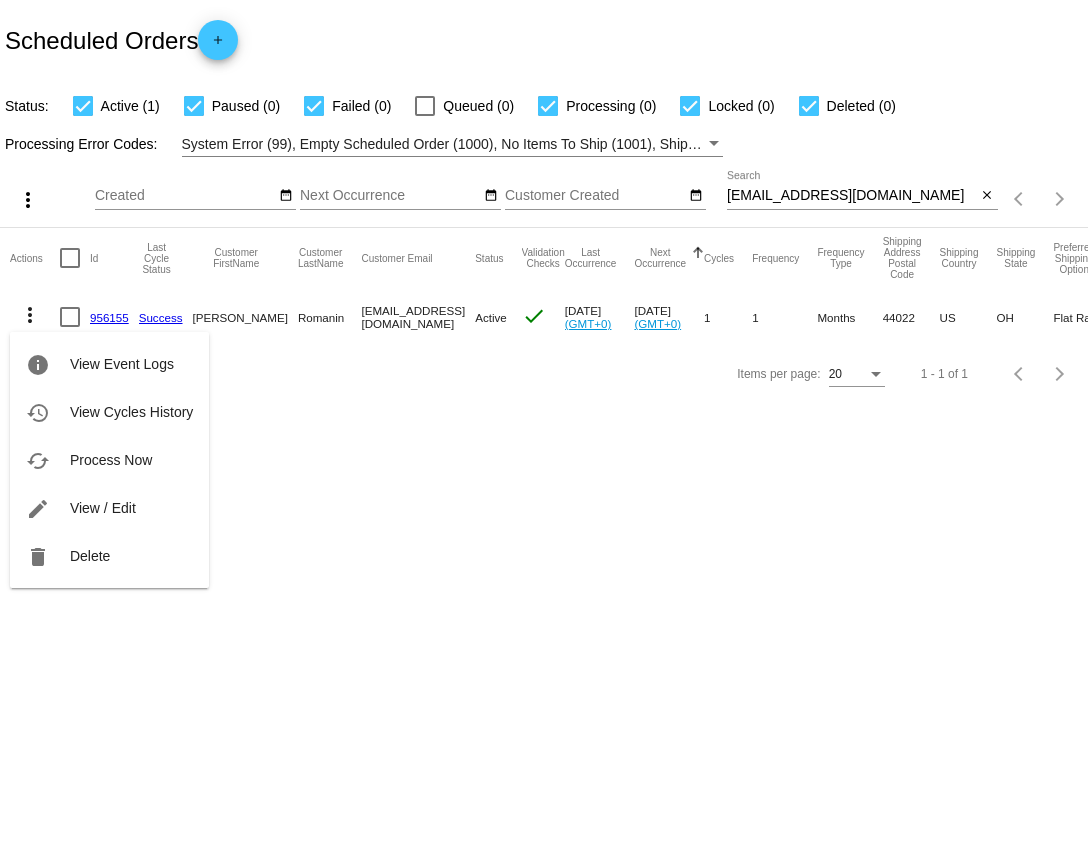 click at bounding box center [544, 424] 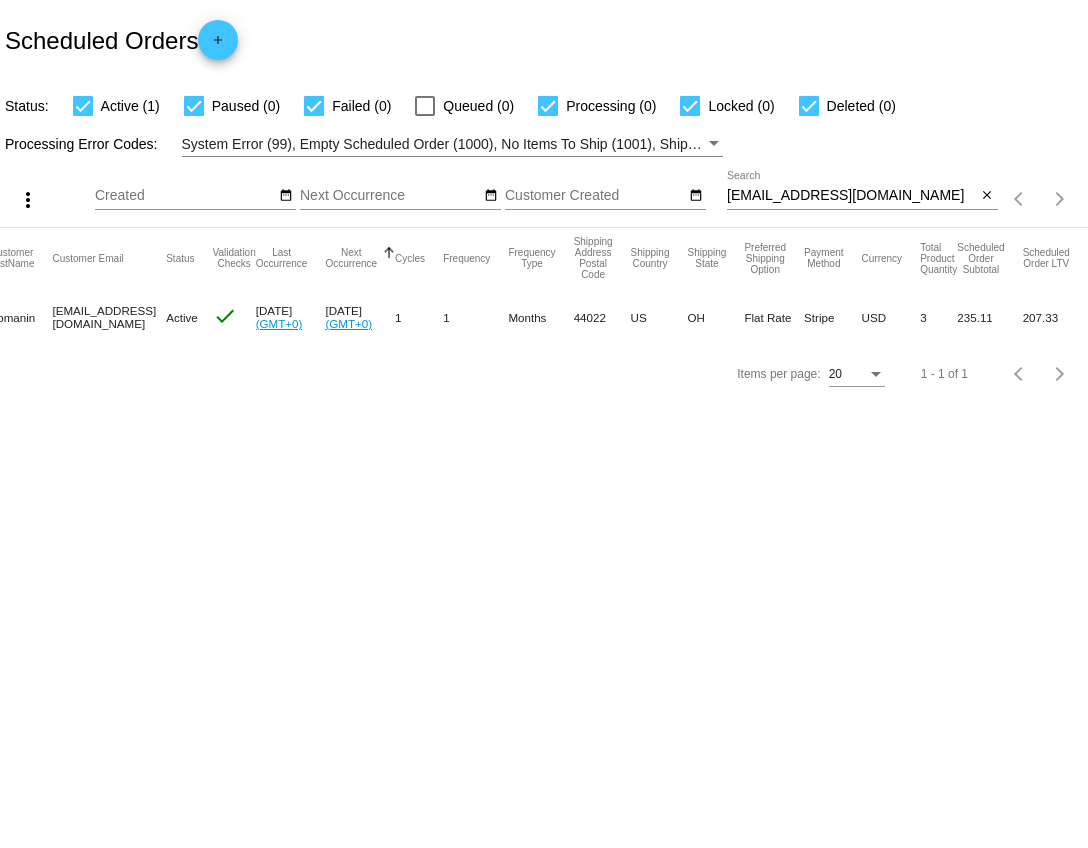 scroll, scrollTop: 0, scrollLeft: 0, axis: both 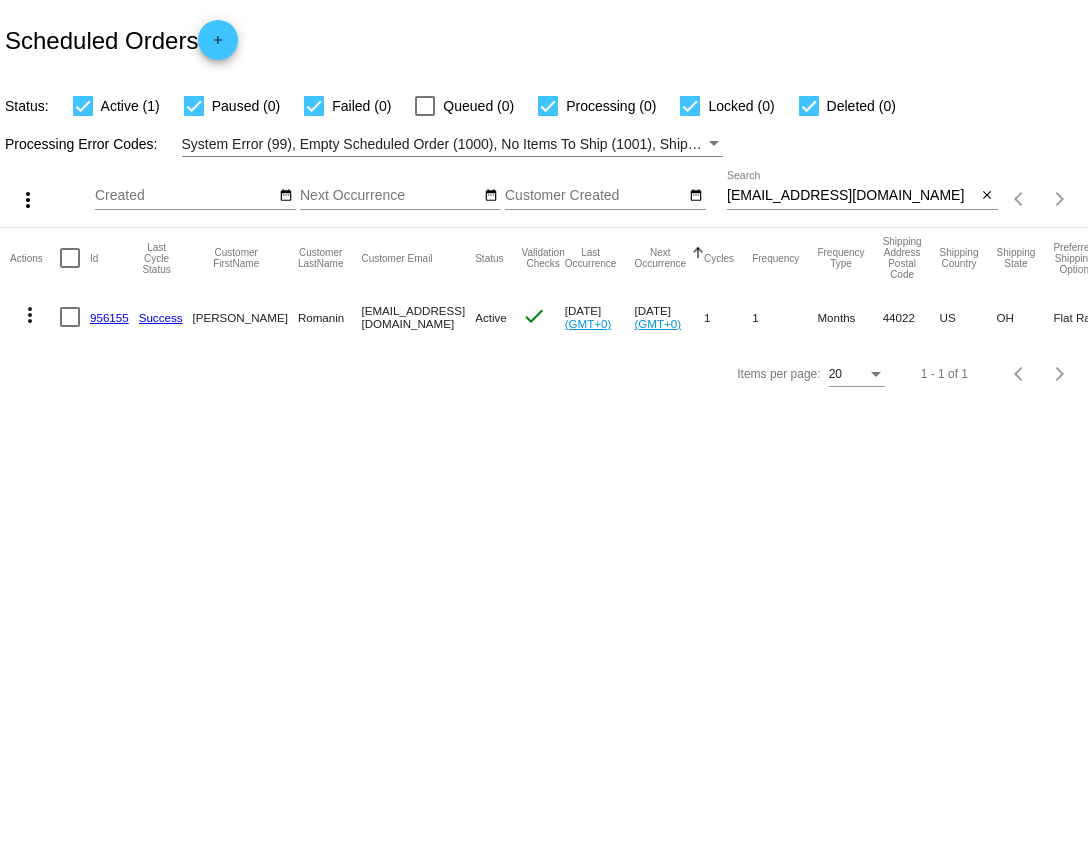 click on "more_vert" 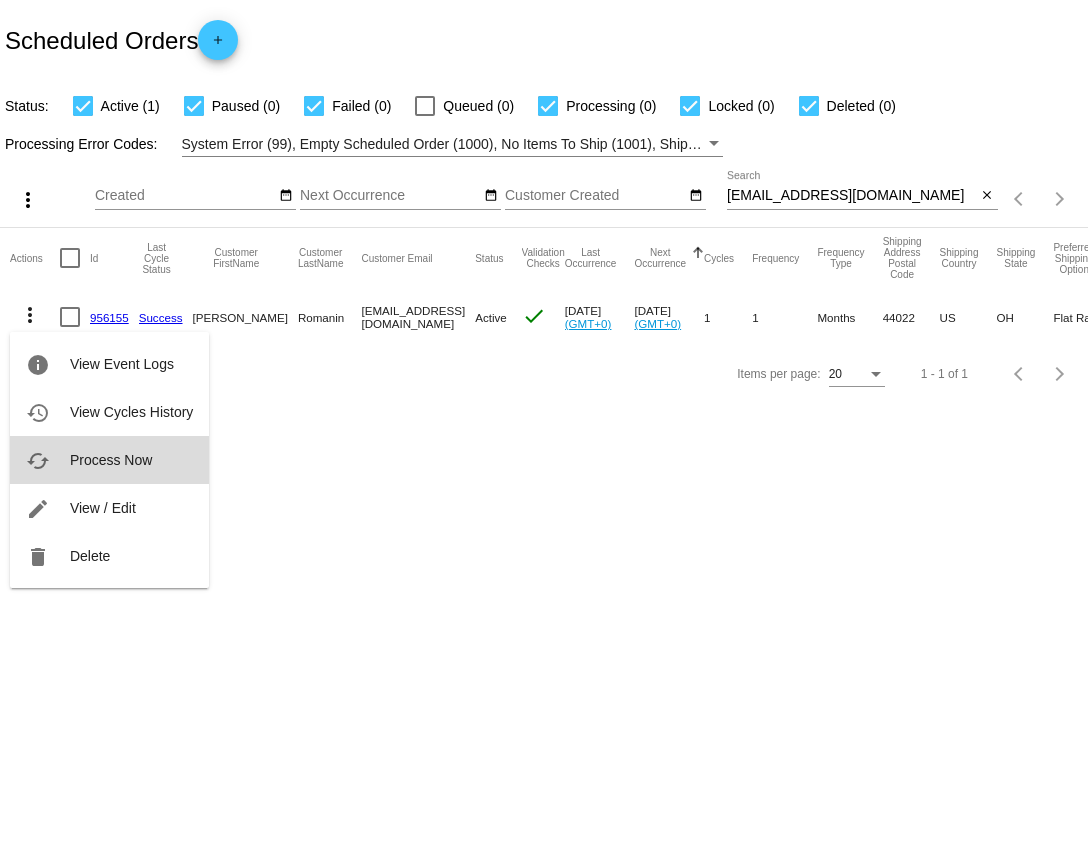 click on "Process Now" at bounding box center (111, 460) 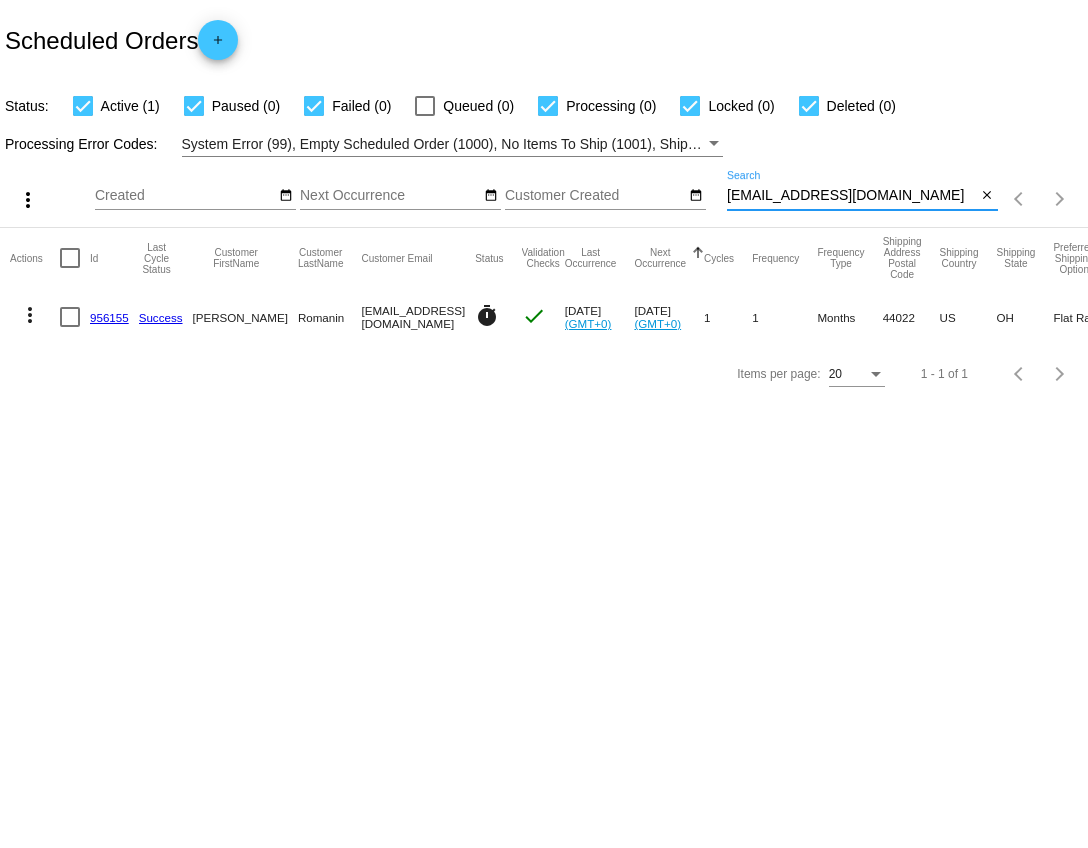 drag, startPoint x: 913, startPoint y: 192, endPoint x: 725, endPoint y: 203, distance: 188.32153 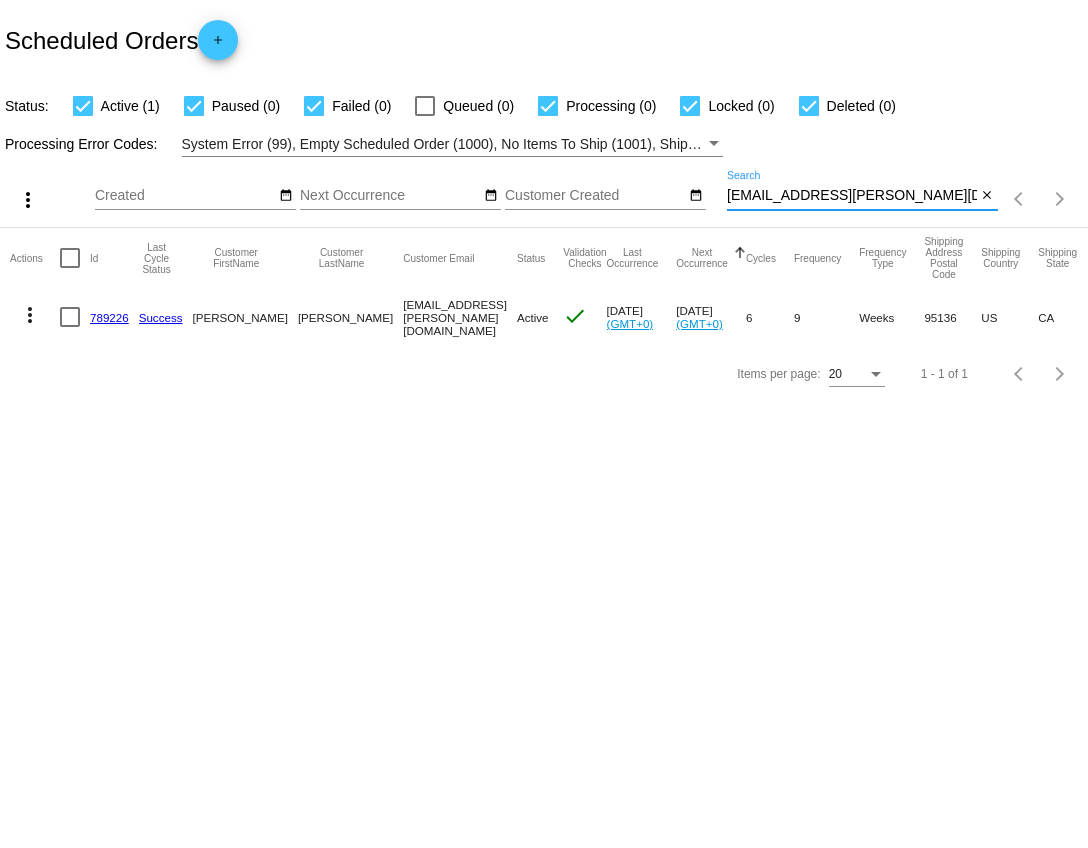 type on "[EMAIL_ADDRESS][PERSON_NAME][DOMAIN_NAME]" 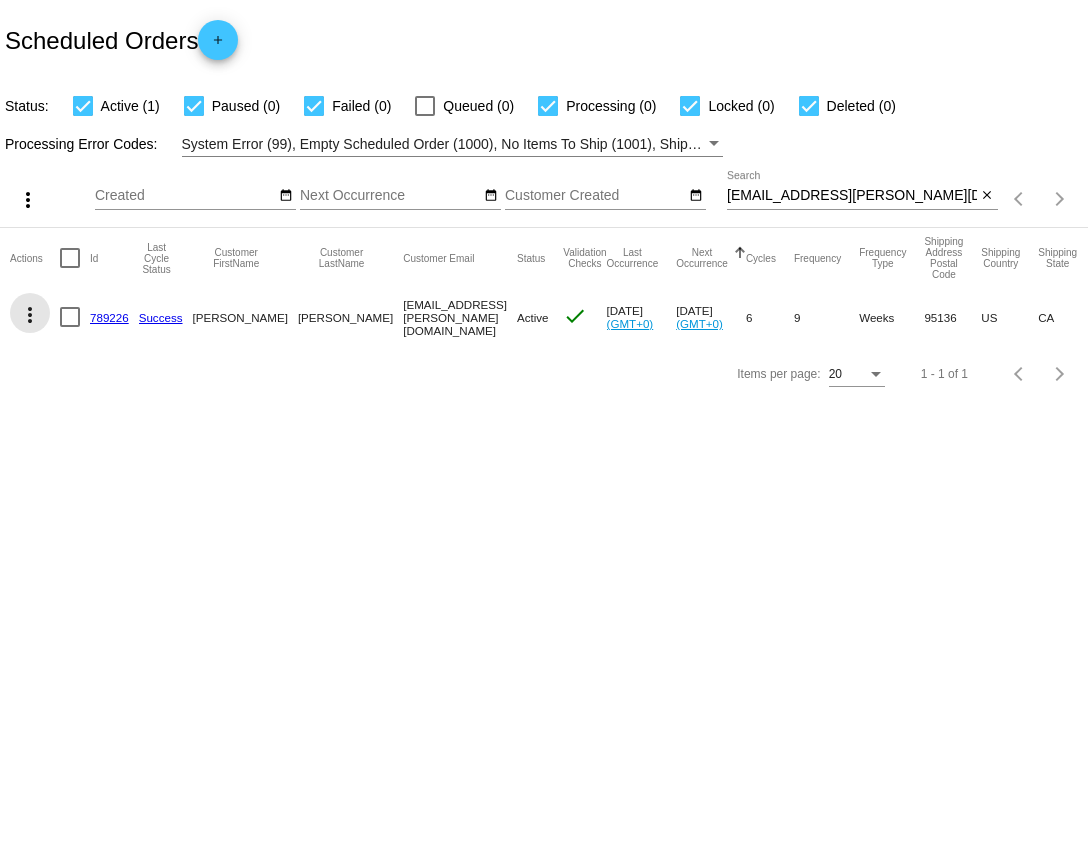 click on "more_vert" 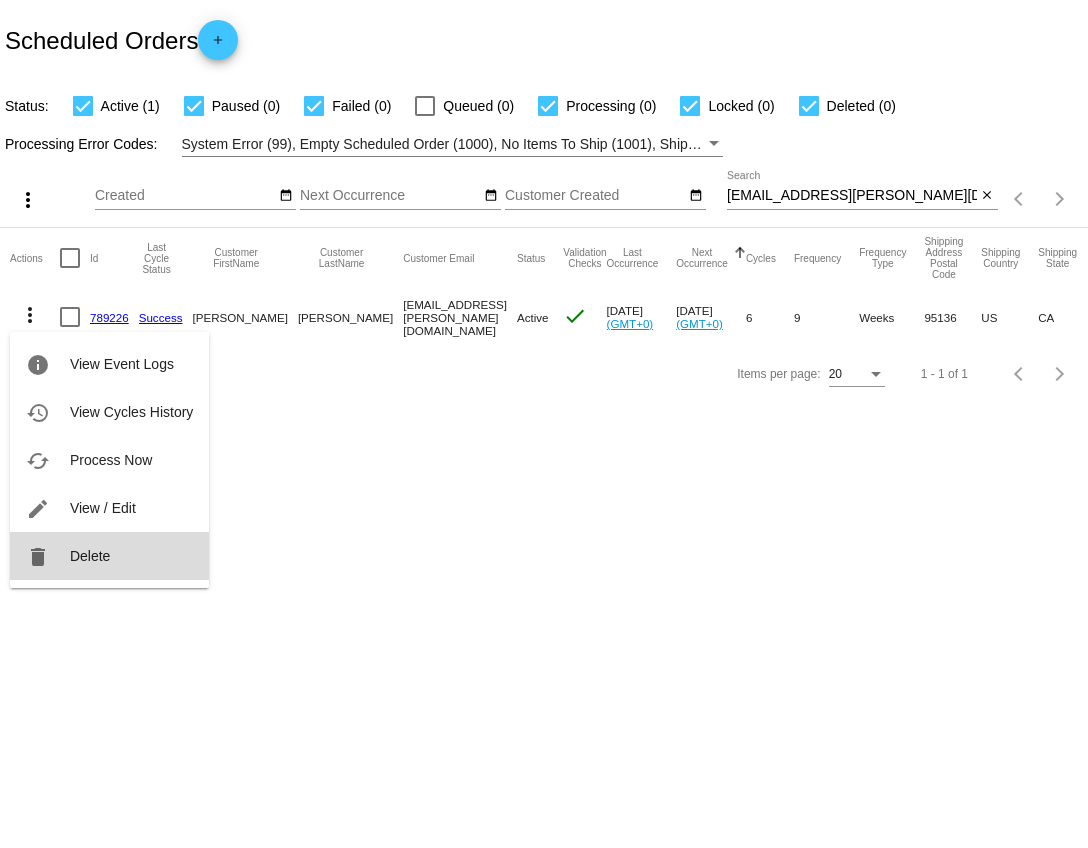 click on "Delete" at bounding box center [90, 556] 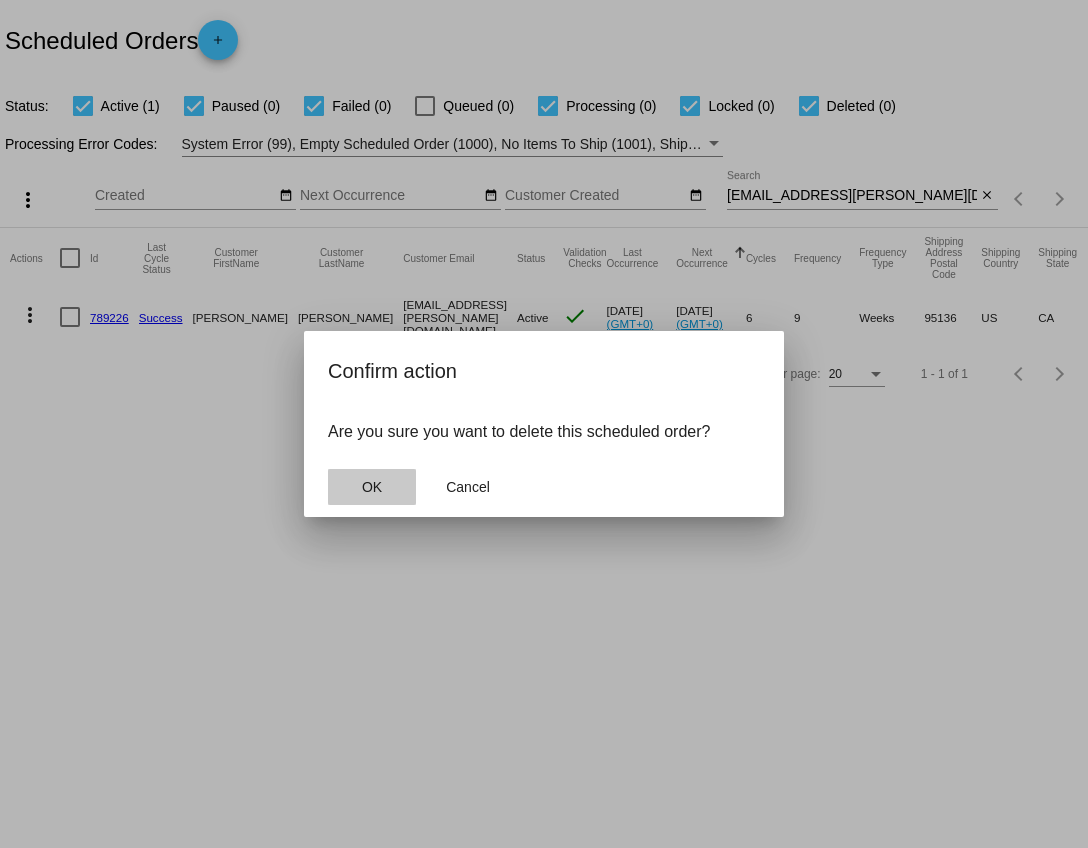 click on "OK" 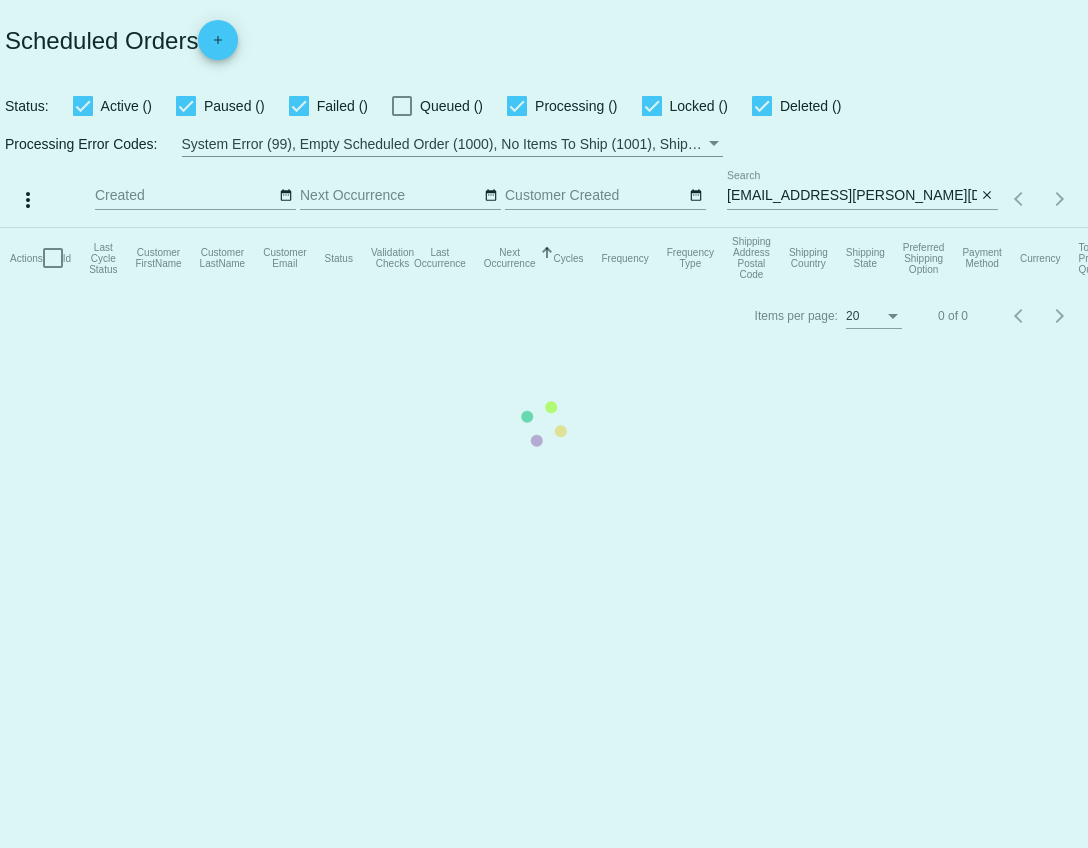 scroll, scrollTop: 0, scrollLeft: 0, axis: both 